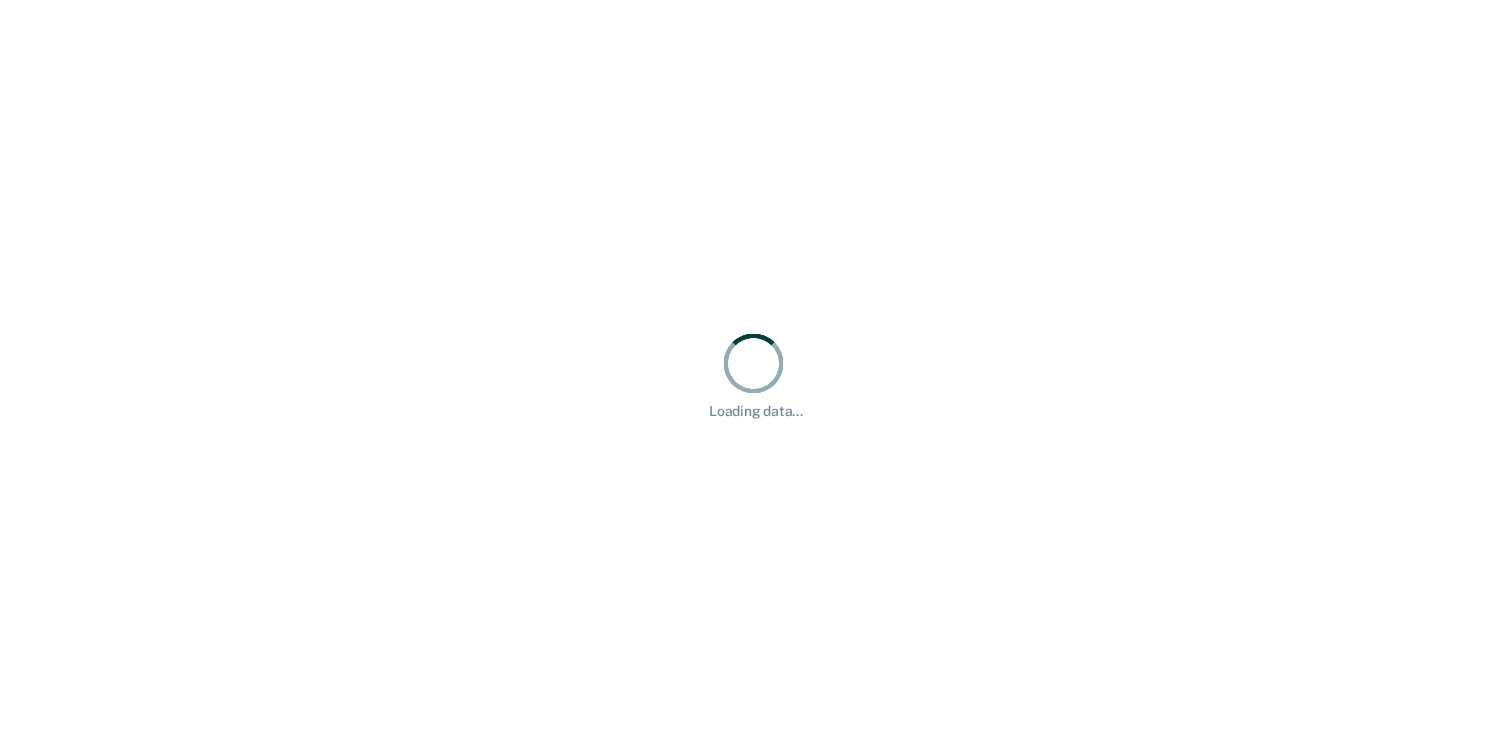 scroll, scrollTop: 0, scrollLeft: 0, axis: both 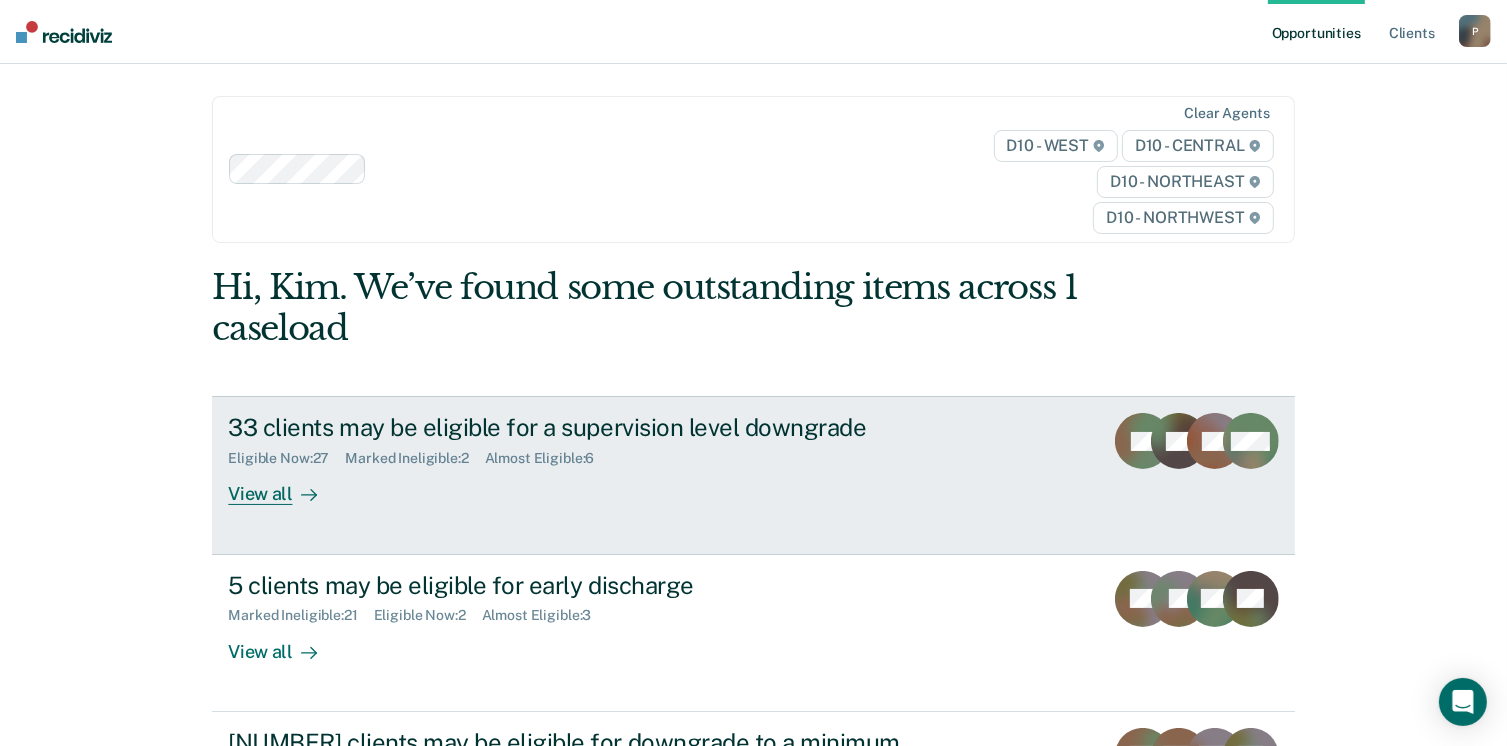 click on "View all" at bounding box center [284, 486] 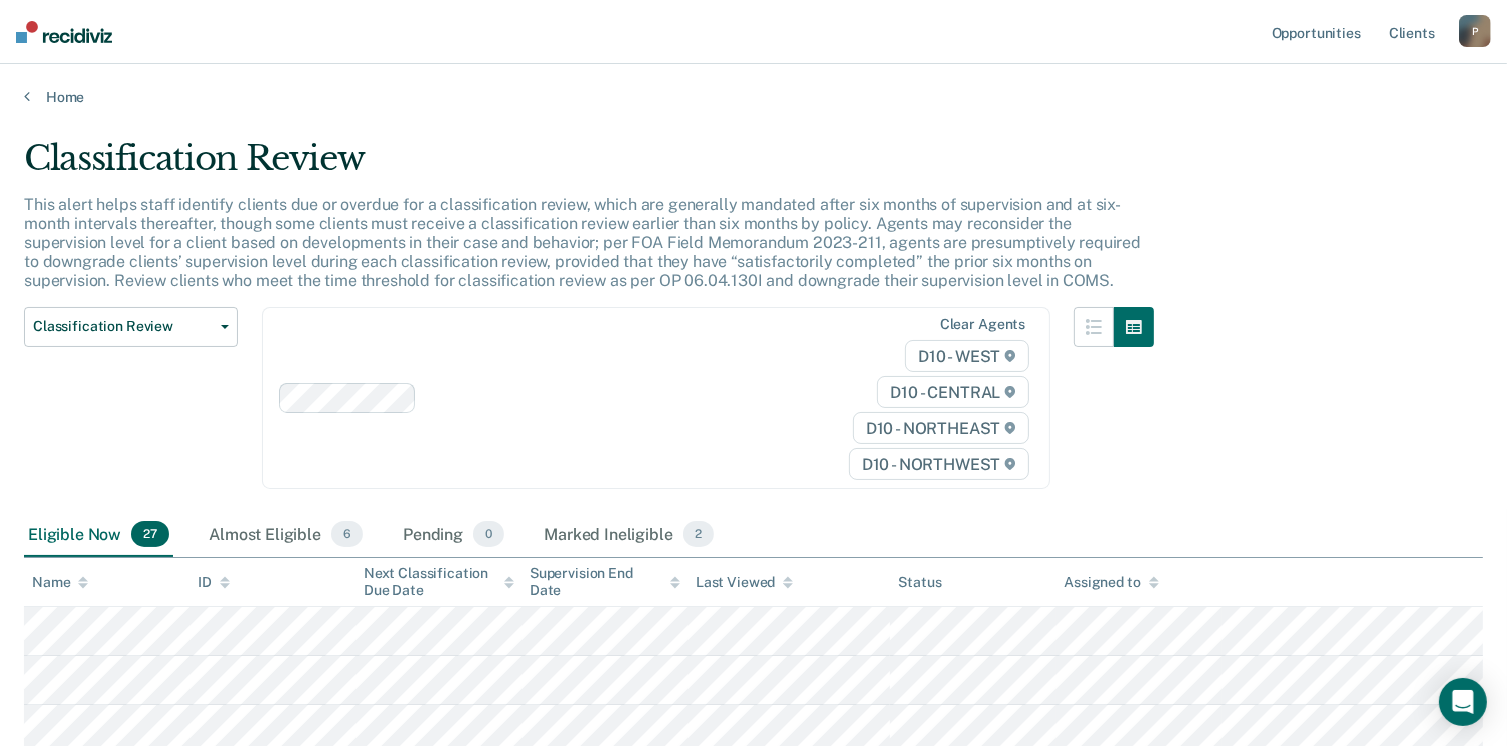 scroll, scrollTop: 400, scrollLeft: 0, axis: vertical 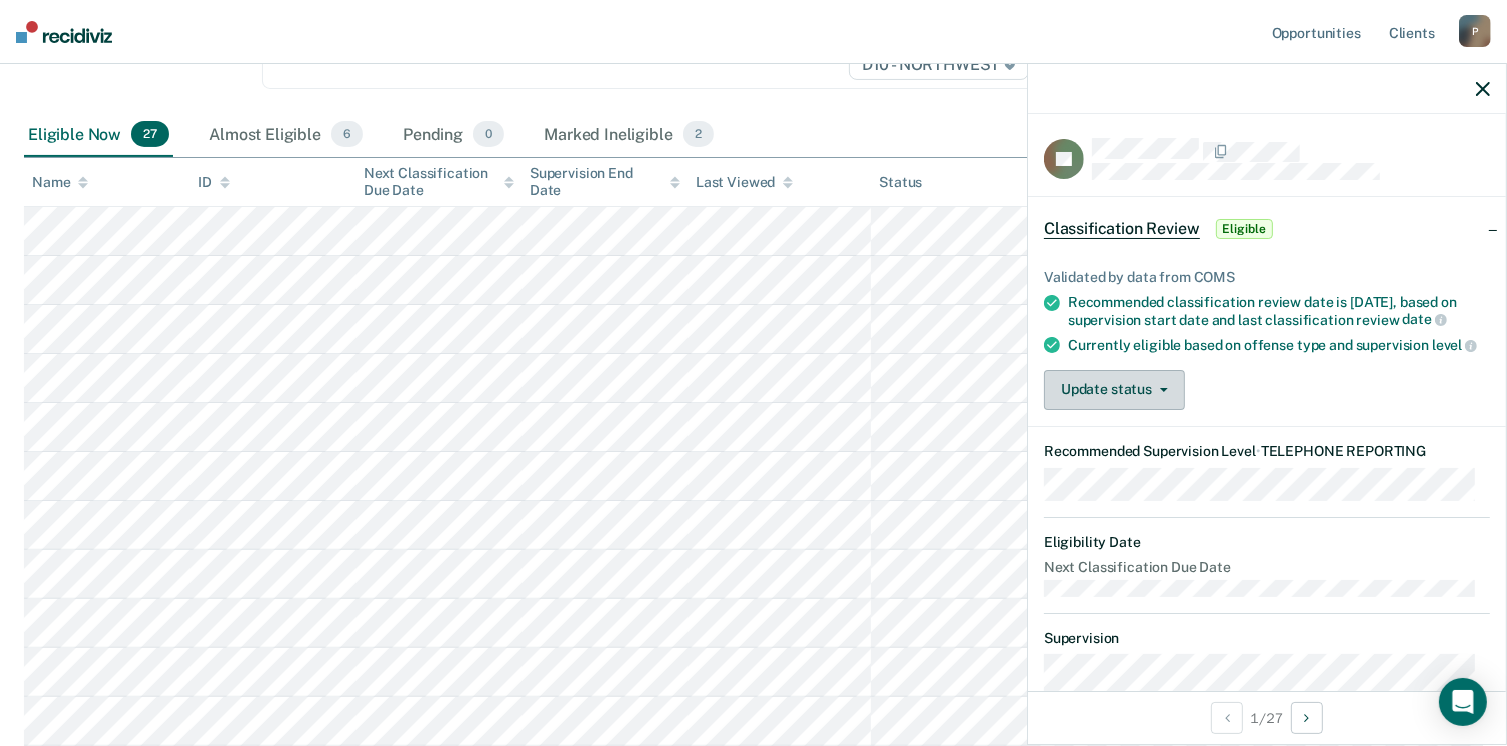click on "Update status" at bounding box center [1114, 390] 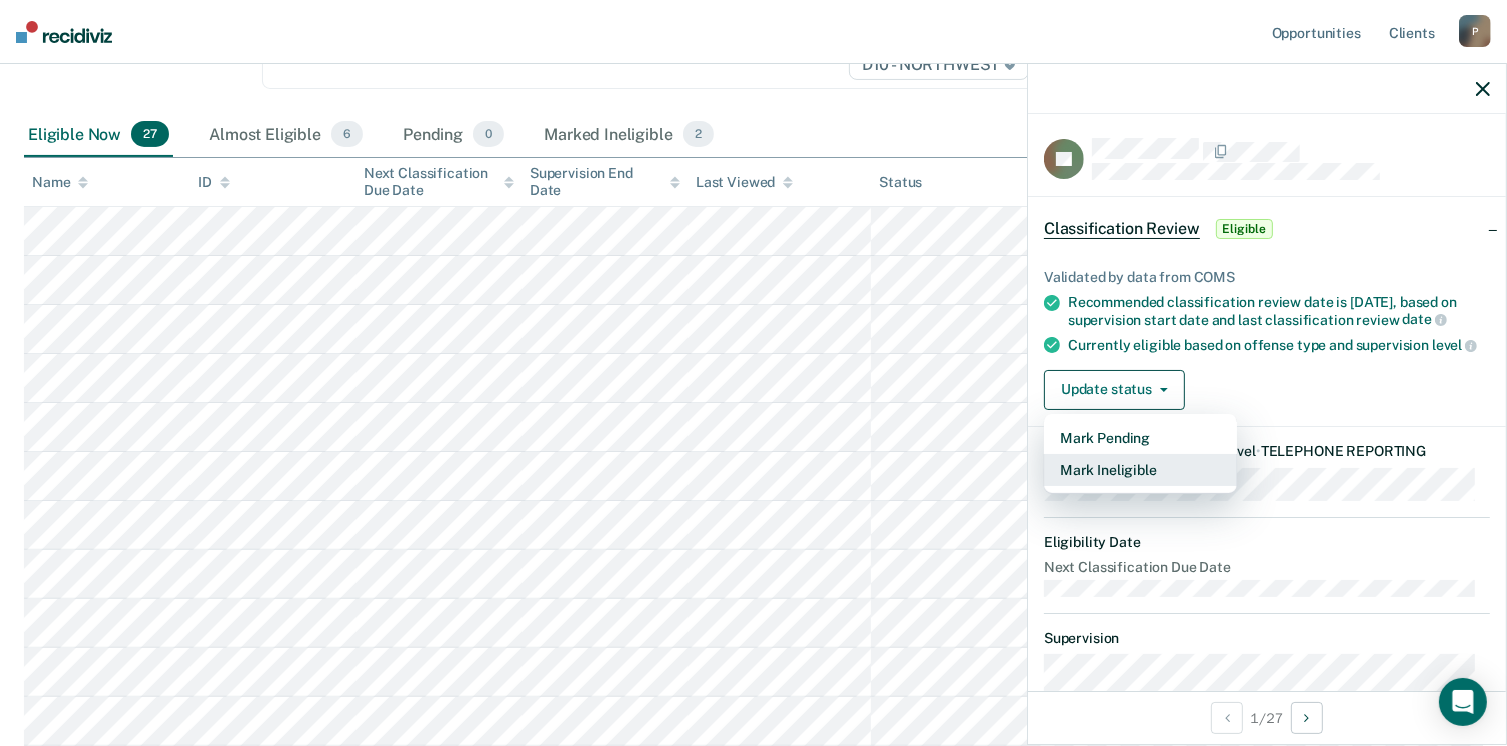 click on "Mark Ineligible" at bounding box center (1140, 470) 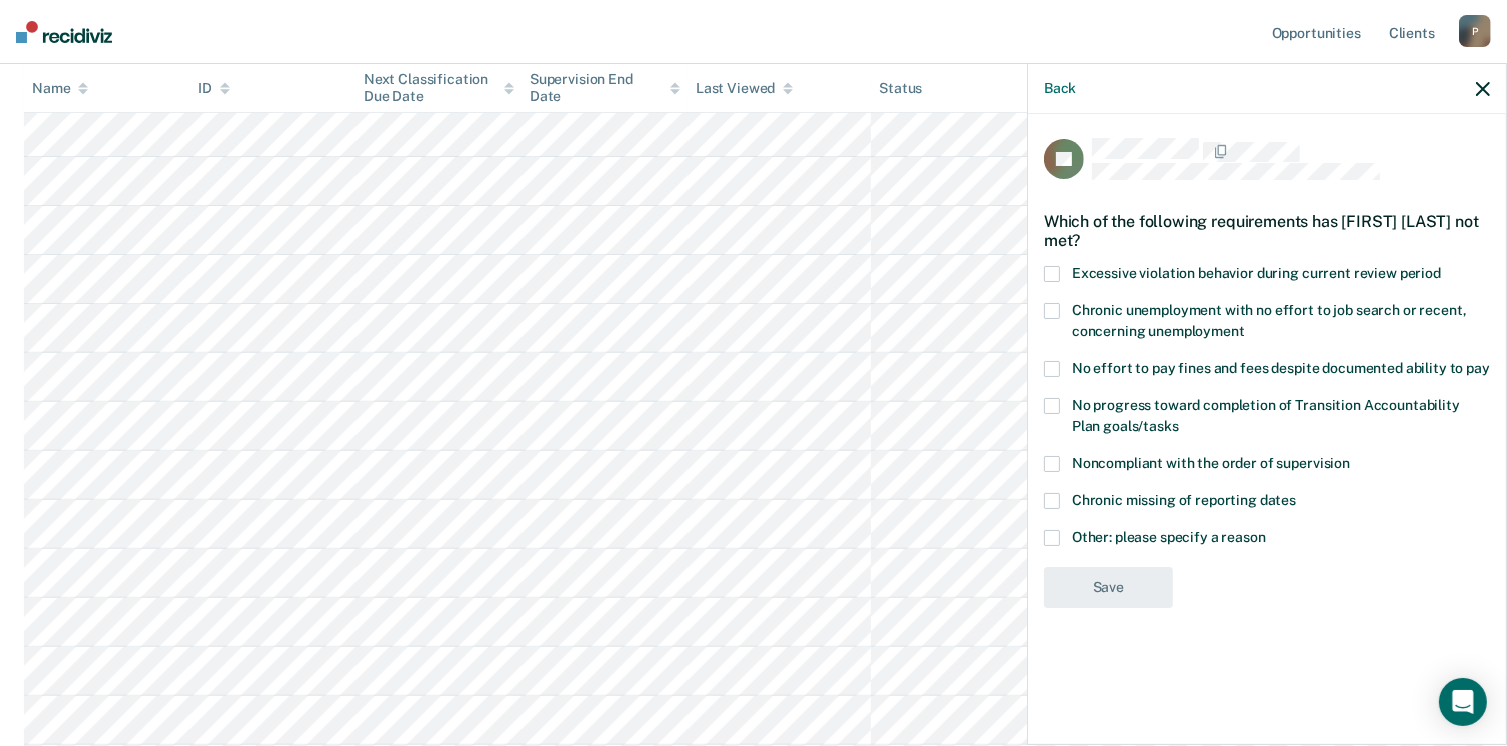 scroll, scrollTop: 600, scrollLeft: 0, axis: vertical 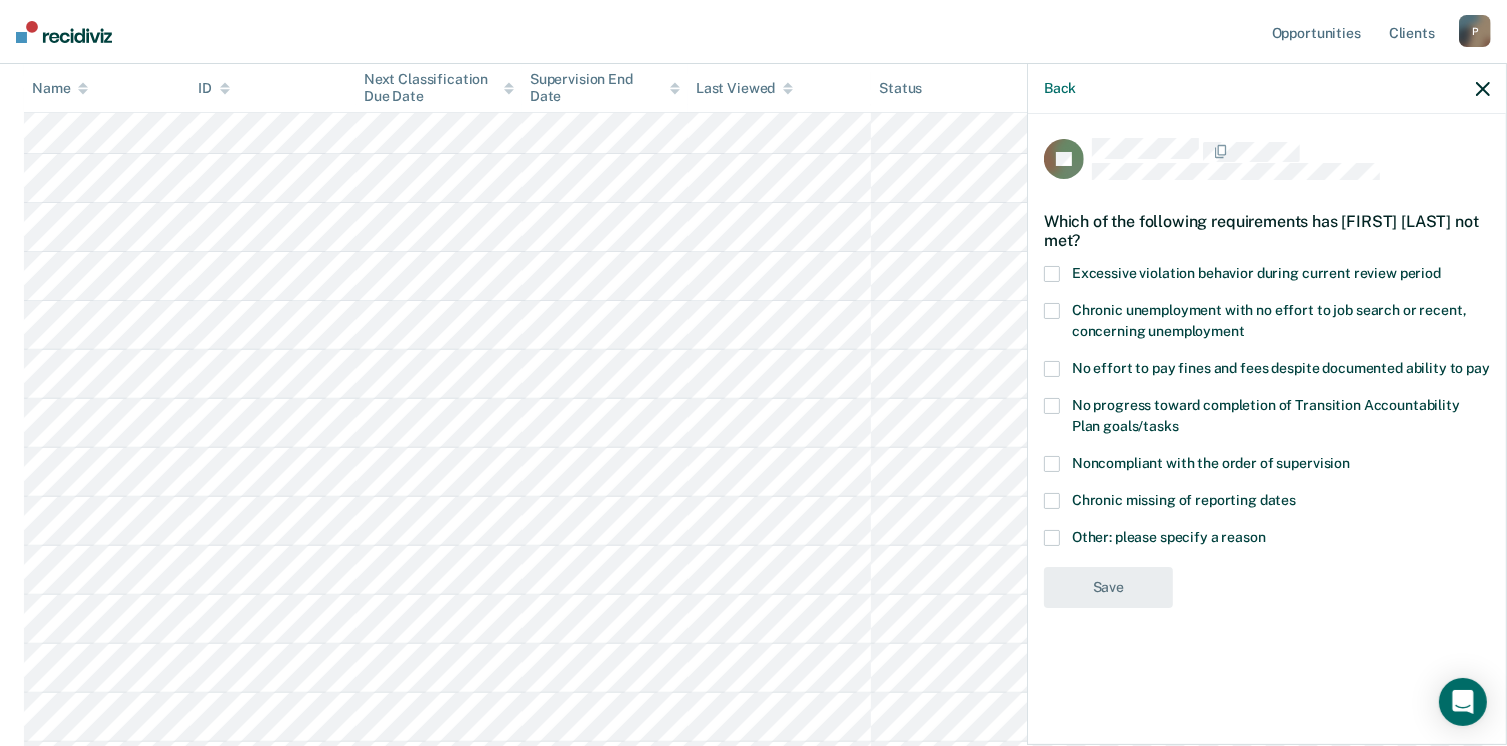 click on "Other: please specify a reason" at bounding box center (1267, 540) 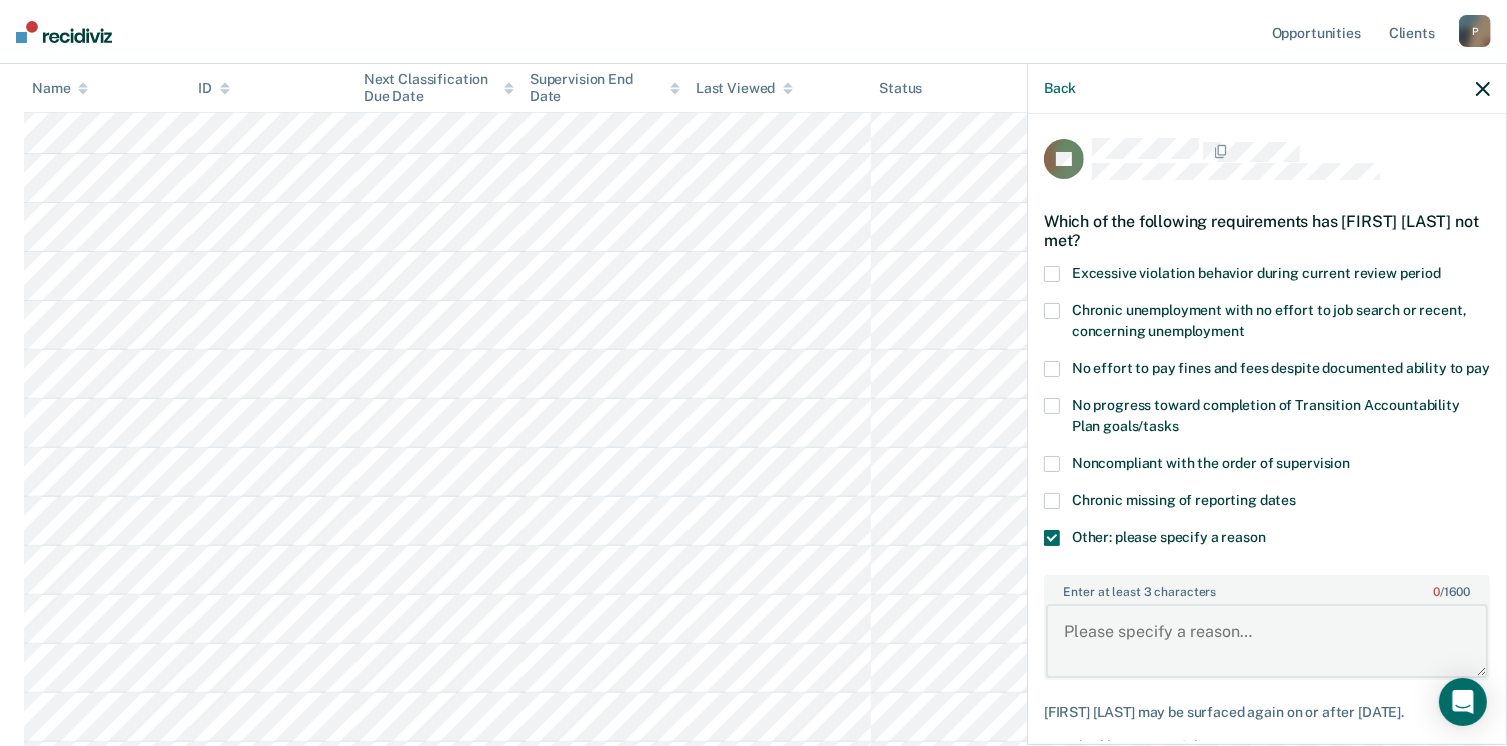 click on "Enter at least 3 characters 0  /  1600" at bounding box center [1267, 641] 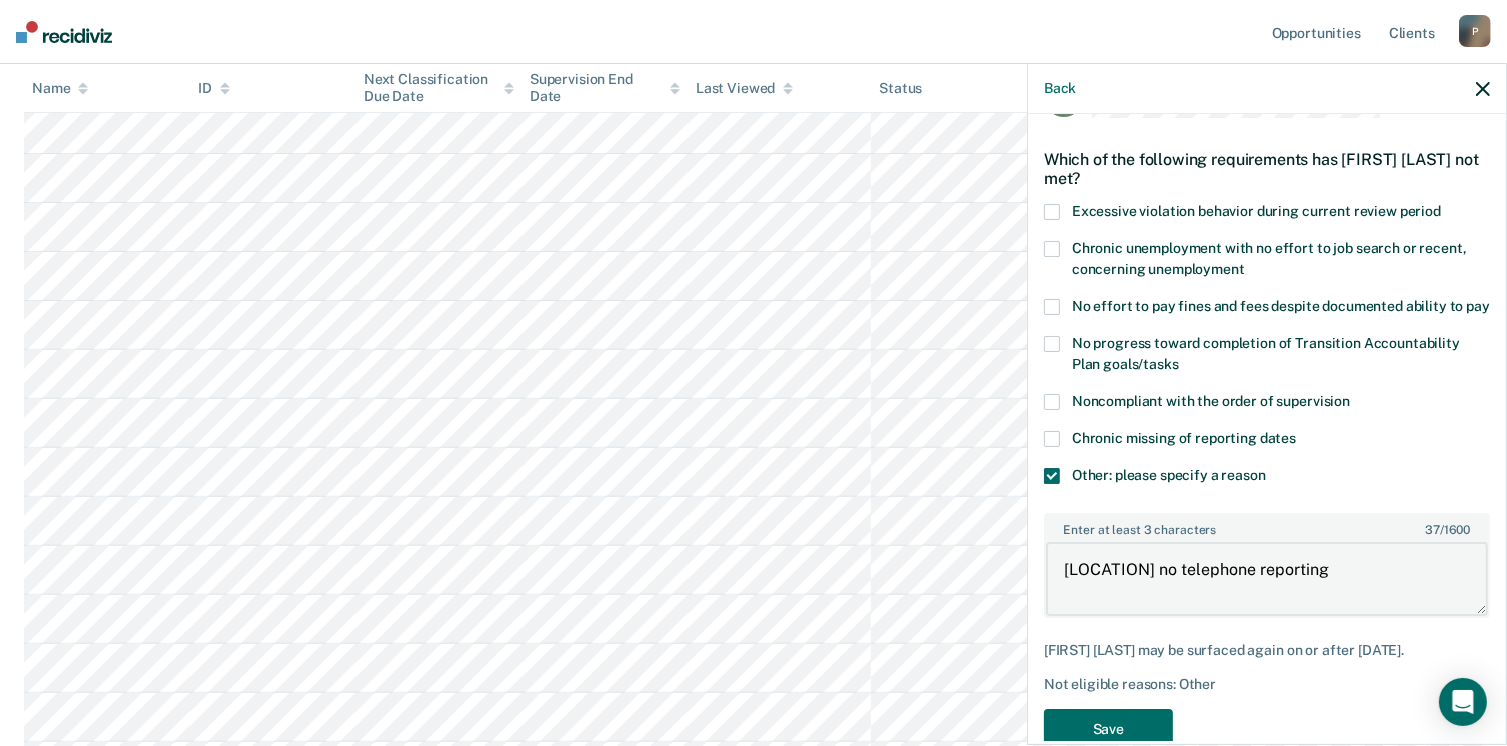 scroll, scrollTop: 123, scrollLeft: 0, axis: vertical 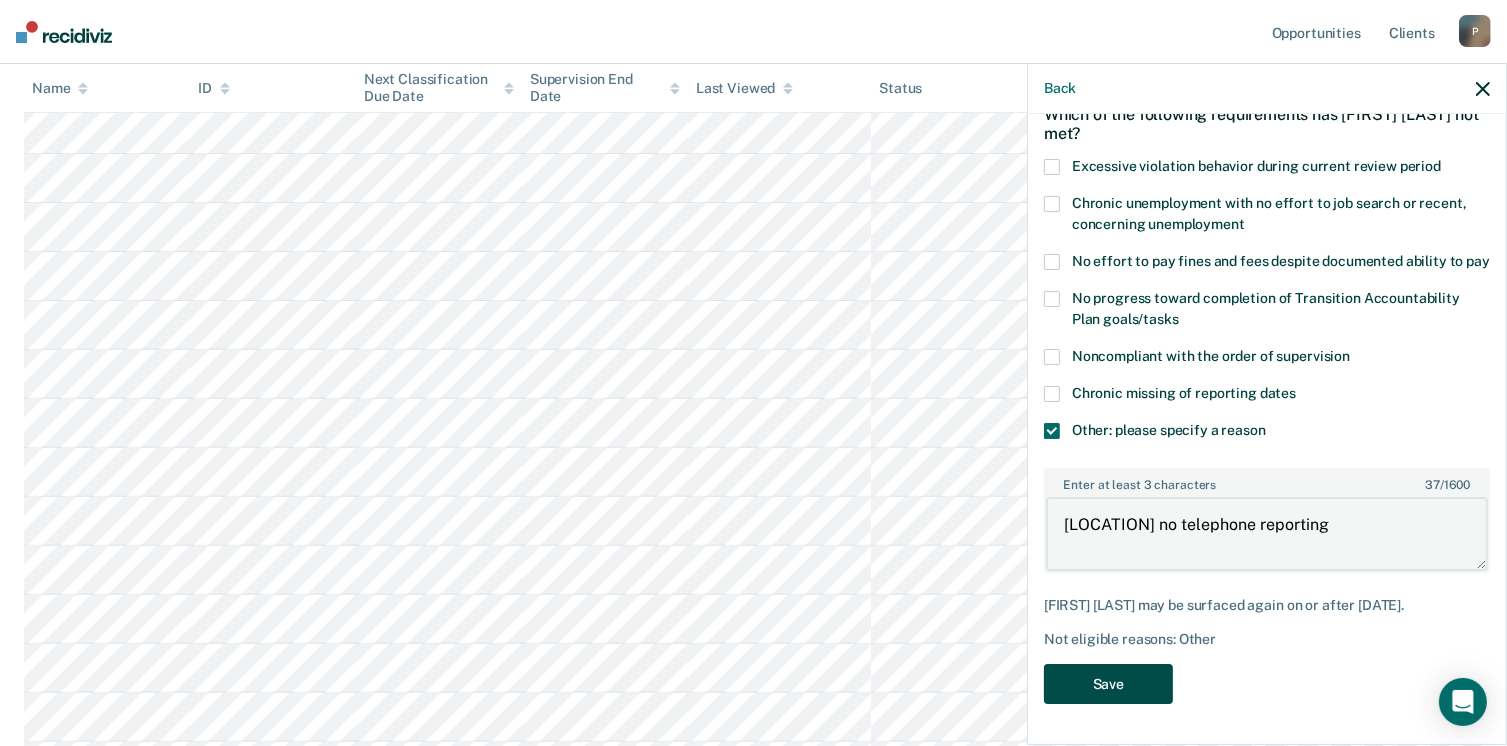 type on "[LOCATION] no telephone reporting" 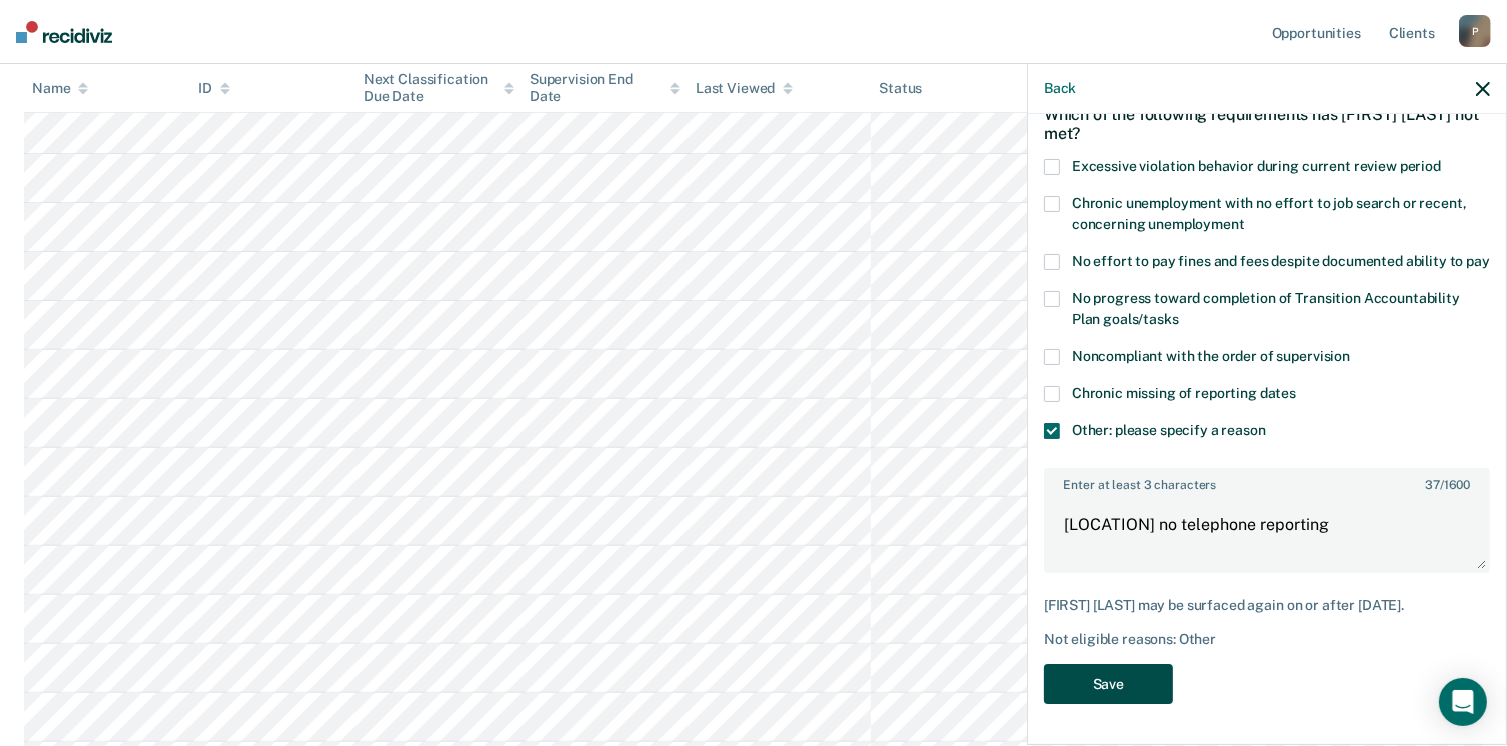 click on "Save" at bounding box center [1108, 684] 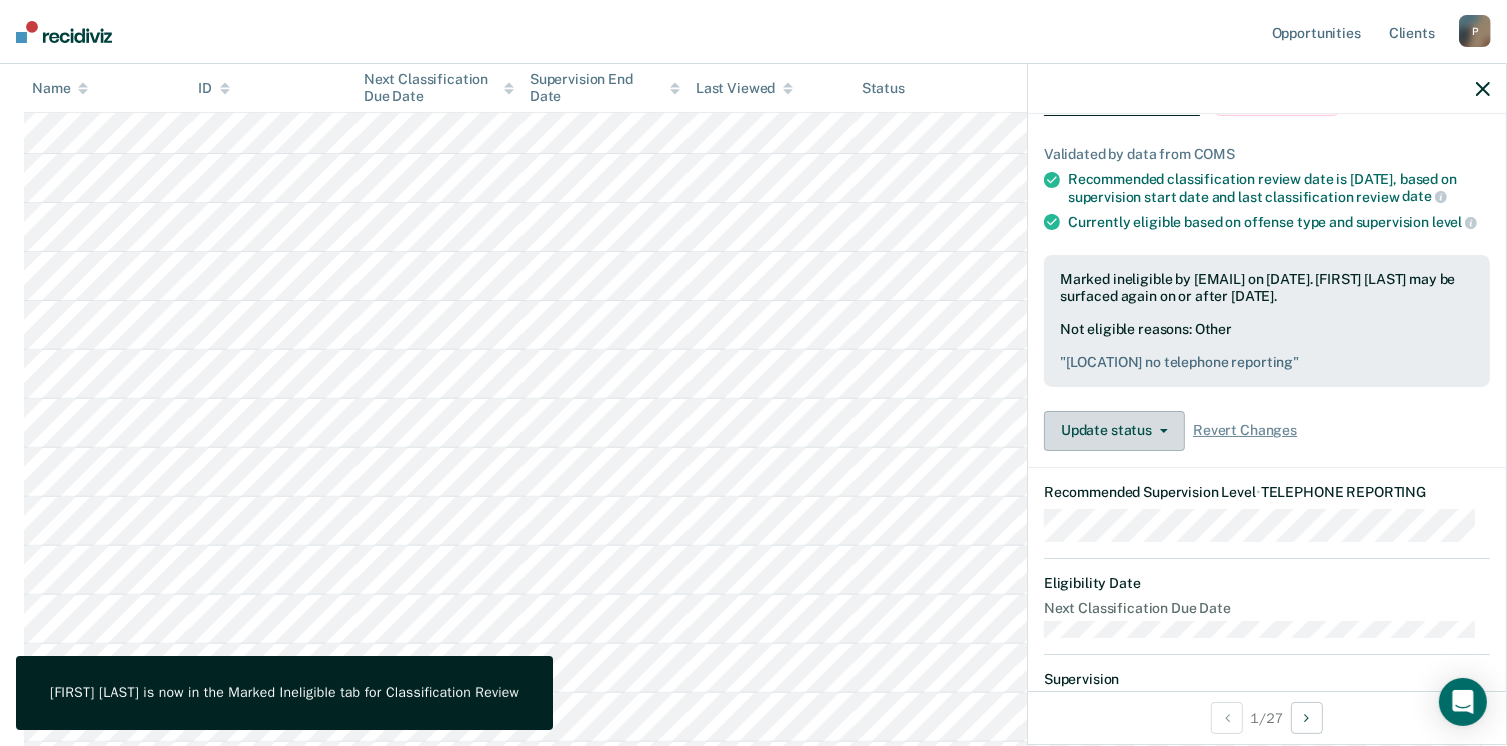 scroll, scrollTop: 300, scrollLeft: 0, axis: vertical 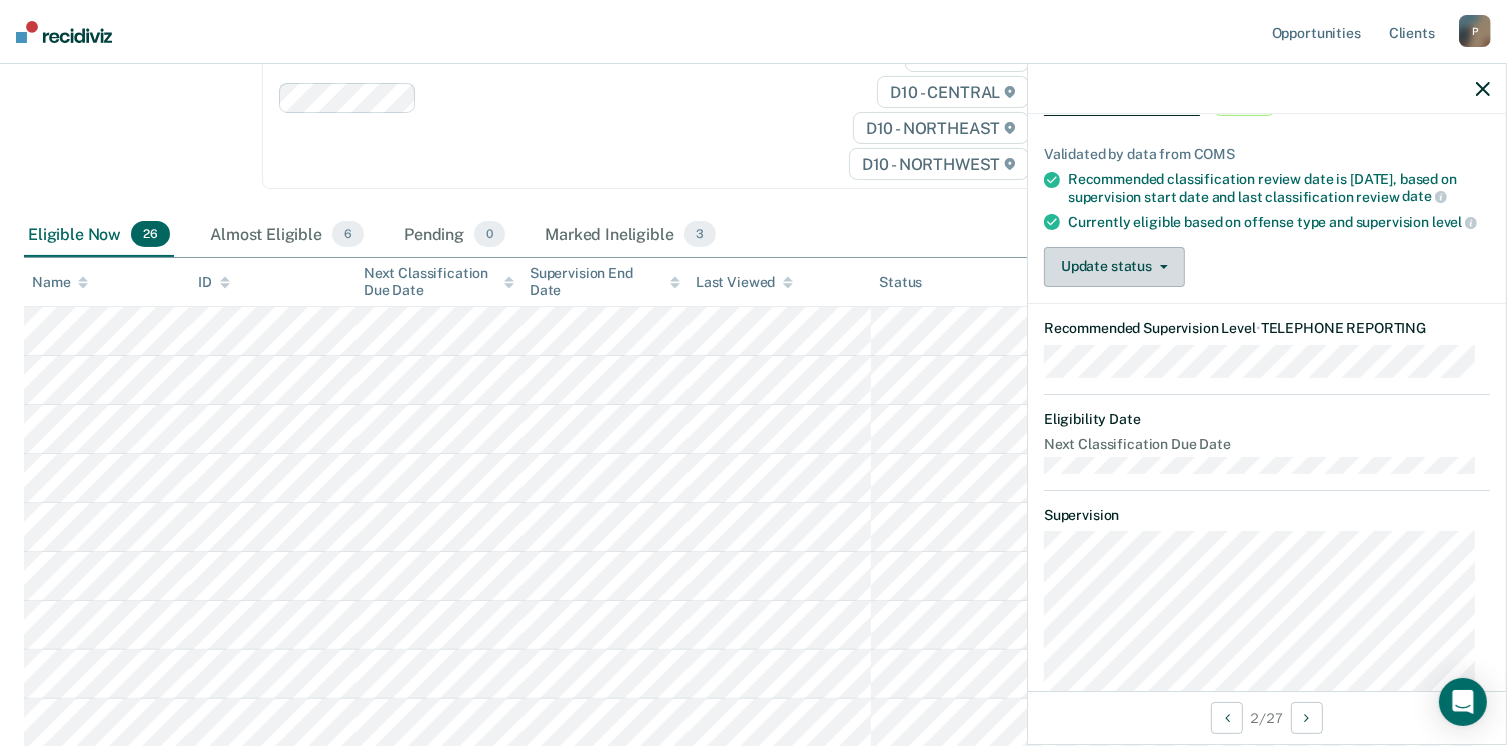 click on "Update status" at bounding box center (1114, 267) 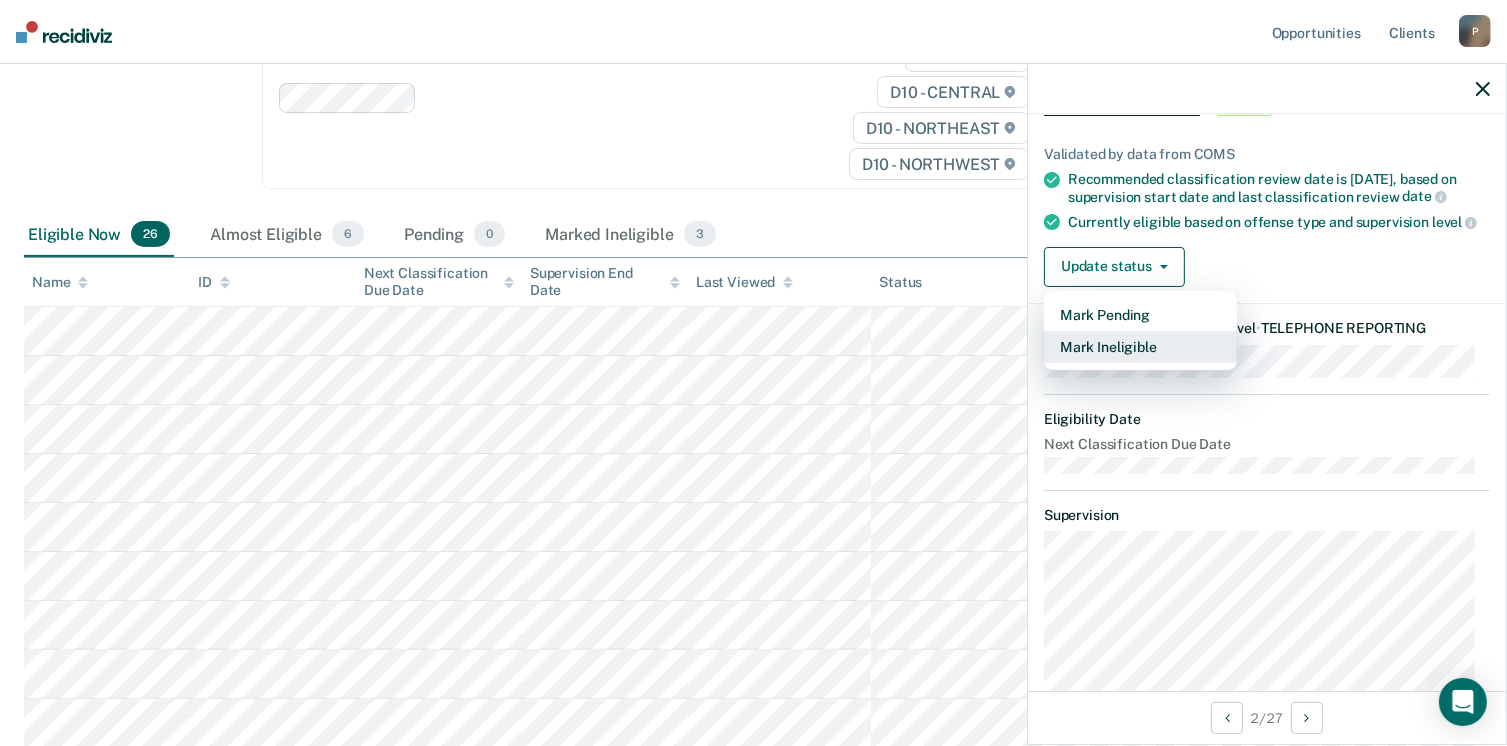 click on "Mark Ineligible" at bounding box center (1140, 347) 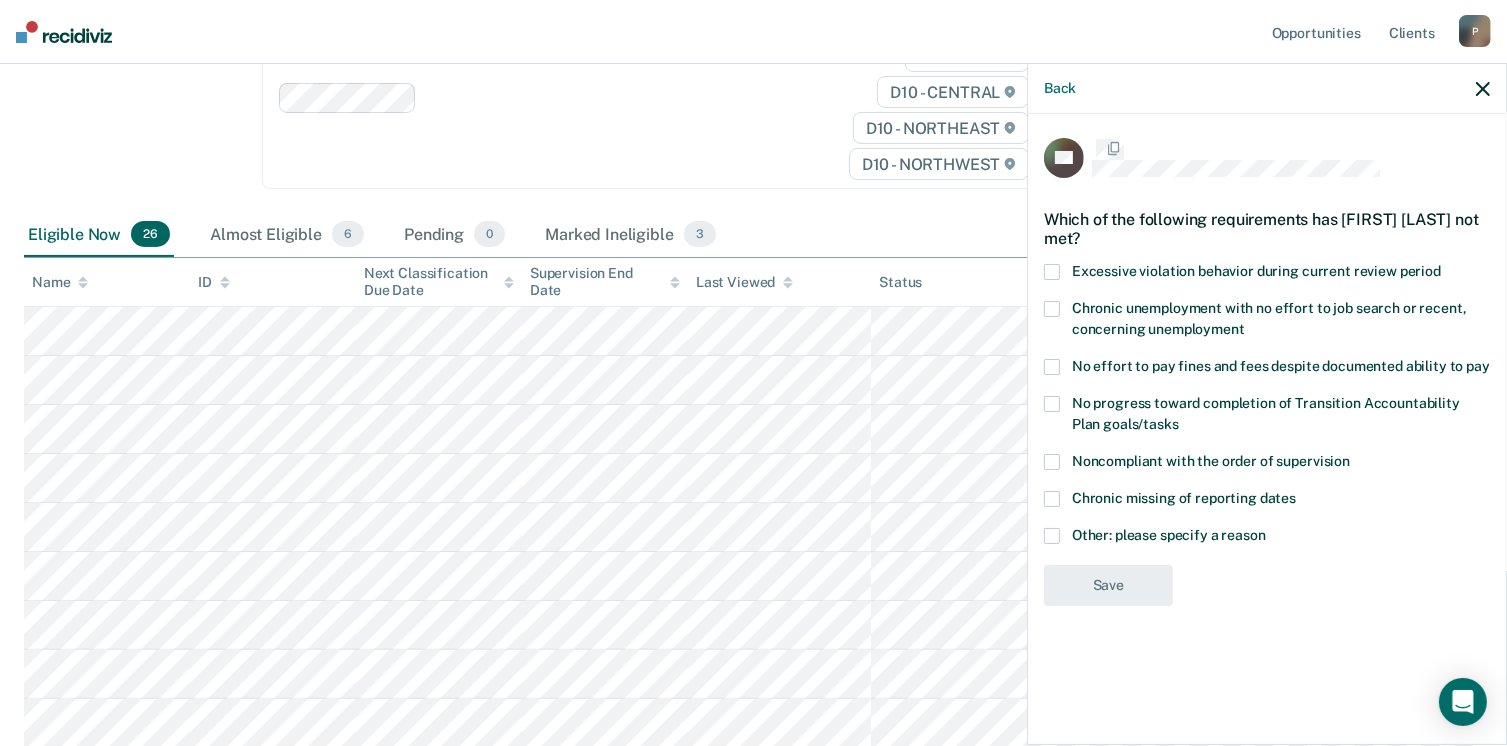 scroll, scrollTop: 0, scrollLeft: 0, axis: both 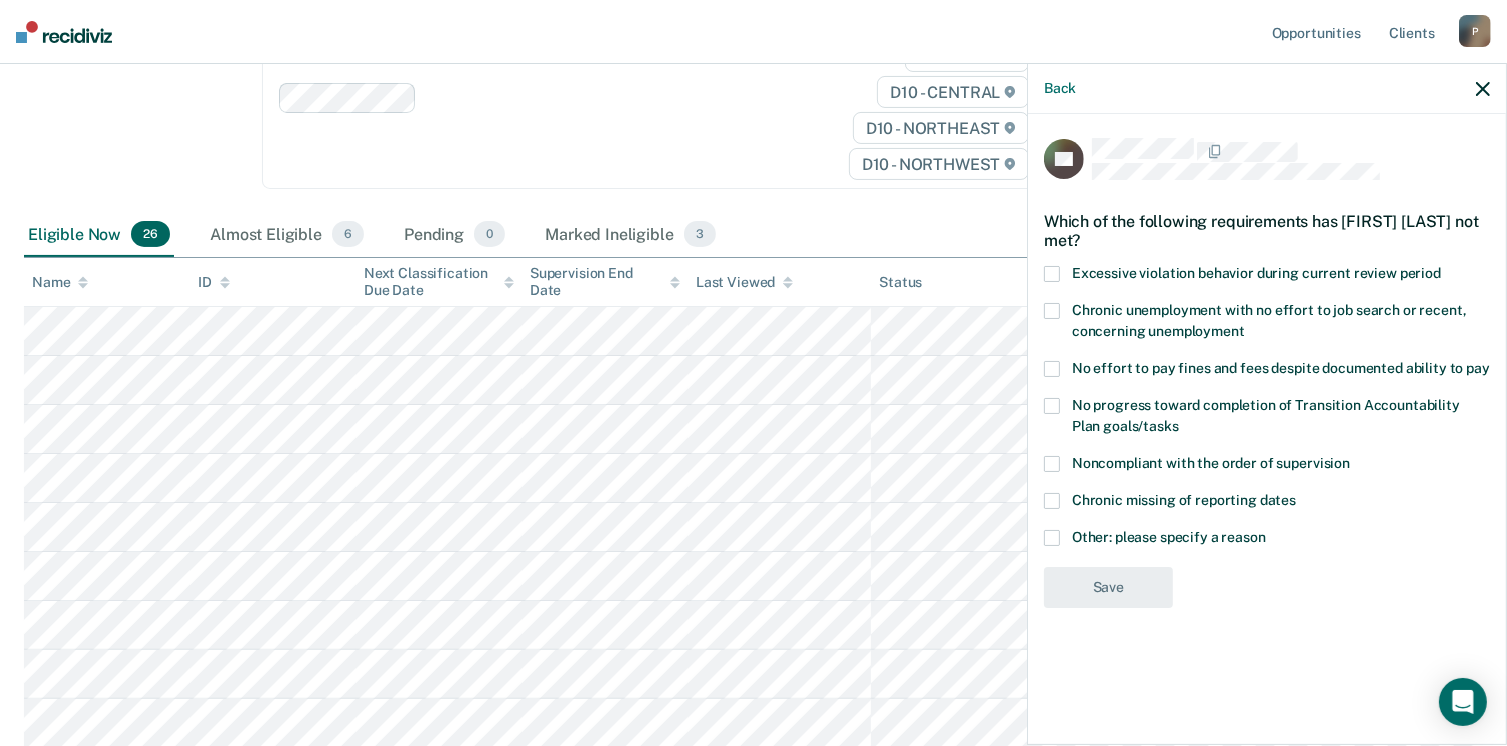 click on "Other: please specify a reason" at bounding box center (1267, 540) 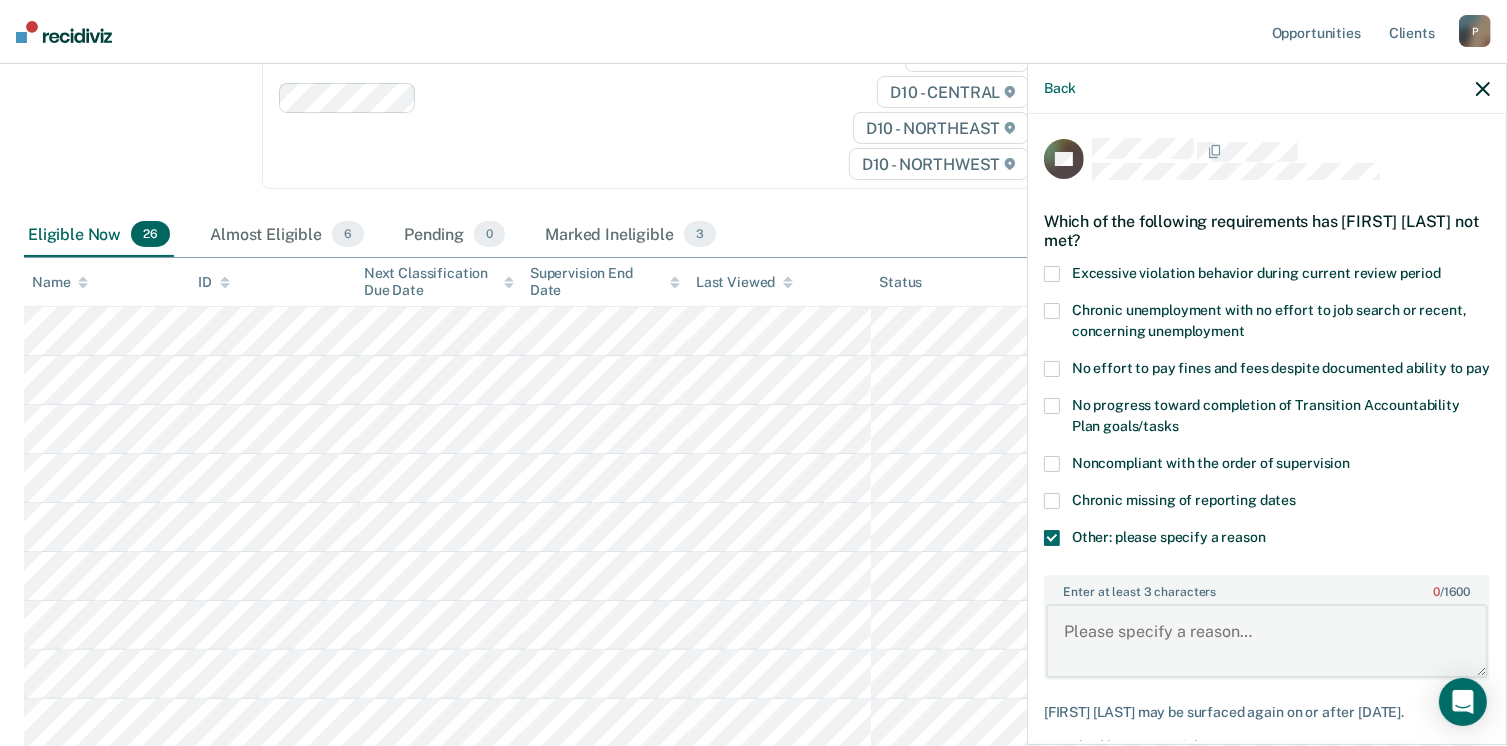 click on "Enter at least 3 characters 0  /  1600" at bounding box center (1267, 641) 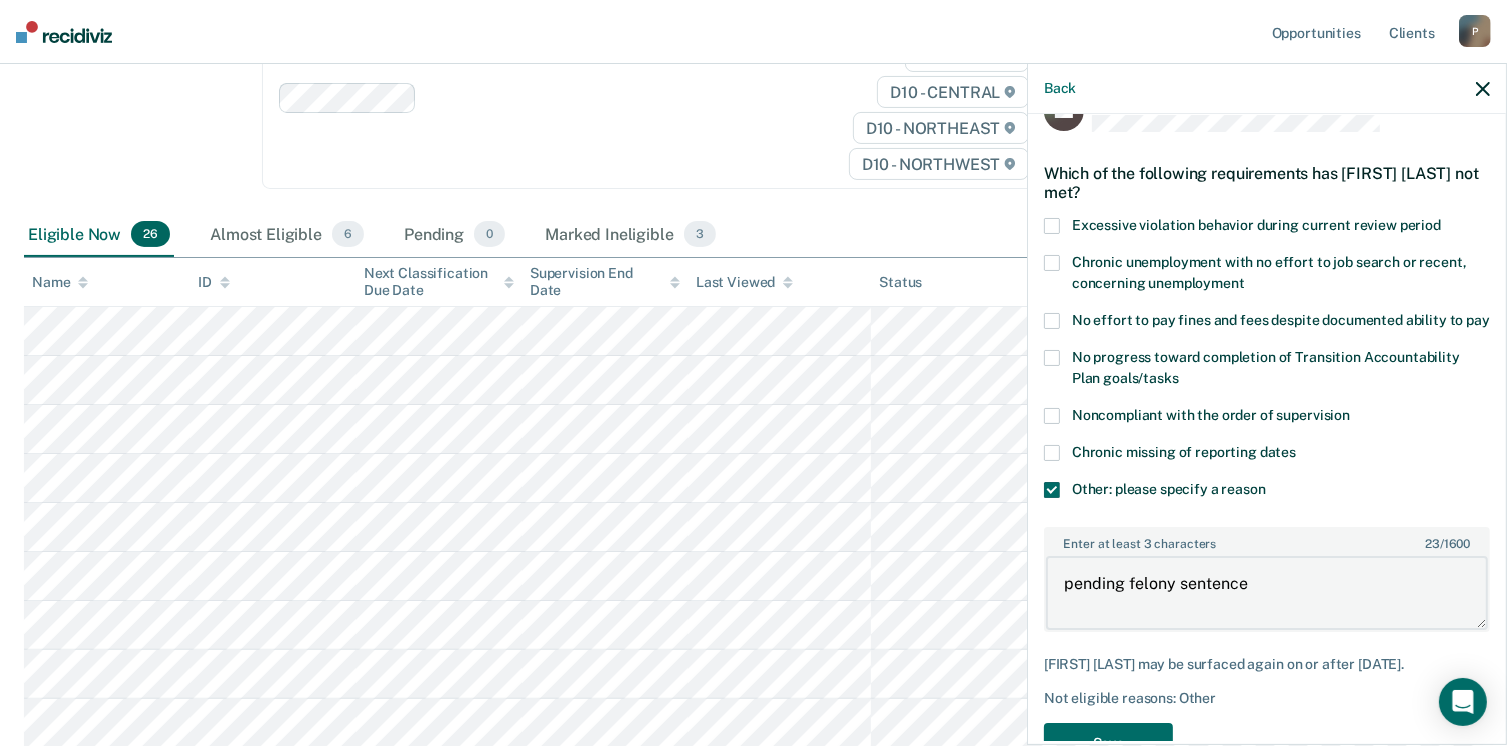 scroll, scrollTop: 123, scrollLeft: 0, axis: vertical 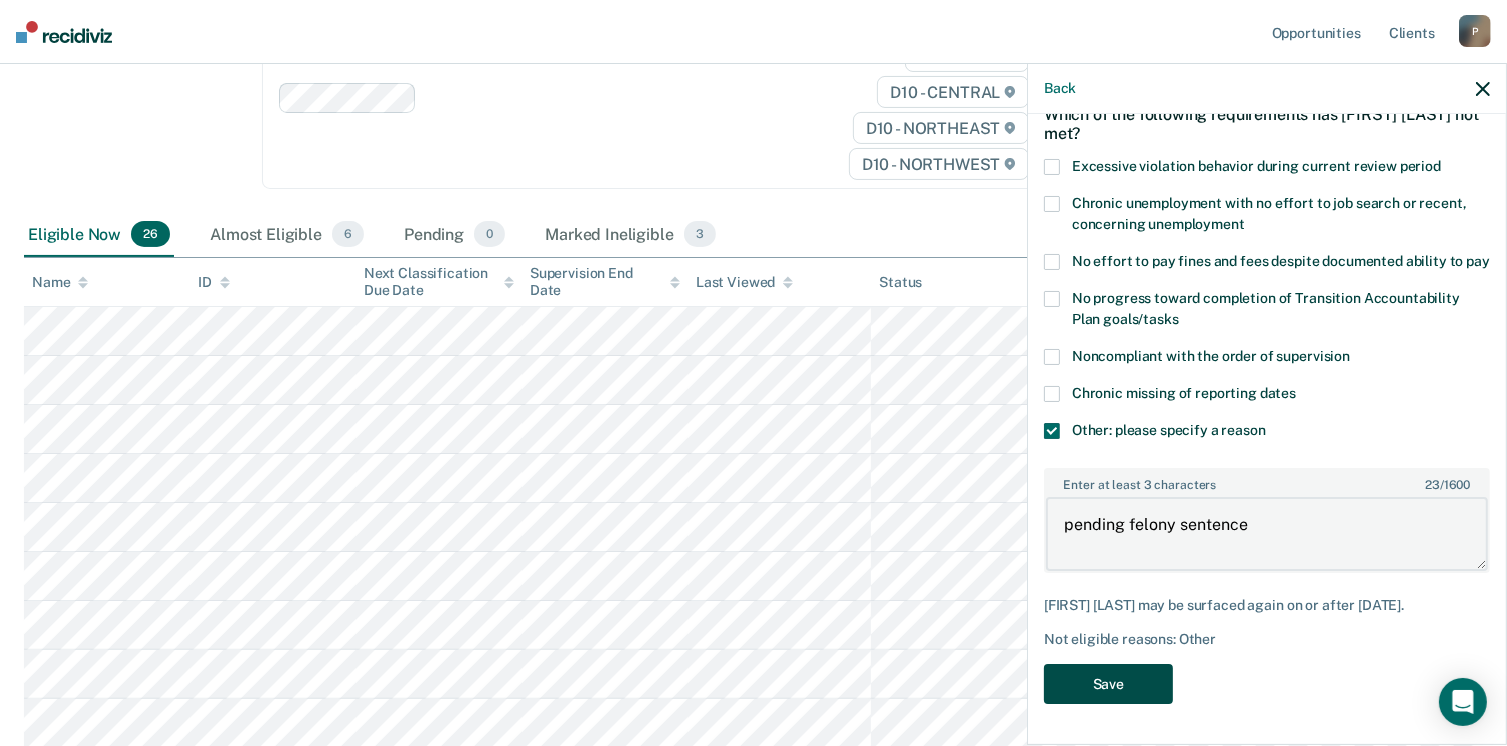 type on "pending felony sentence" 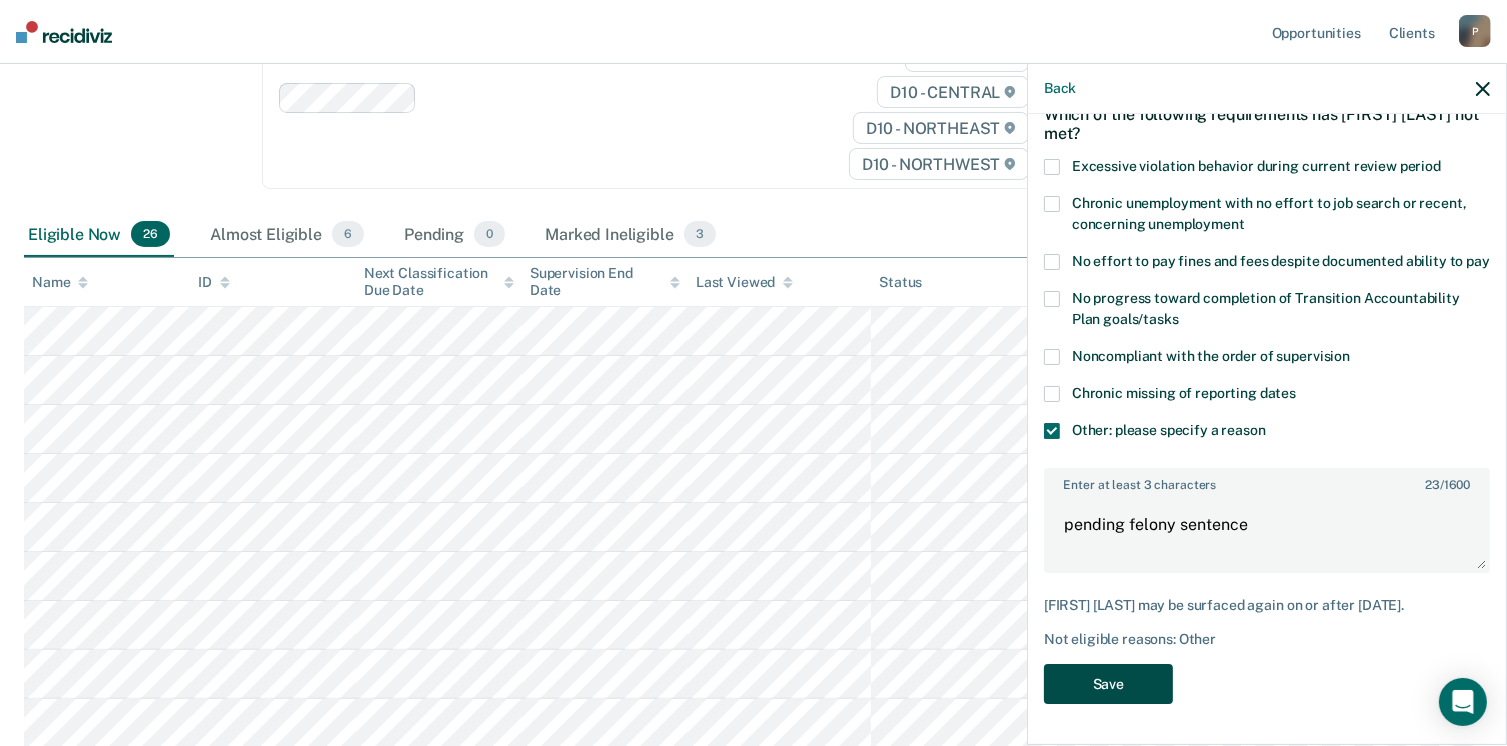 click on "Save" at bounding box center (1108, 684) 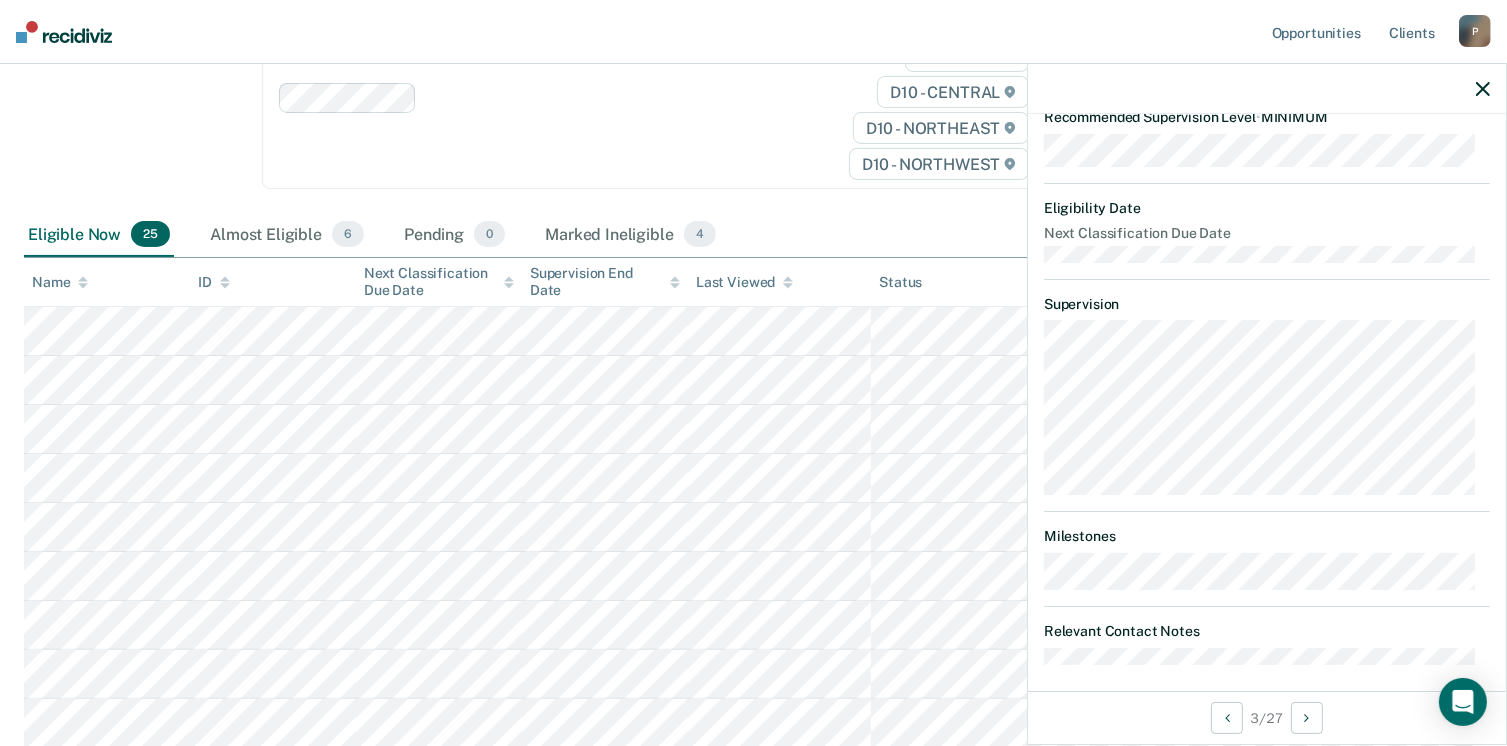 scroll, scrollTop: 358, scrollLeft: 0, axis: vertical 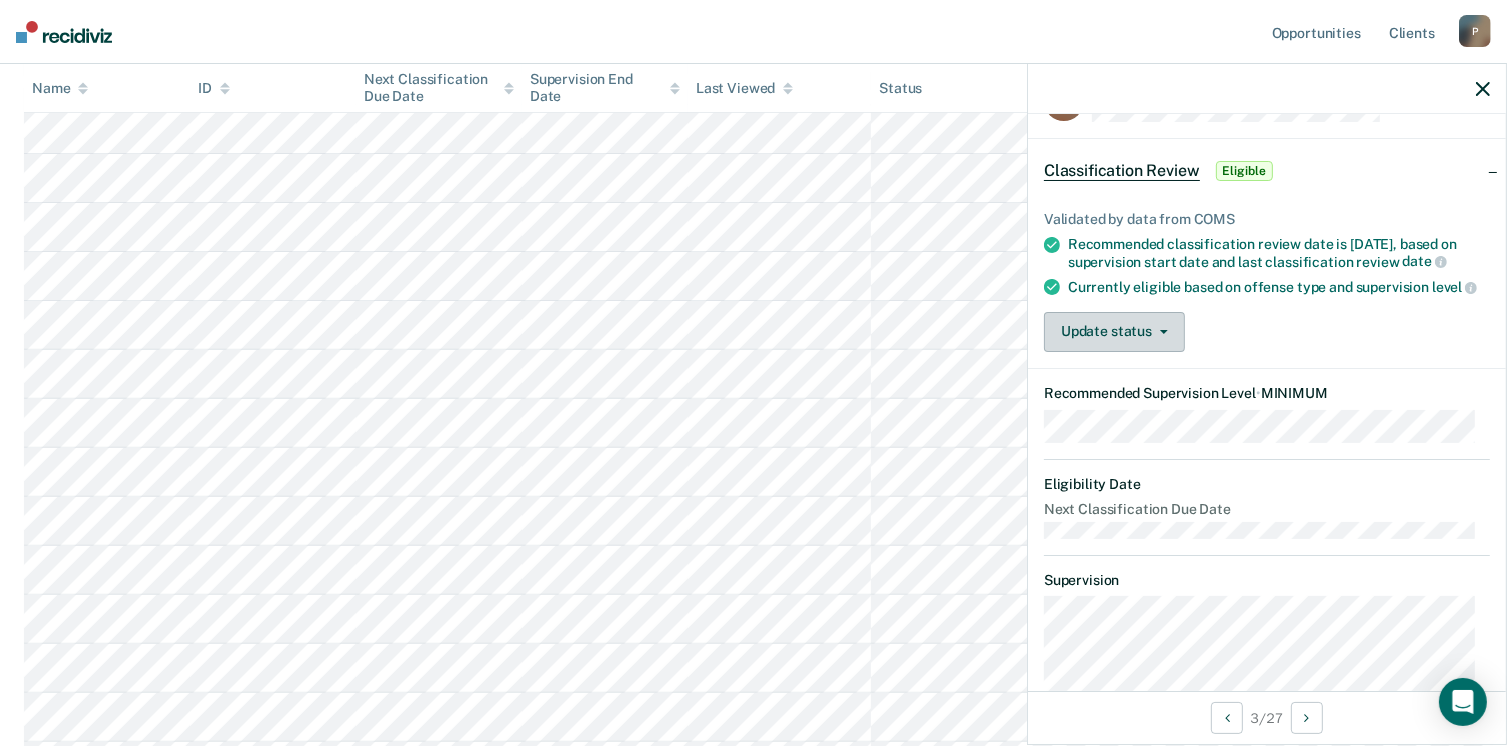 click 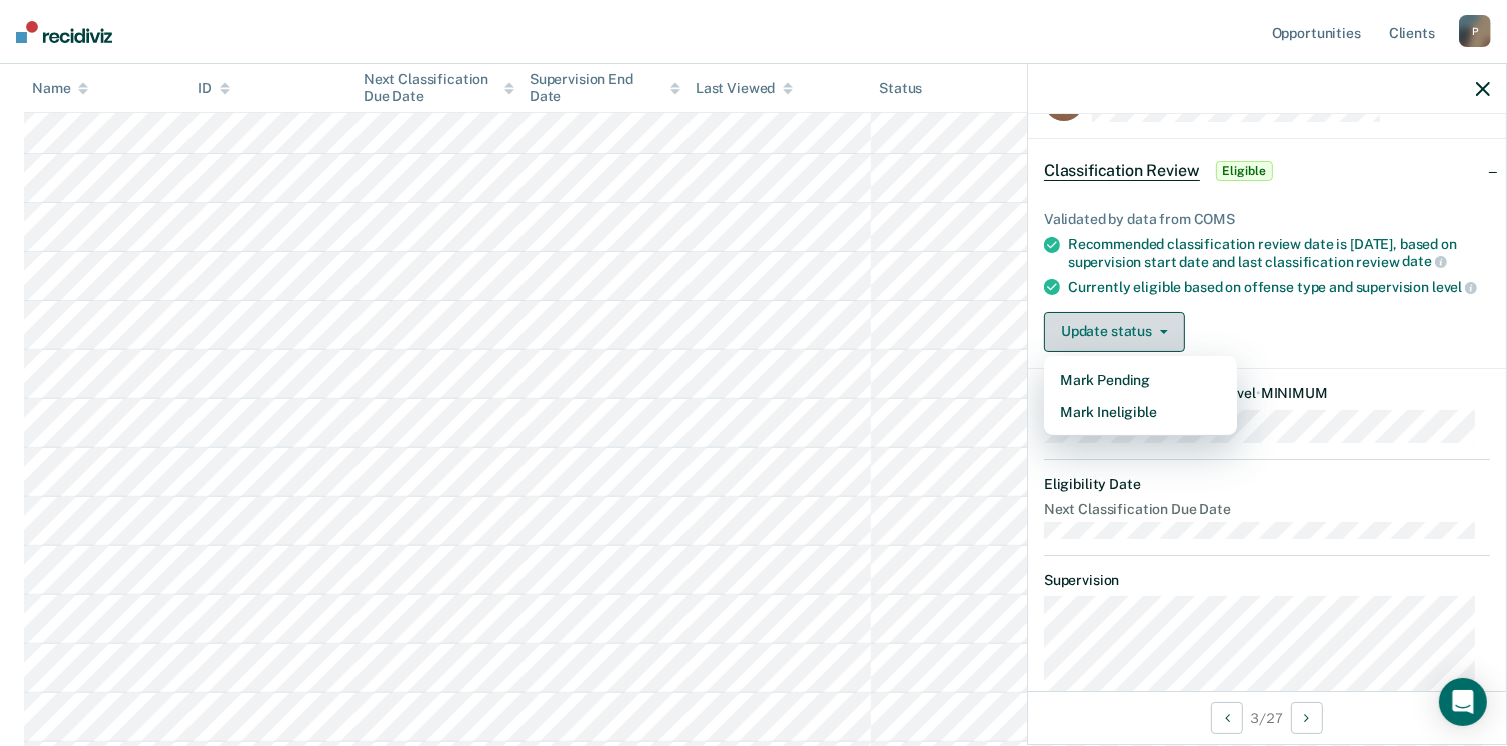 click 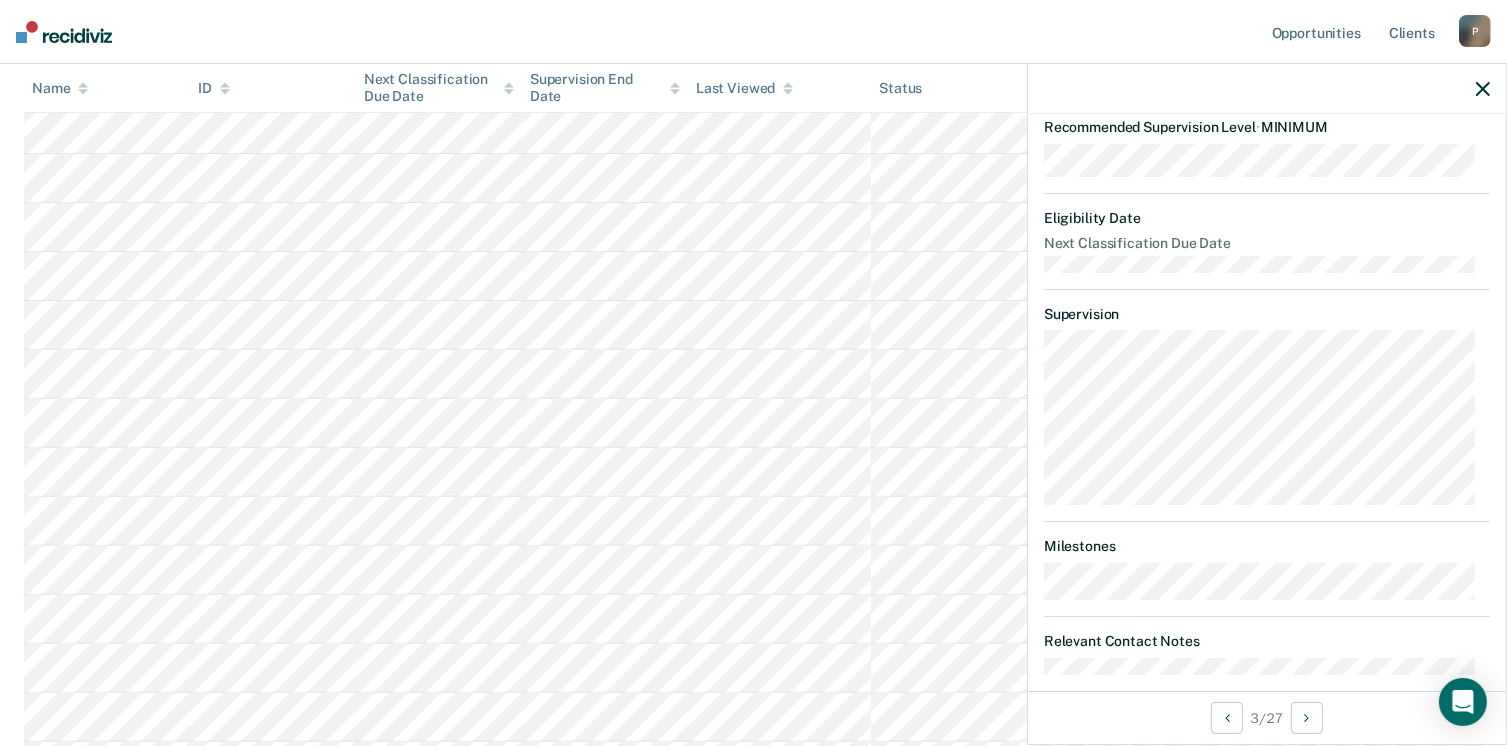 scroll, scrollTop: 358, scrollLeft: 0, axis: vertical 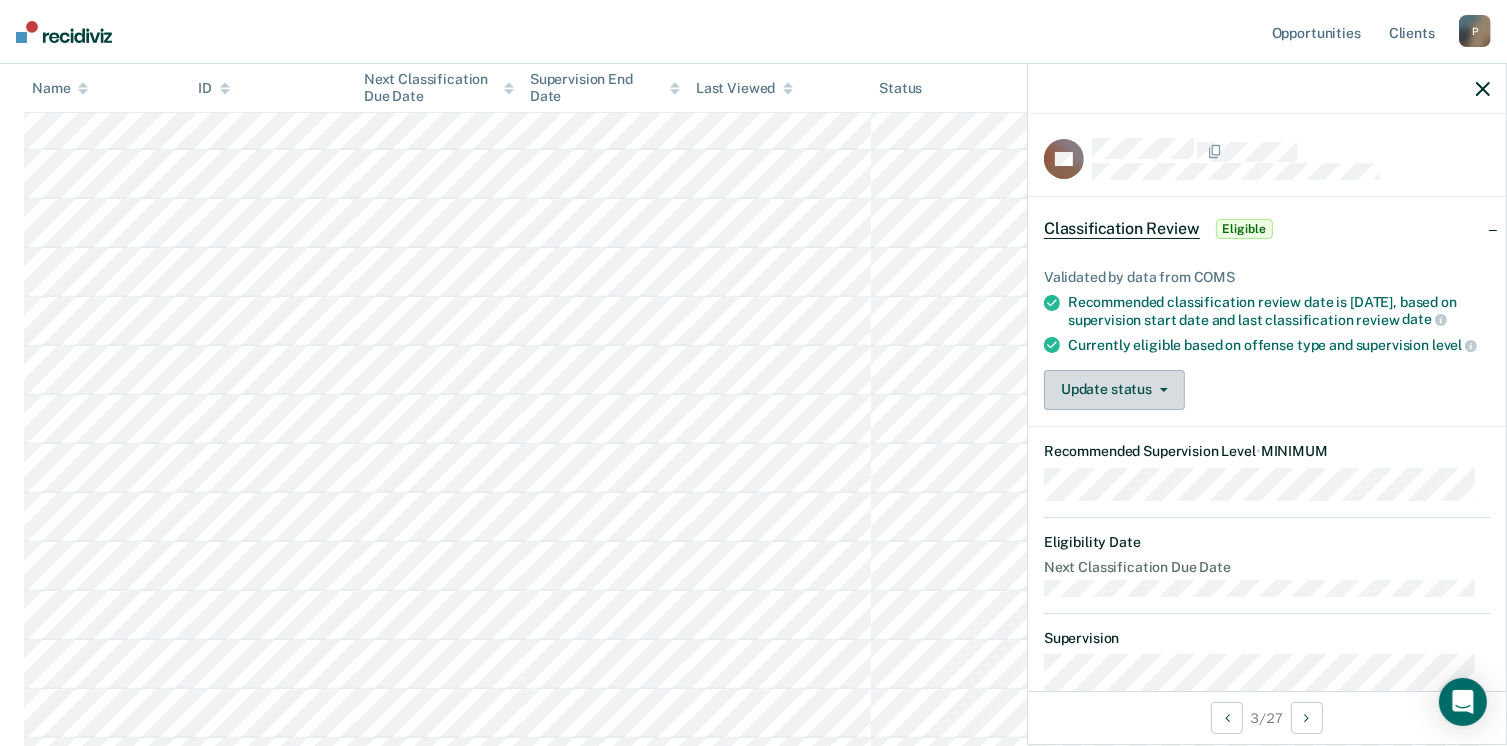 click on "Update status" at bounding box center [1114, 390] 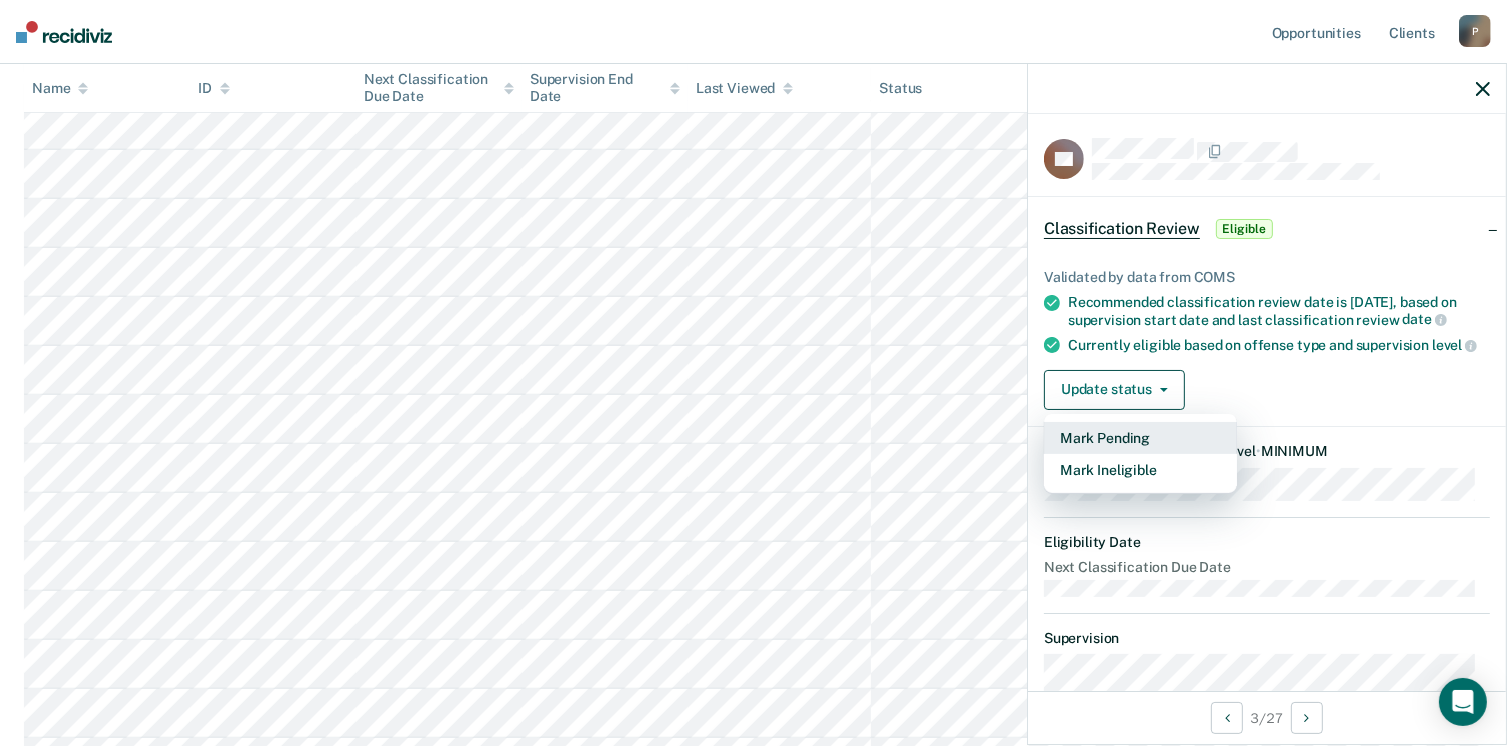 click on "Mark Pending" at bounding box center [1140, 438] 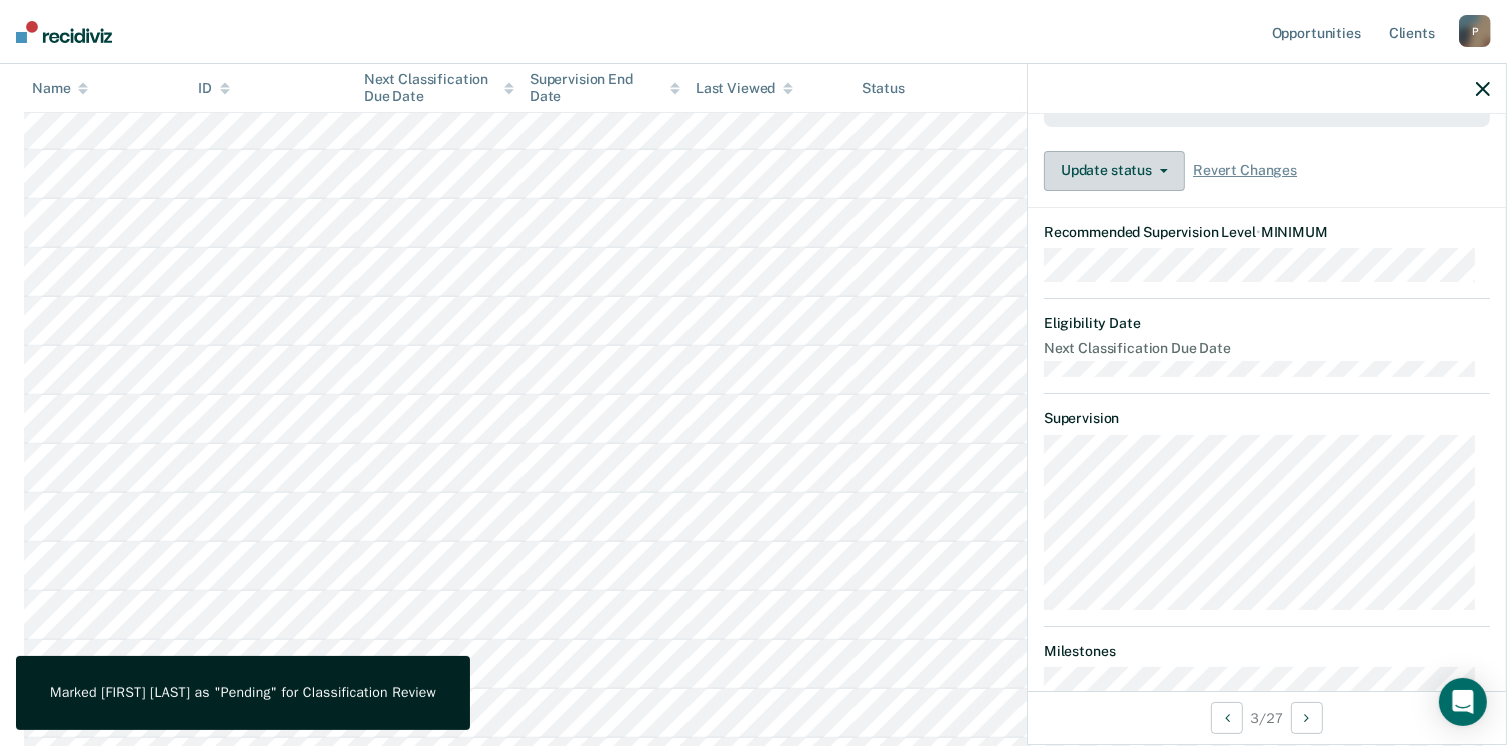 scroll, scrollTop: 456, scrollLeft: 0, axis: vertical 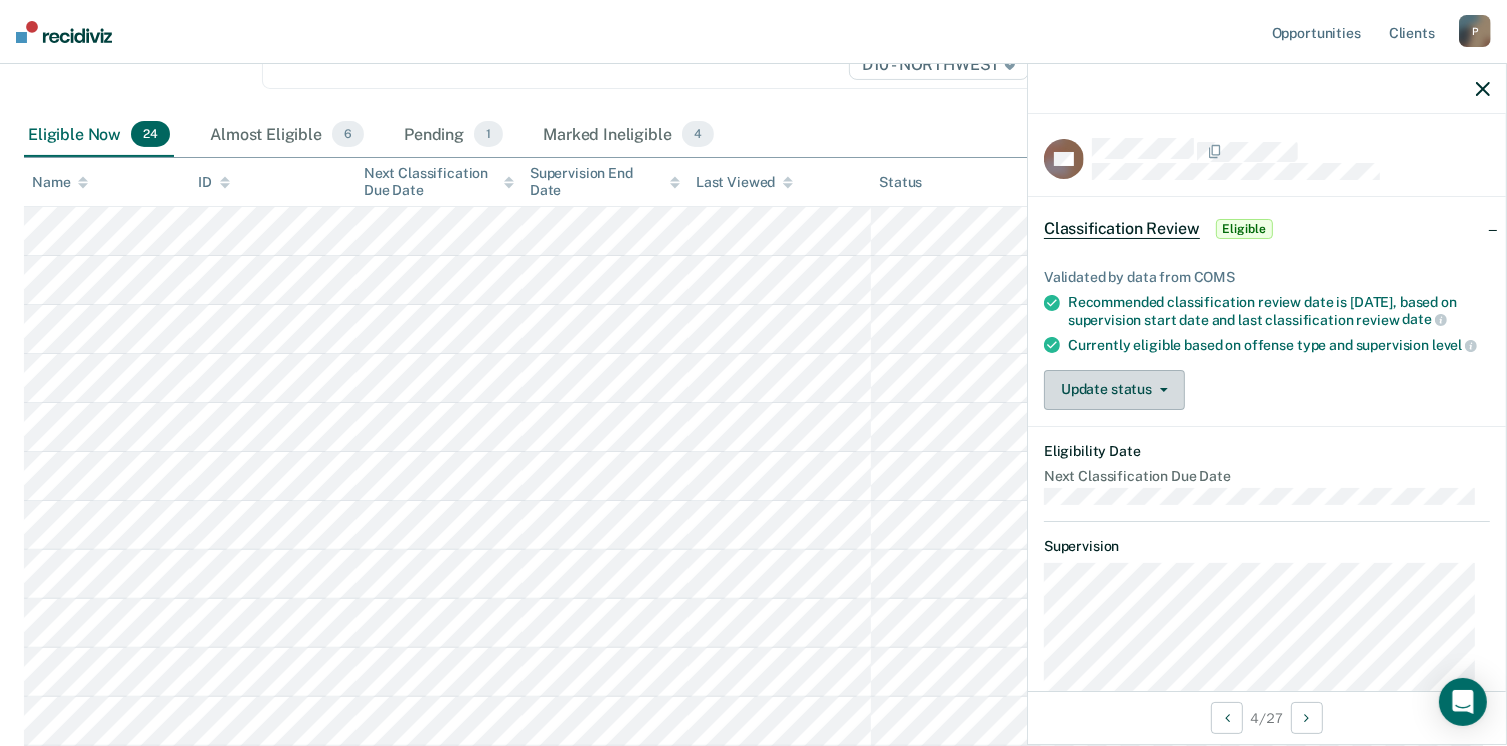 click on "Update status" at bounding box center (1114, 390) 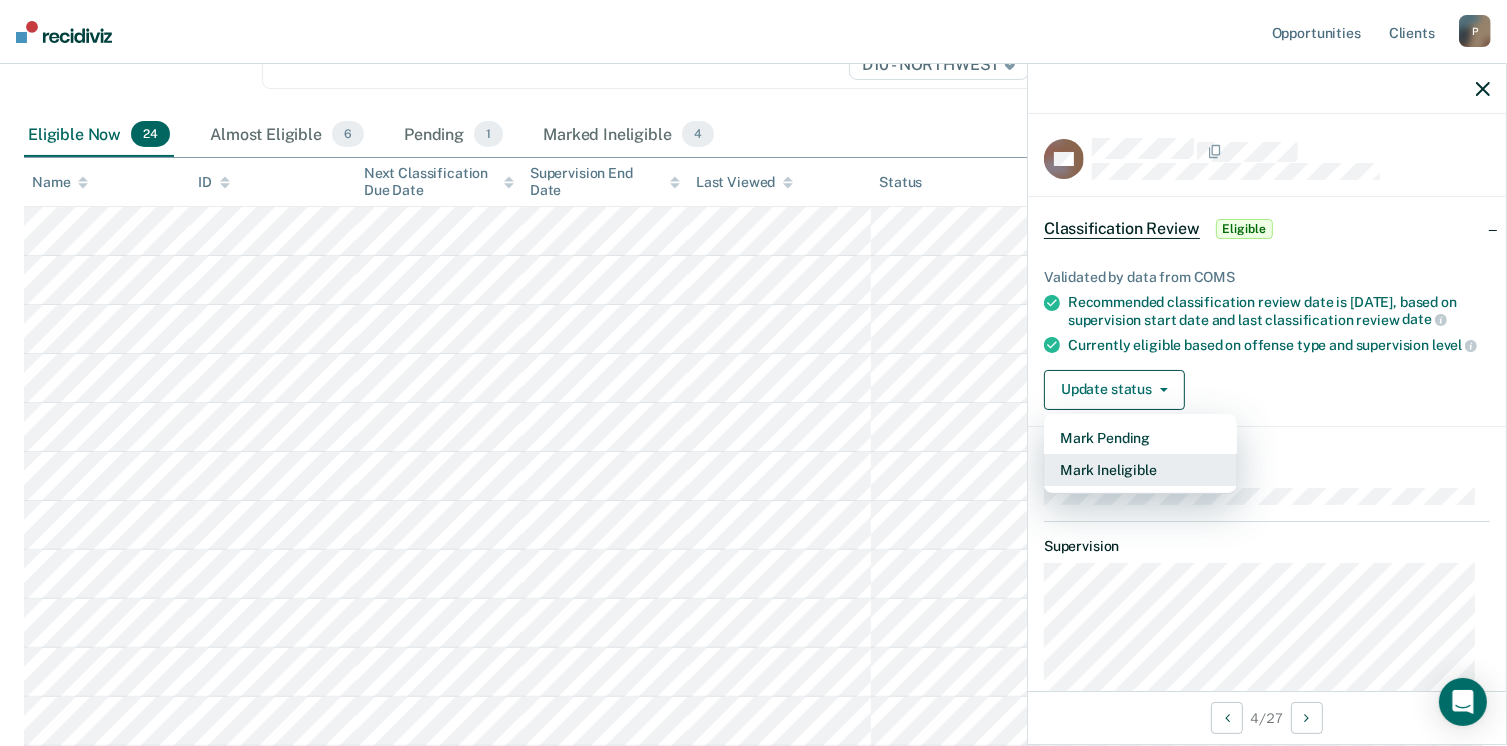 click on "Mark Ineligible" at bounding box center (1140, 470) 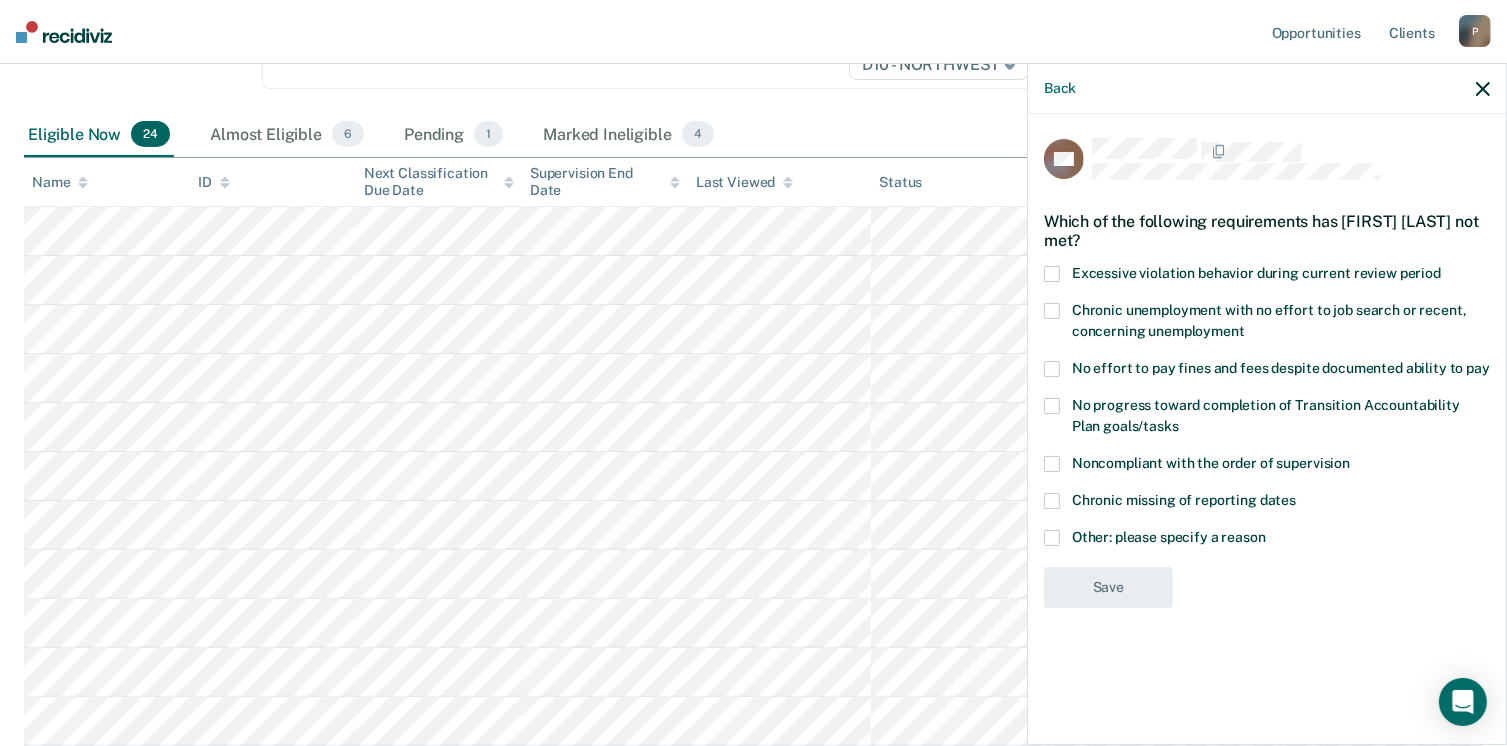 click at bounding box center (1052, 538) 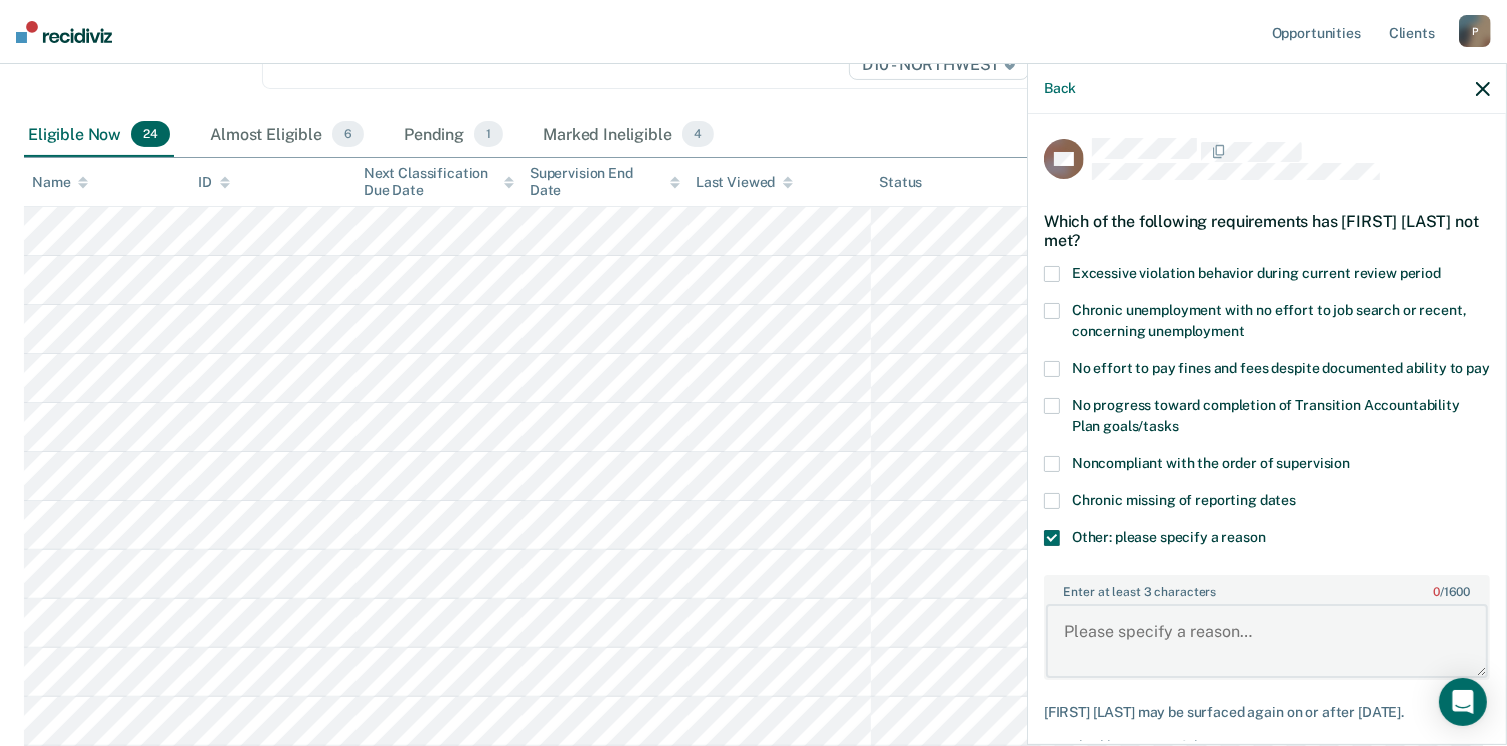 click on "Enter at least 3 characters 0  /  1600" at bounding box center [1267, 641] 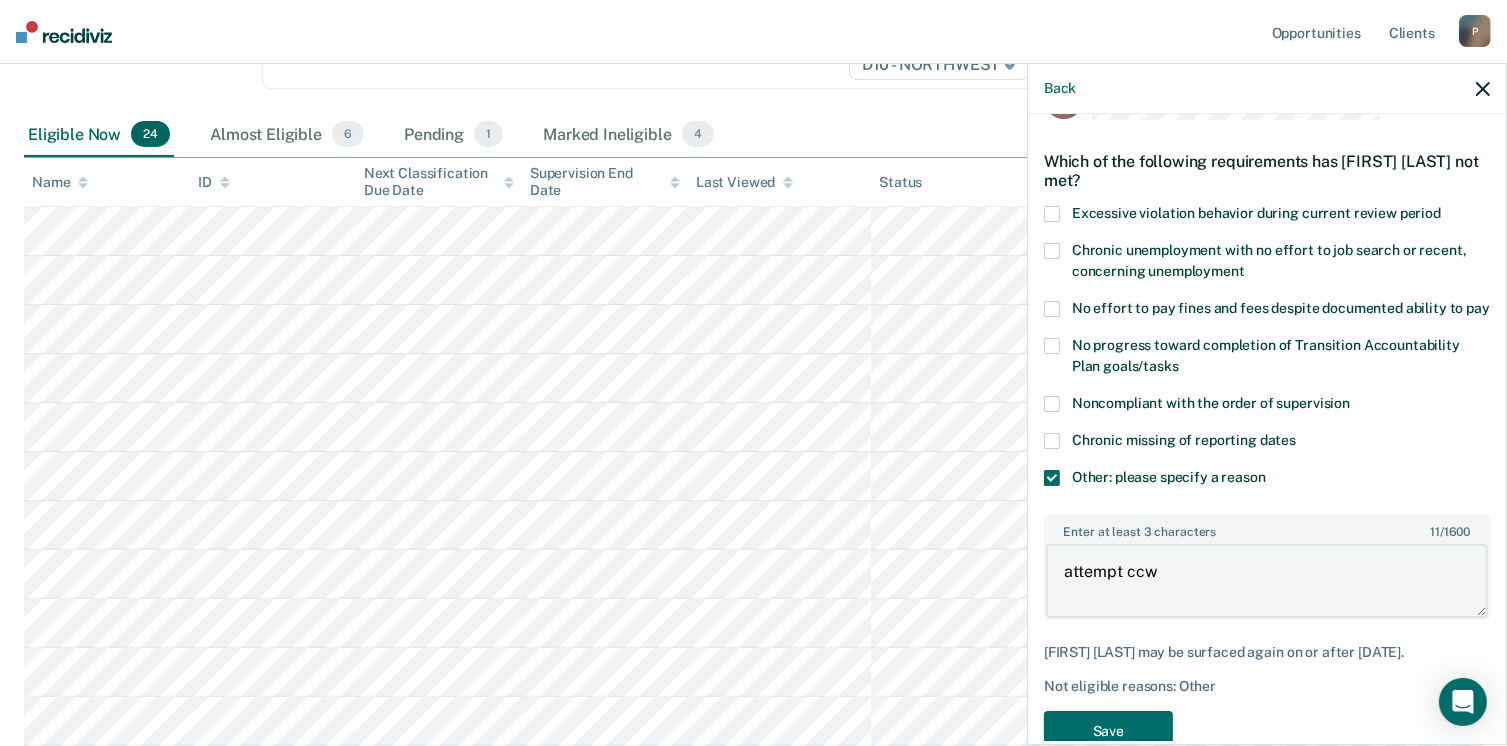 scroll, scrollTop: 123, scrollLeft: 0, axis: vertical 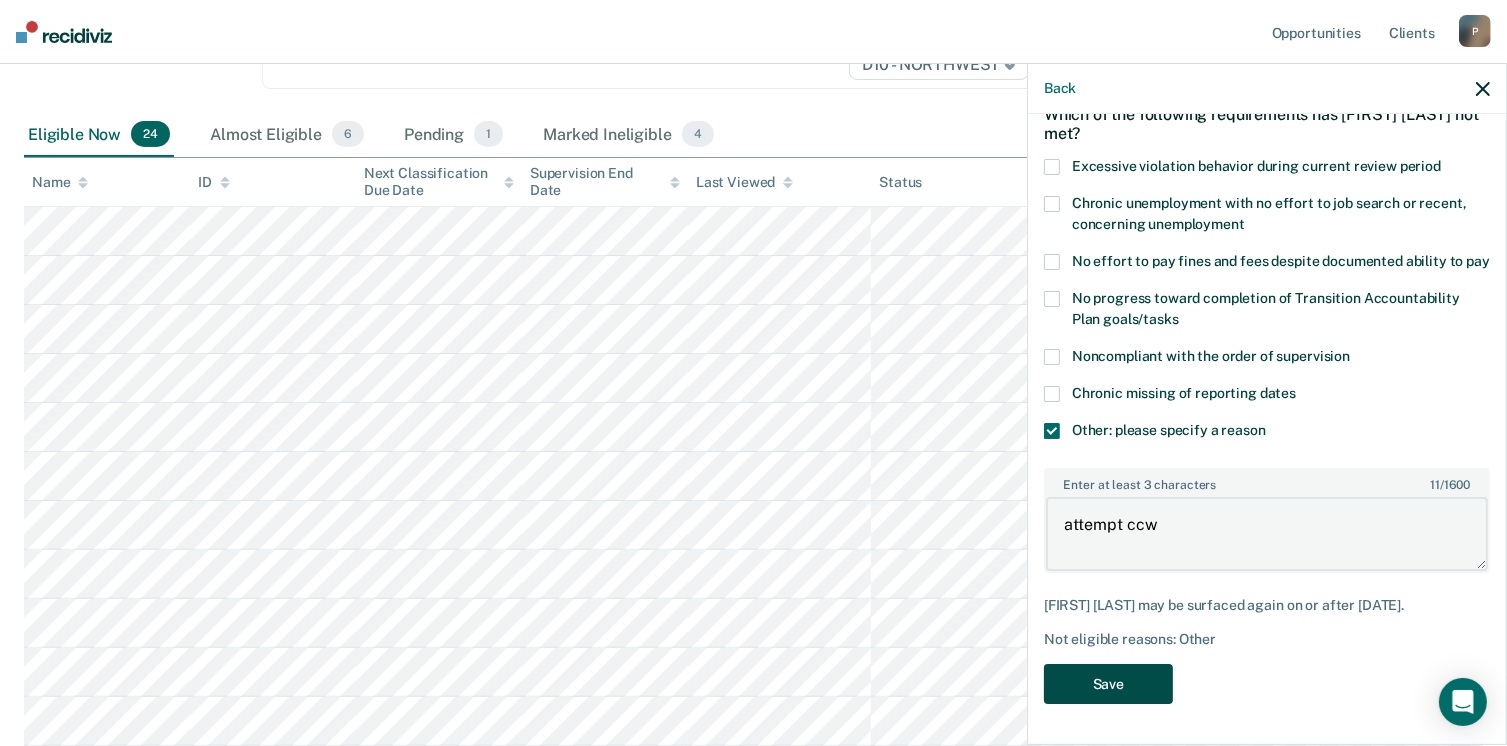 type on "attempt ccw" 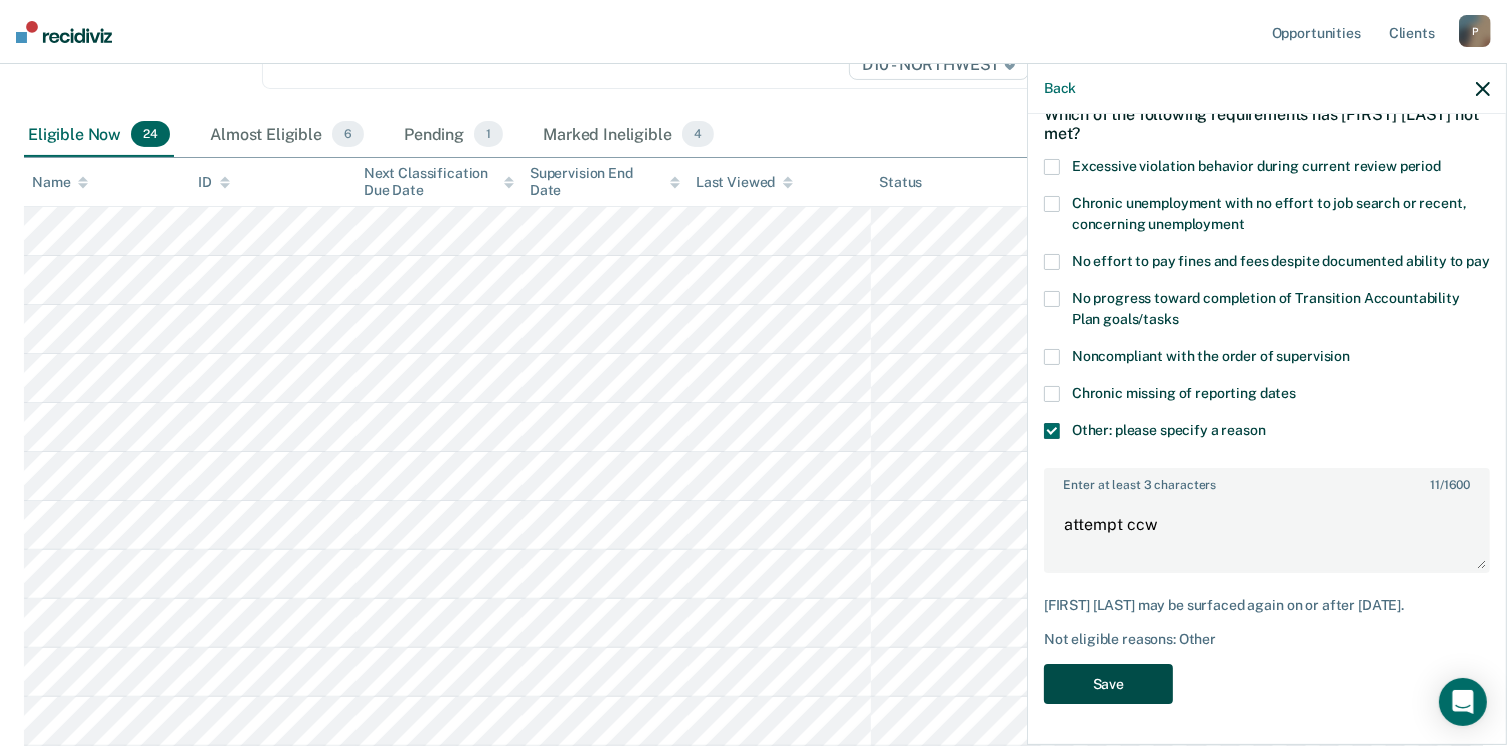 click on "Save" at bounding box center [1108, 684] 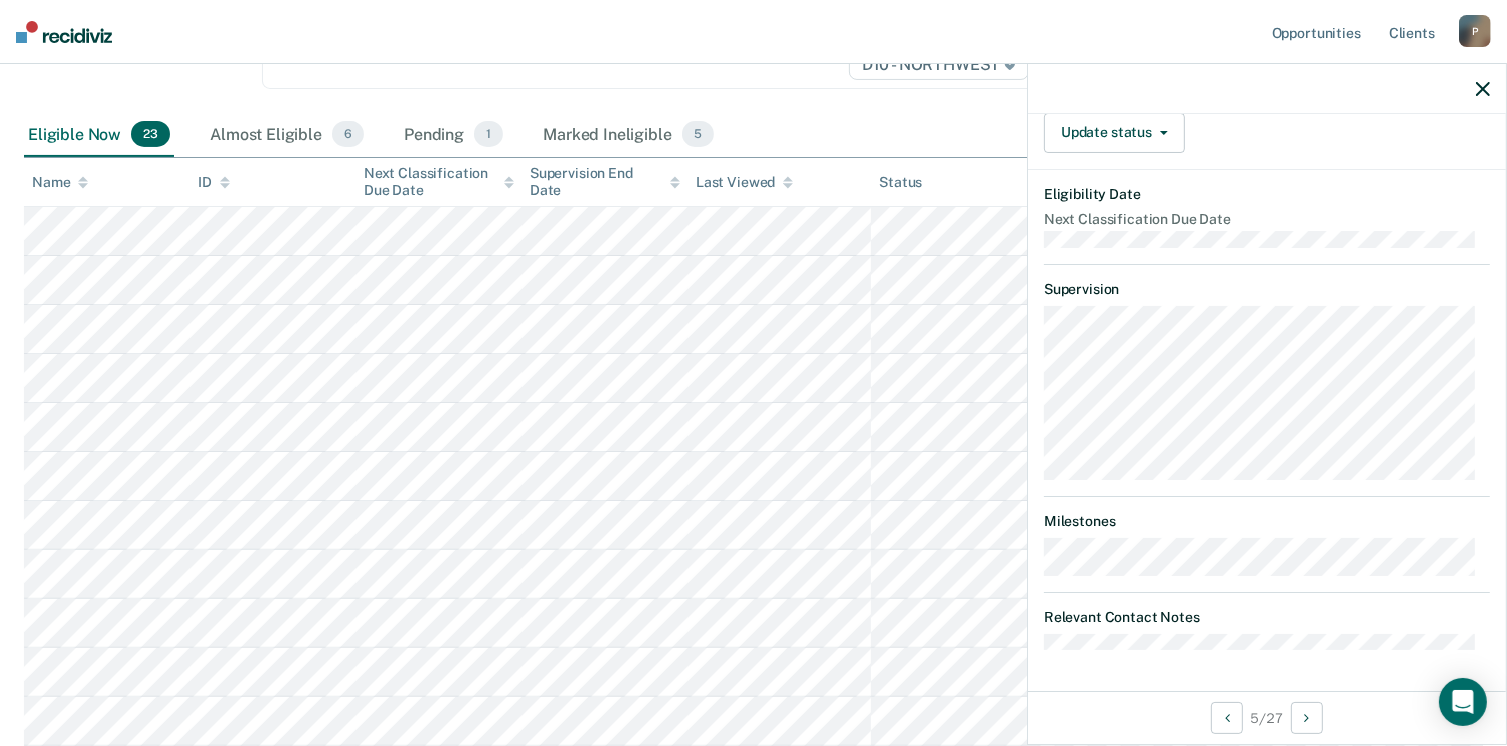 scroll, scrollTop: 267, scrollLeft: 0, axis: vertical 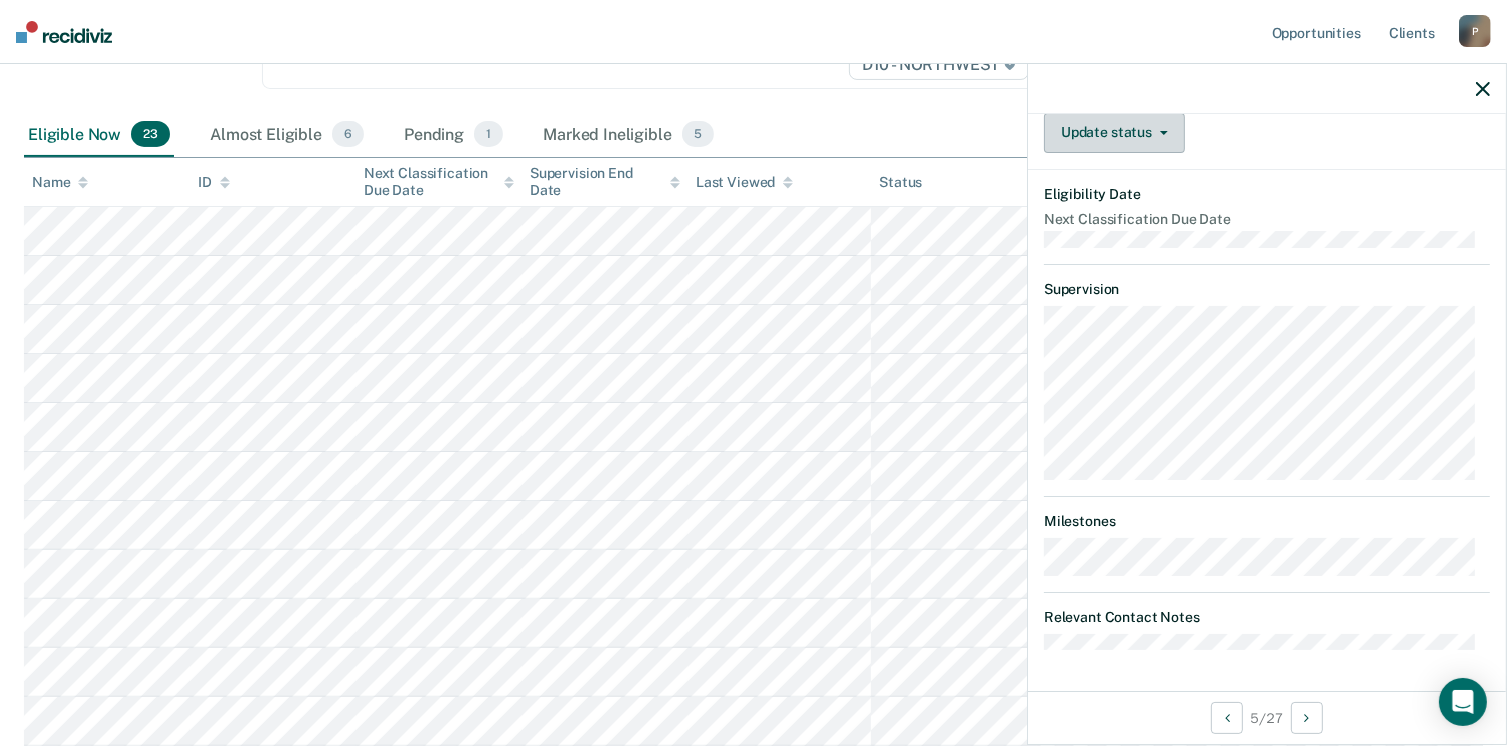 click 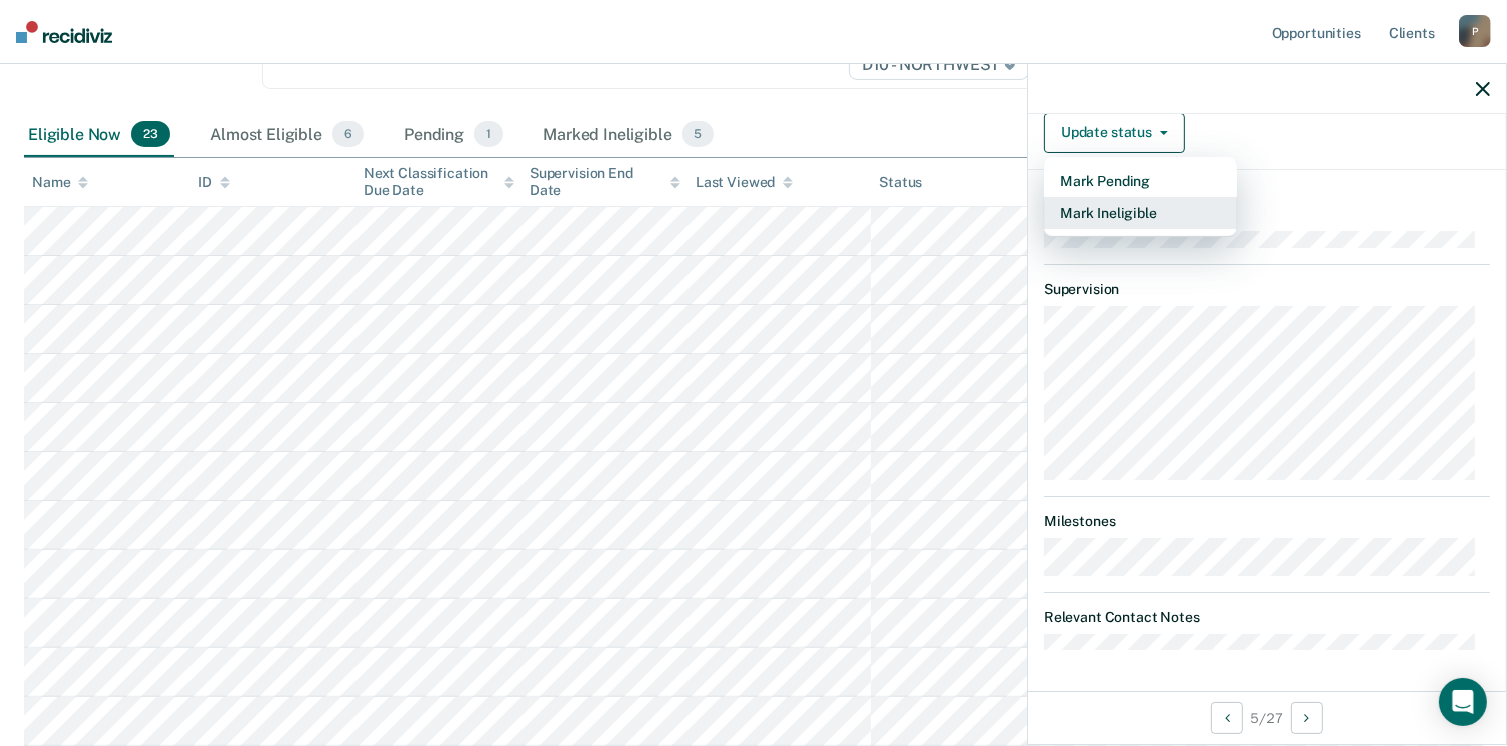 click on "Mark Ineligible" at bounding box center (1140, 213) 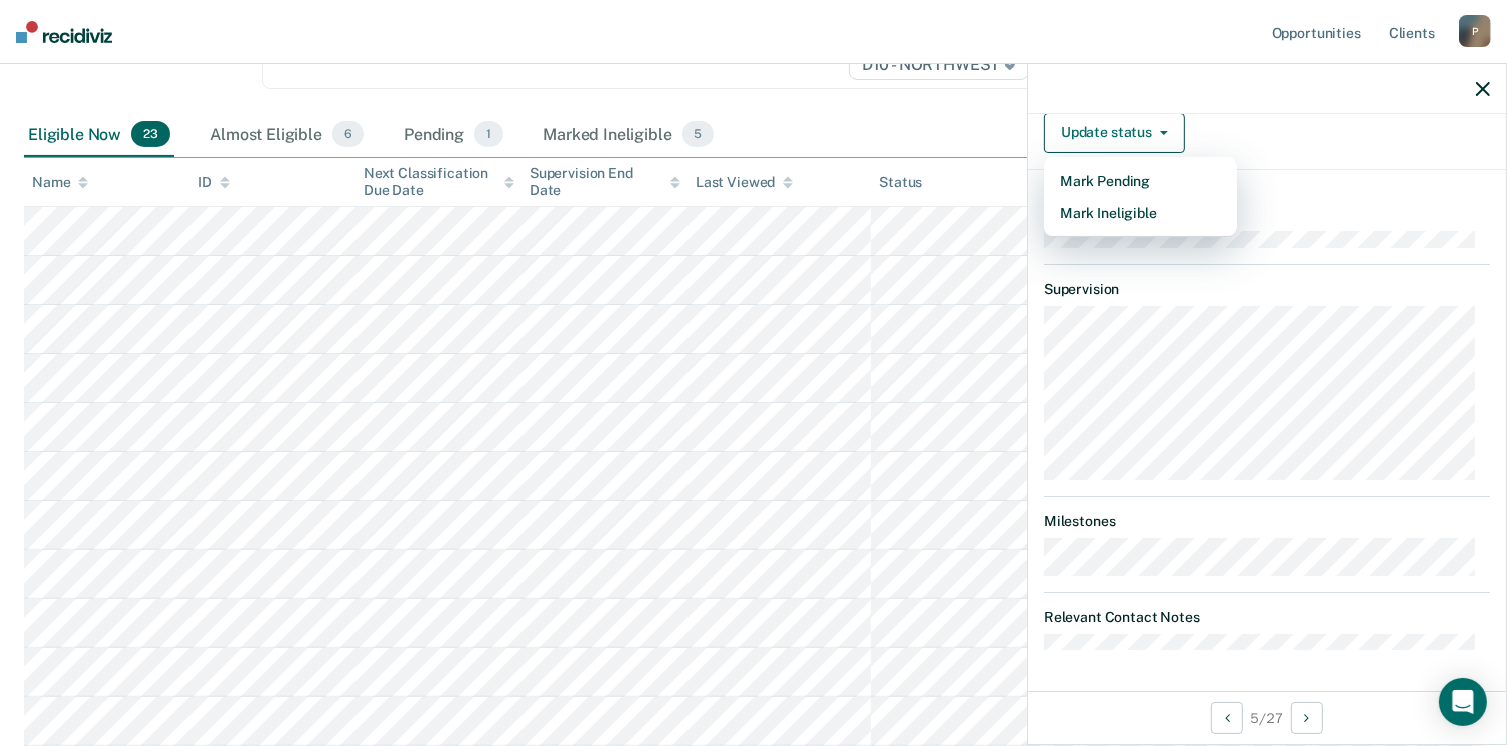 scroll, scrollTop: 0, scrollLeft: 0, axis: both 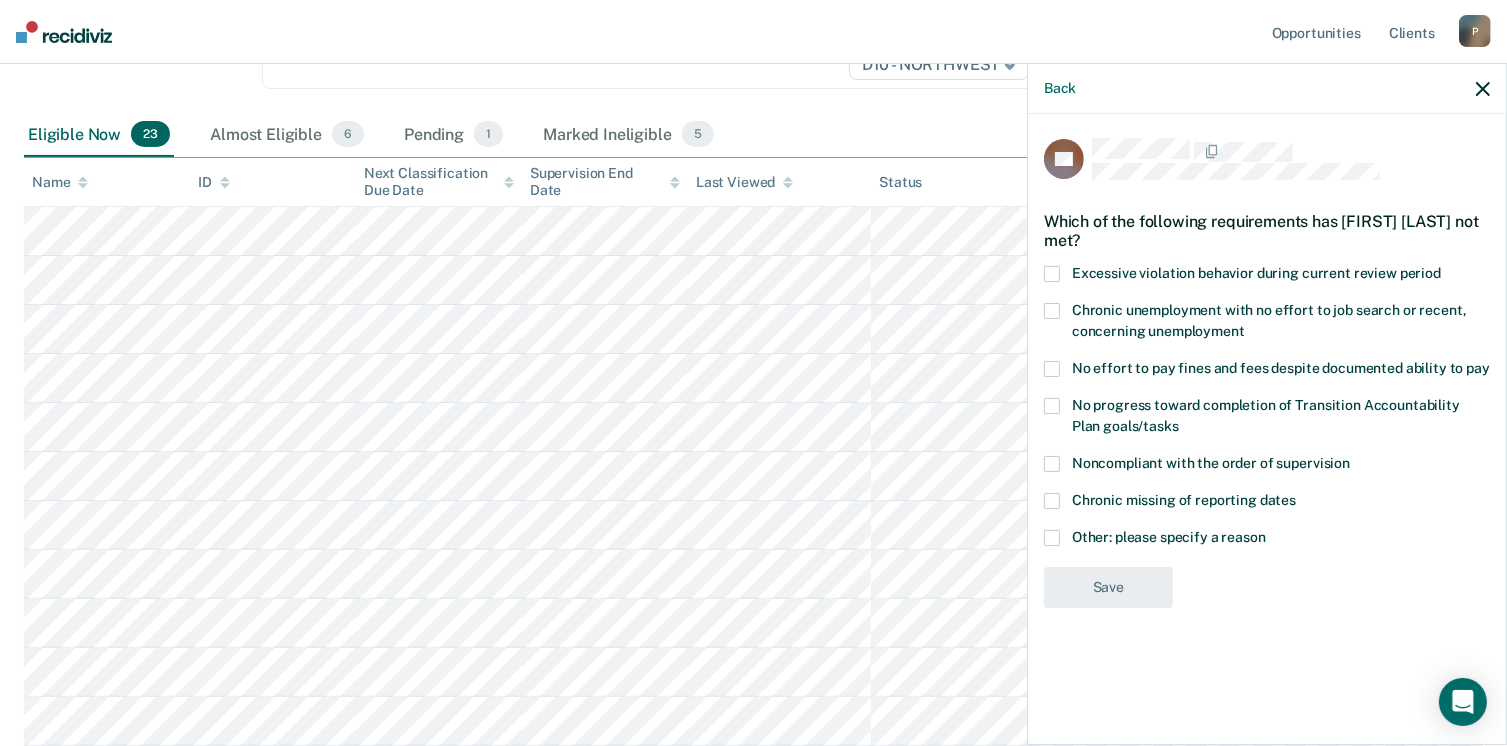 click at bounding box center [1052, 538] 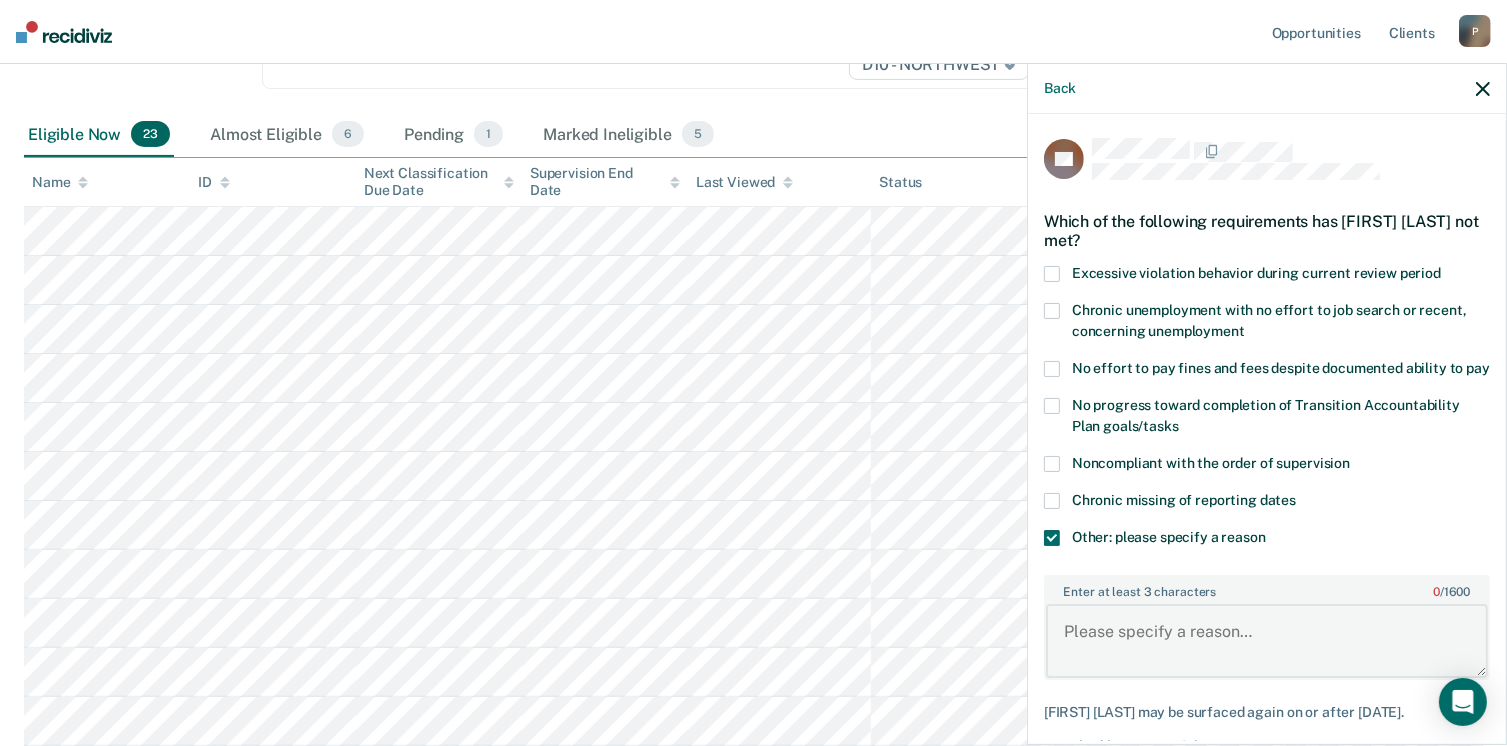 click on "Enter at least 3 characters 0  /  1600" at bounding box center (1267, 641) 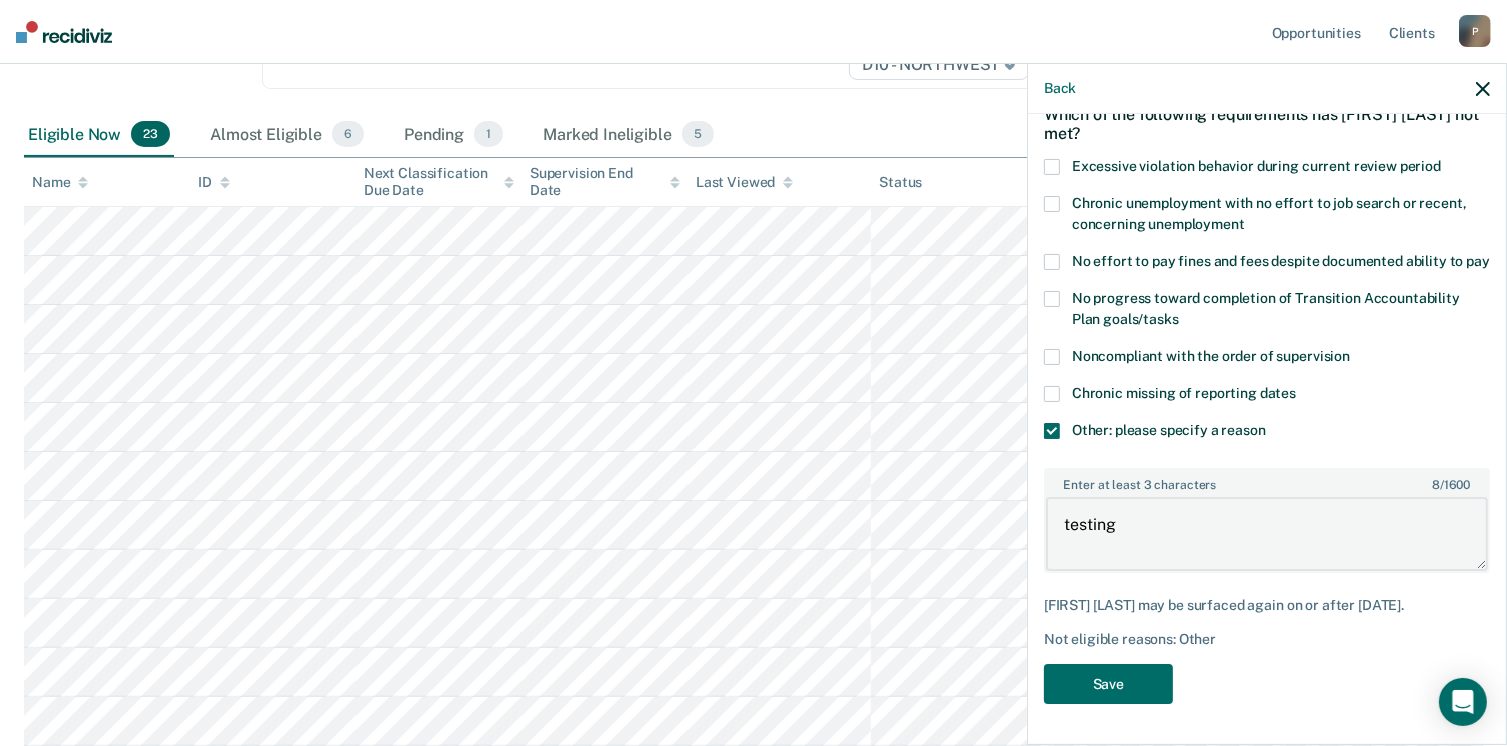 scroll, scrollTop: 123, scrollLeft: 0, axis: vertical 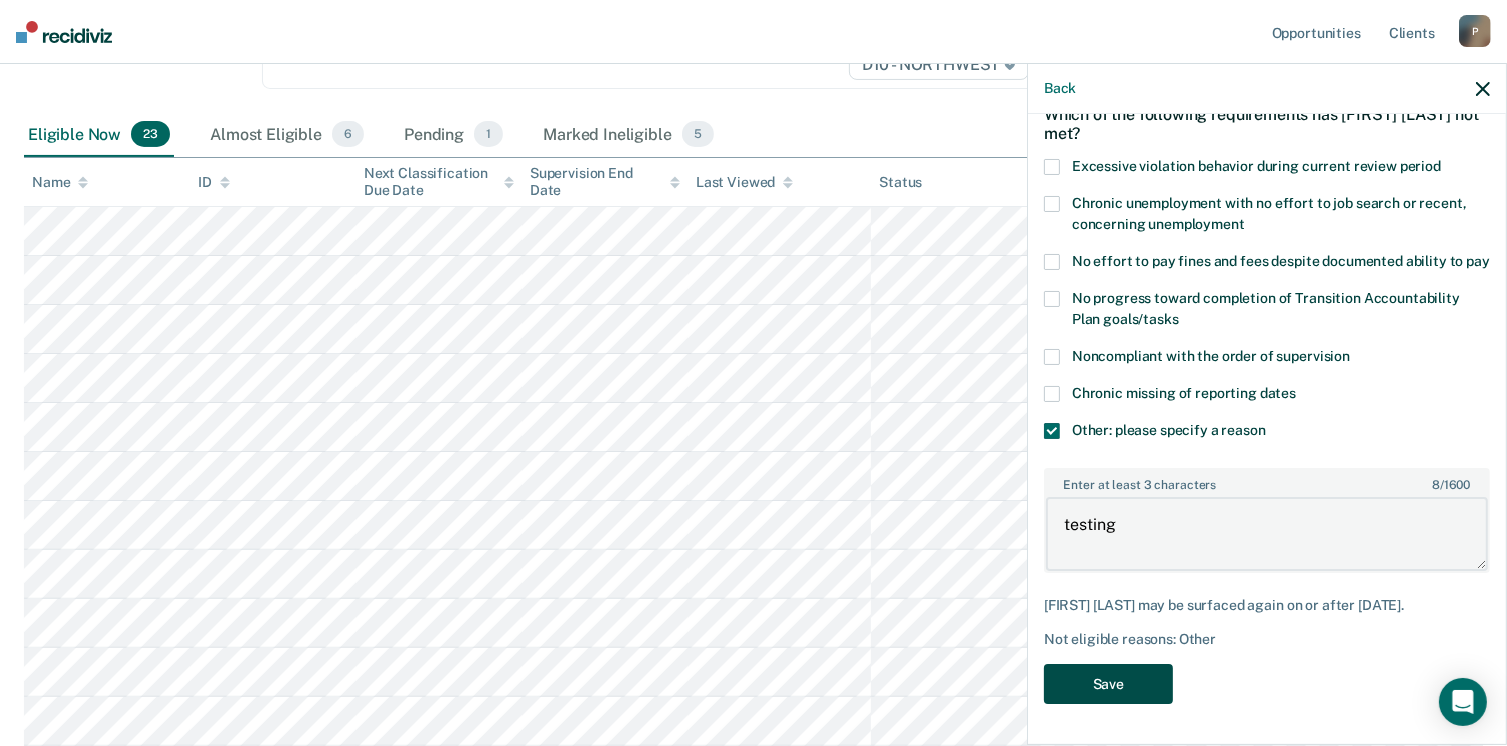 type on "testing" 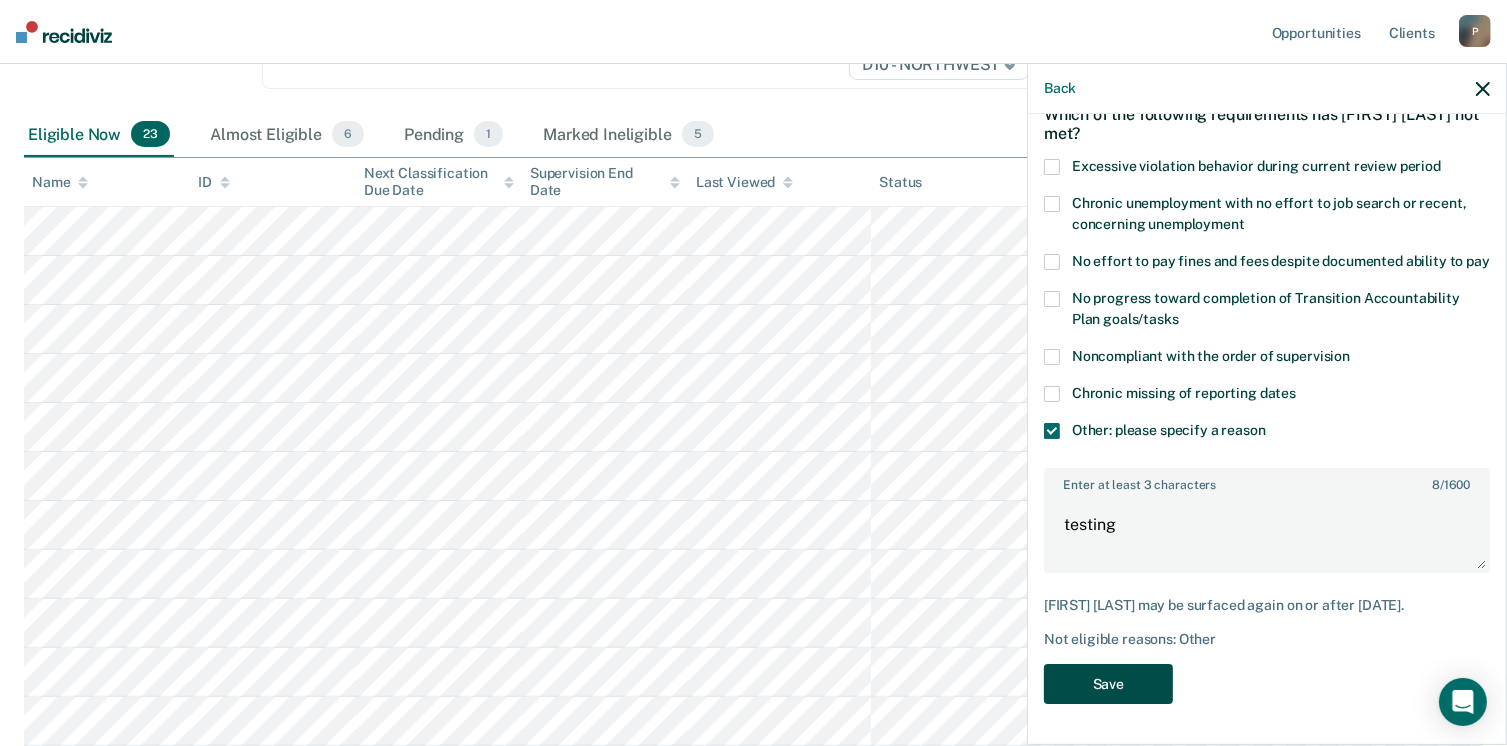 click on "Save" at bounding box center (1108, 684) 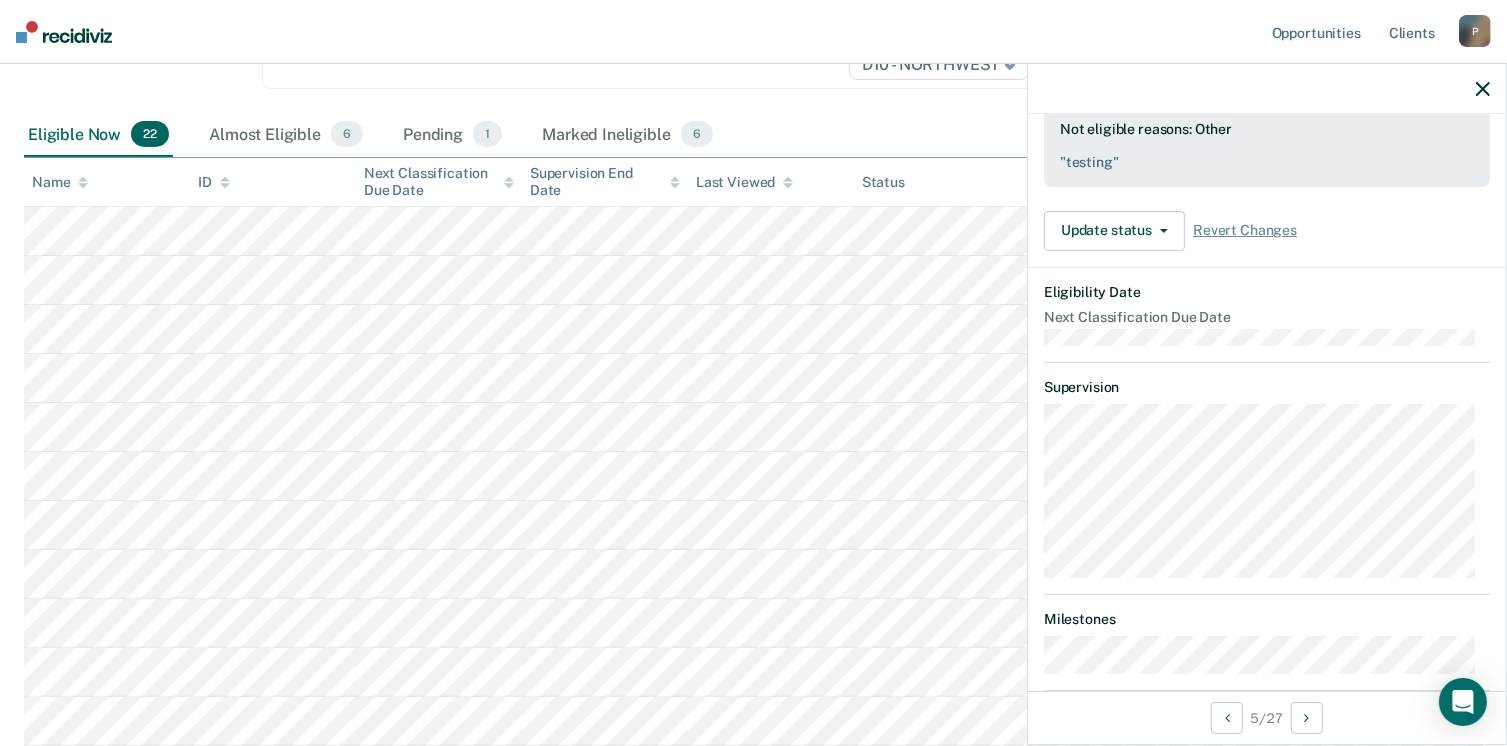 scroll, scrollTop: 123, scrollLeft: 0, axis: vertical 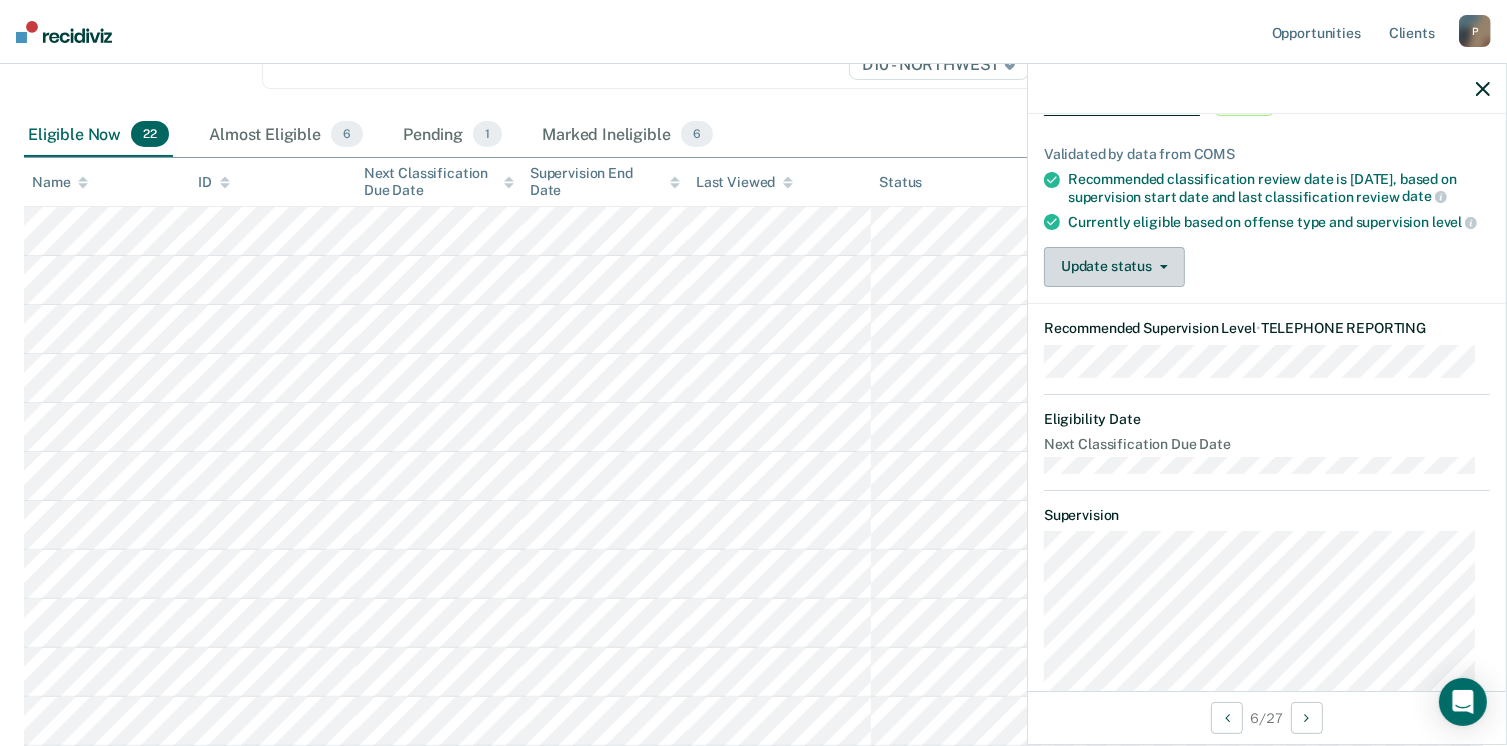 click on "Update status" at bounding box center [1114, 267] 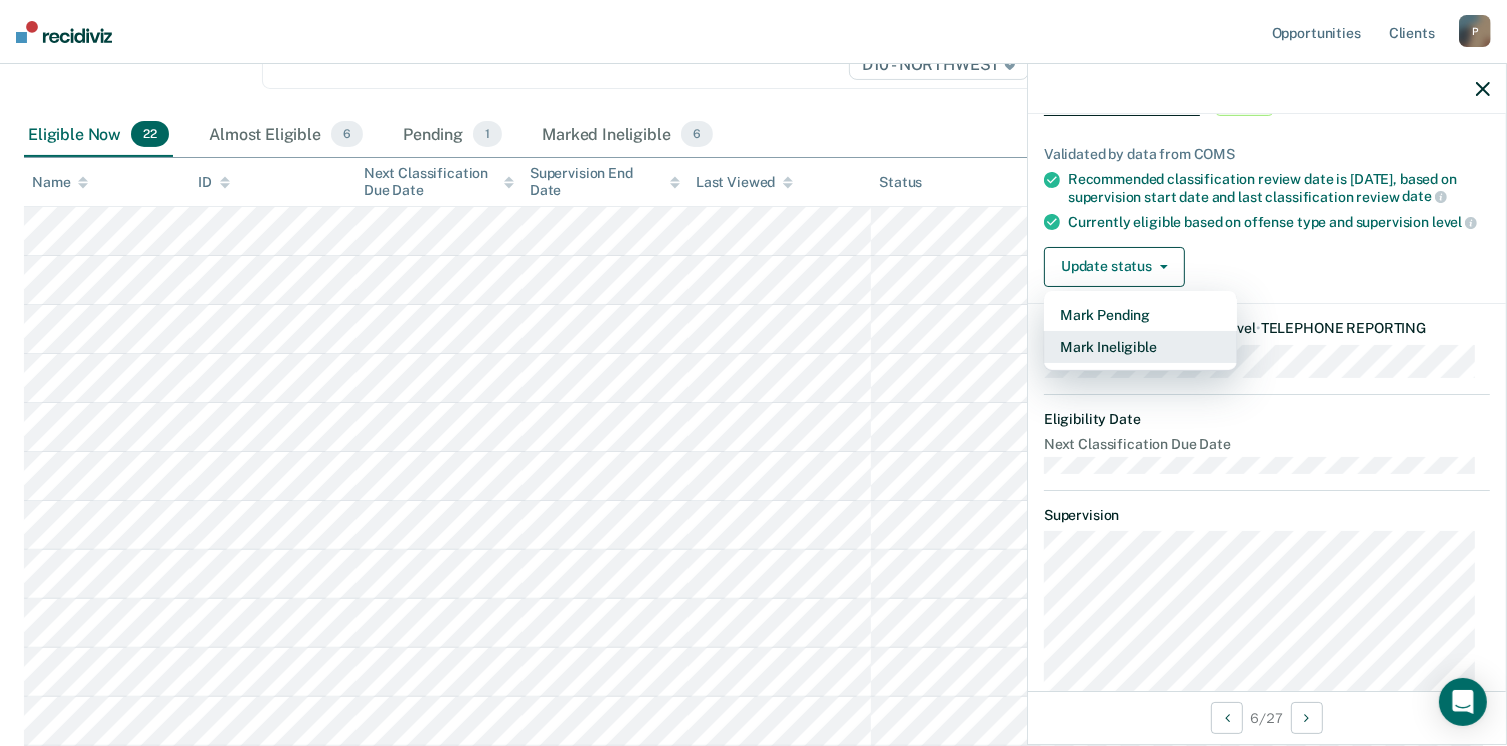 click on "Mark Ineligible" at bounding box center [1140, 347] 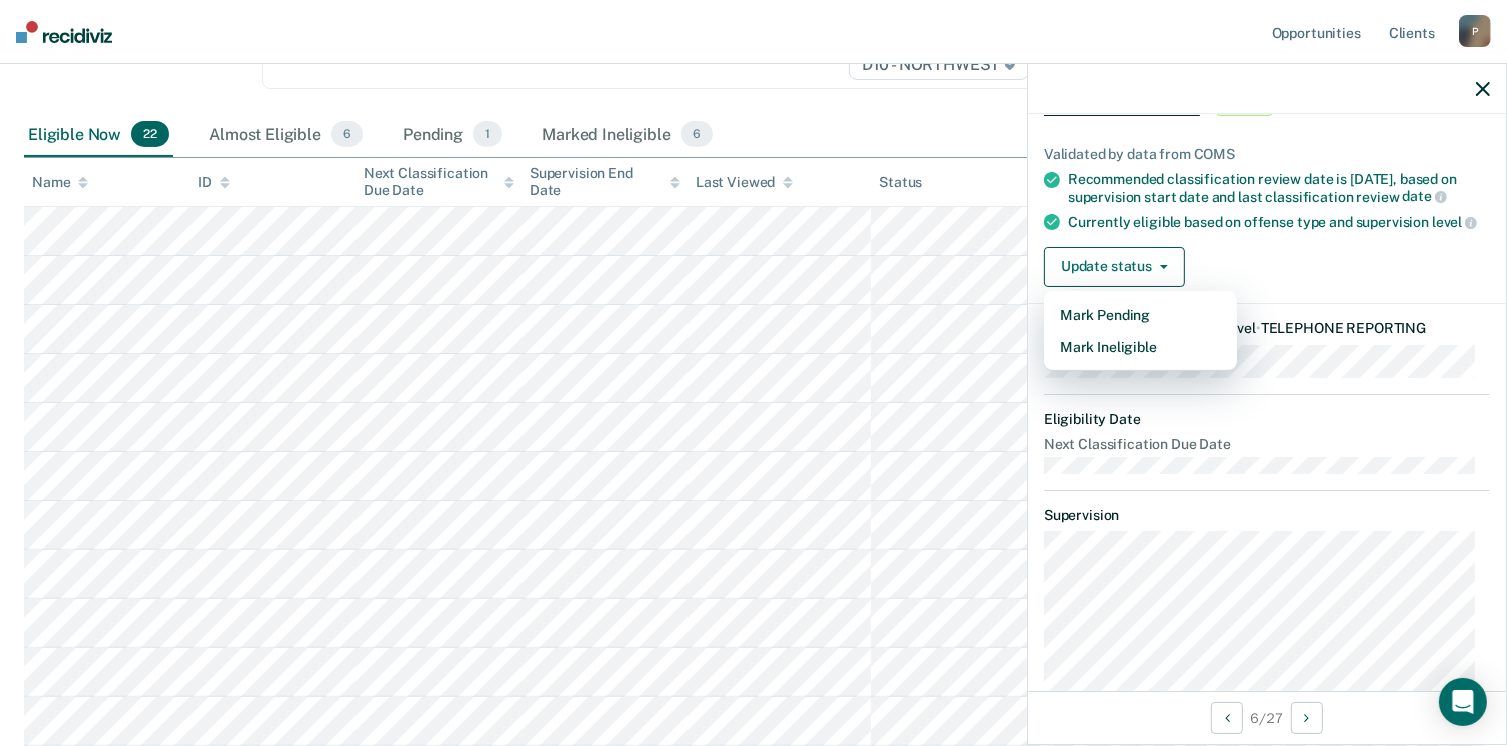 scroll, scrollTop: 0, scrollLeft: 0, axis: both 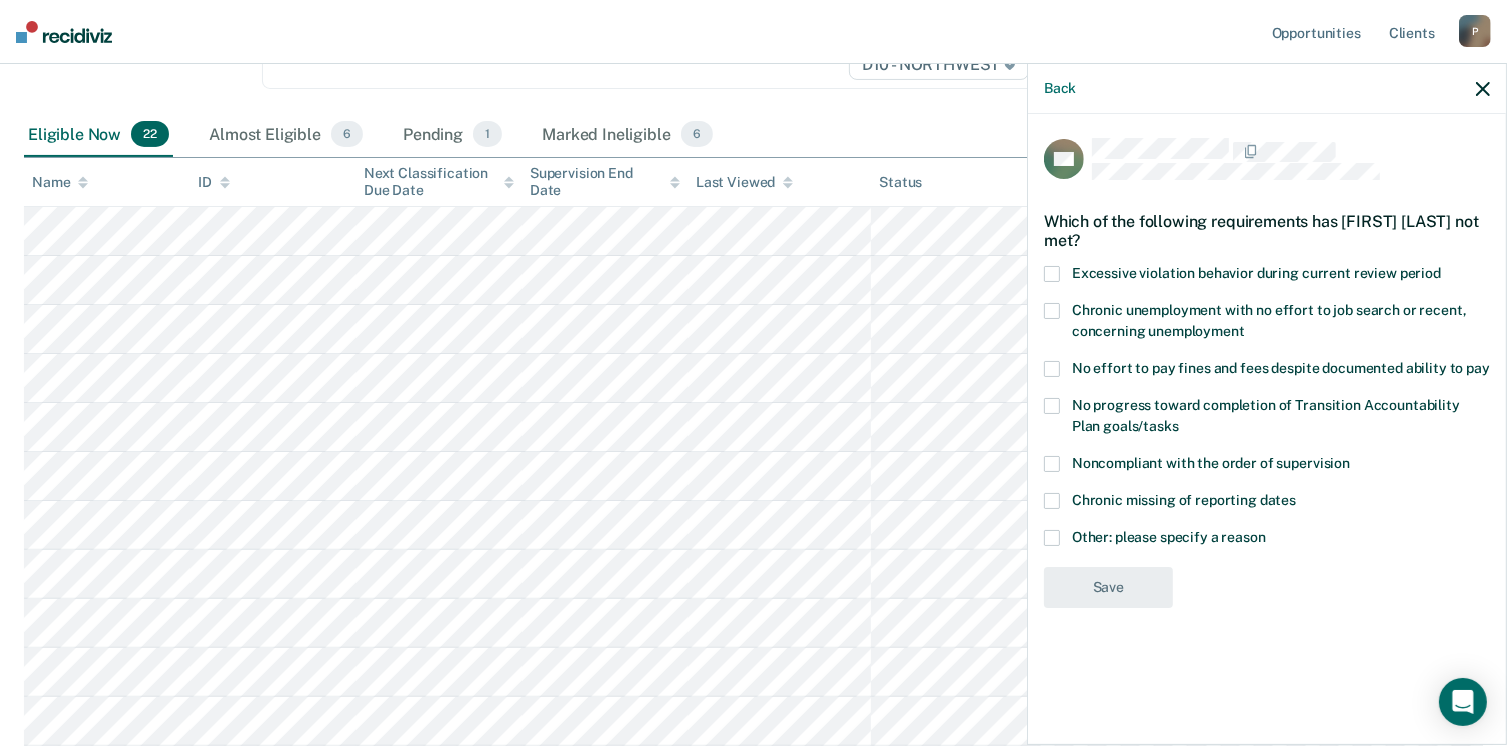 click on "Other: please specify a reason" at bounding box center (1267, 540) 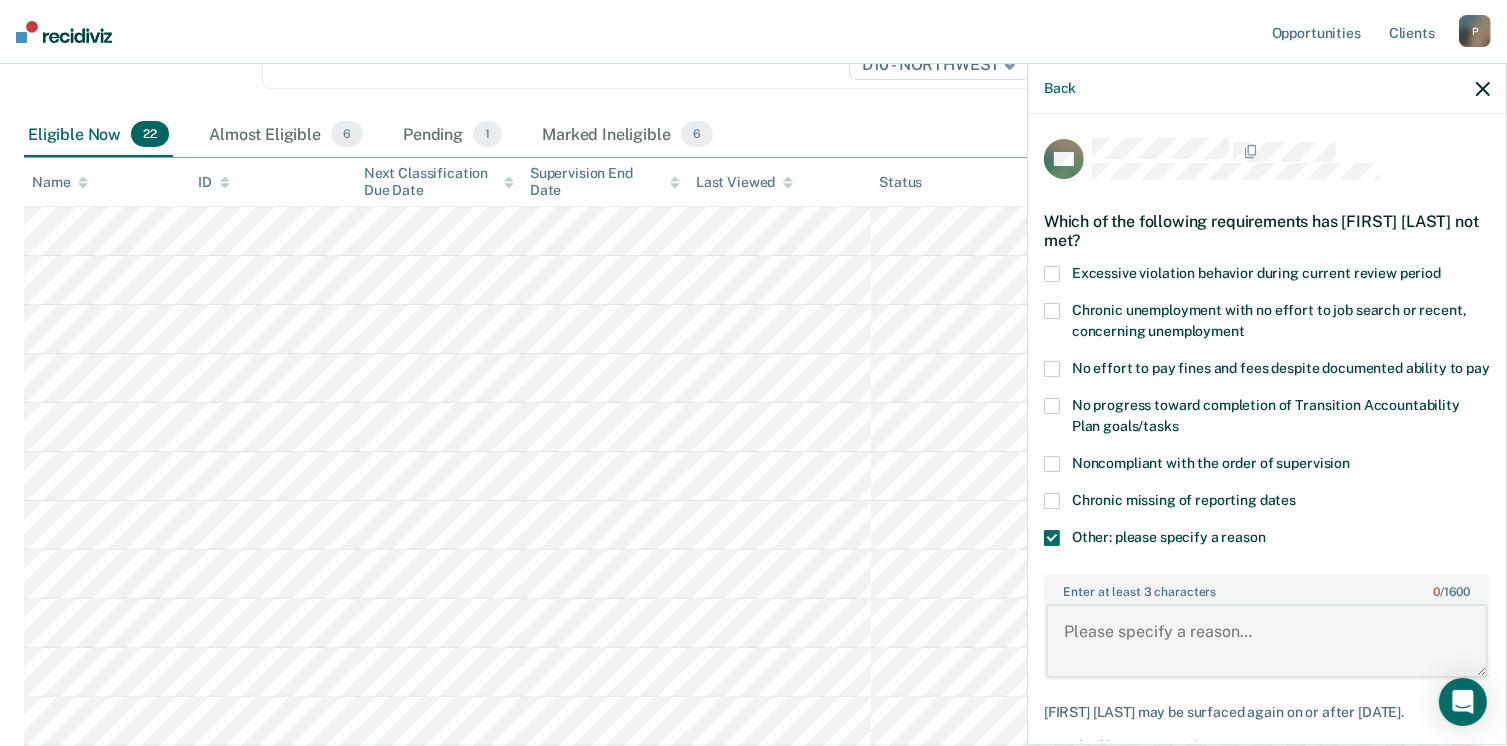 click on "Enter at least 3 characters 0  /  1600" at bounding box center [1267, 641] 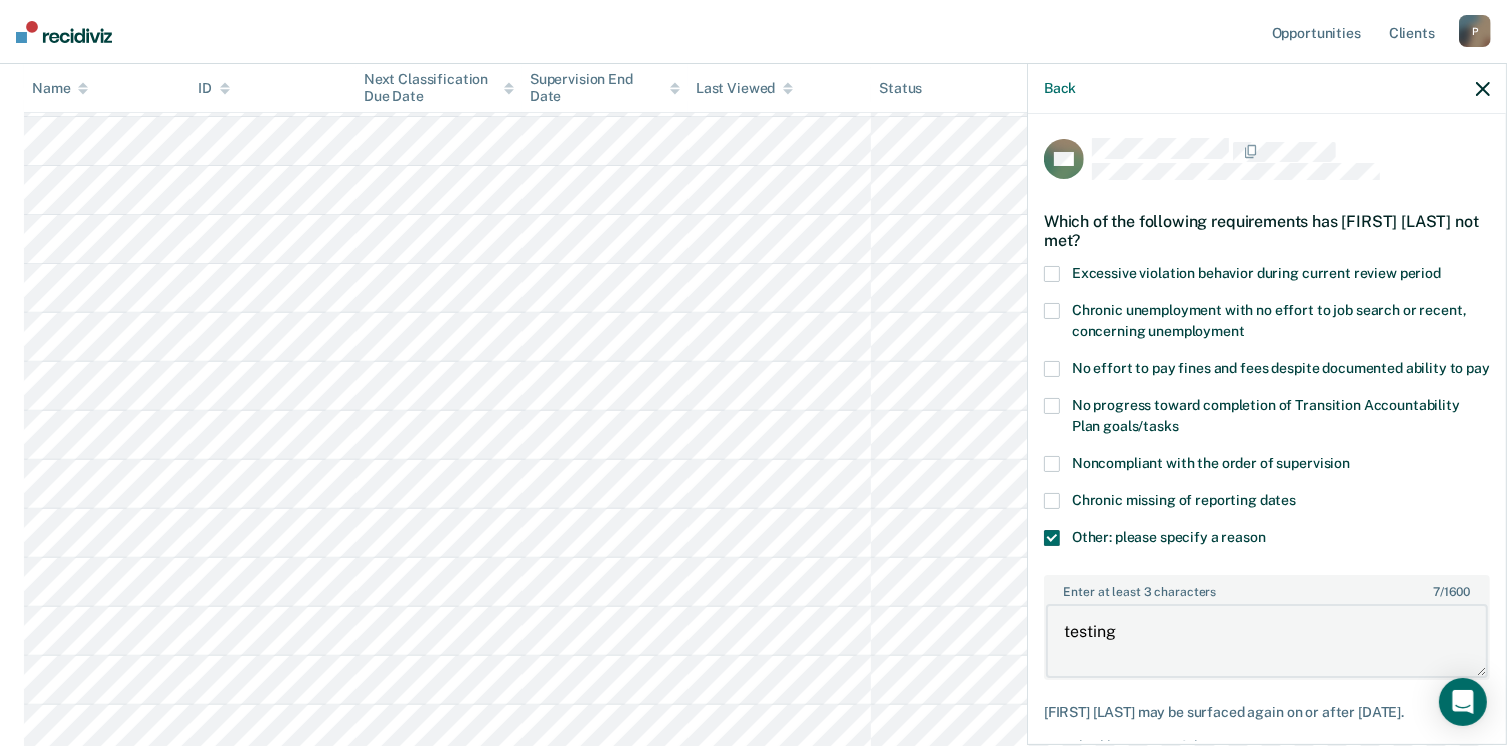 scroll, scrollTop: 800, scrollLeft: 0, axis: vertical 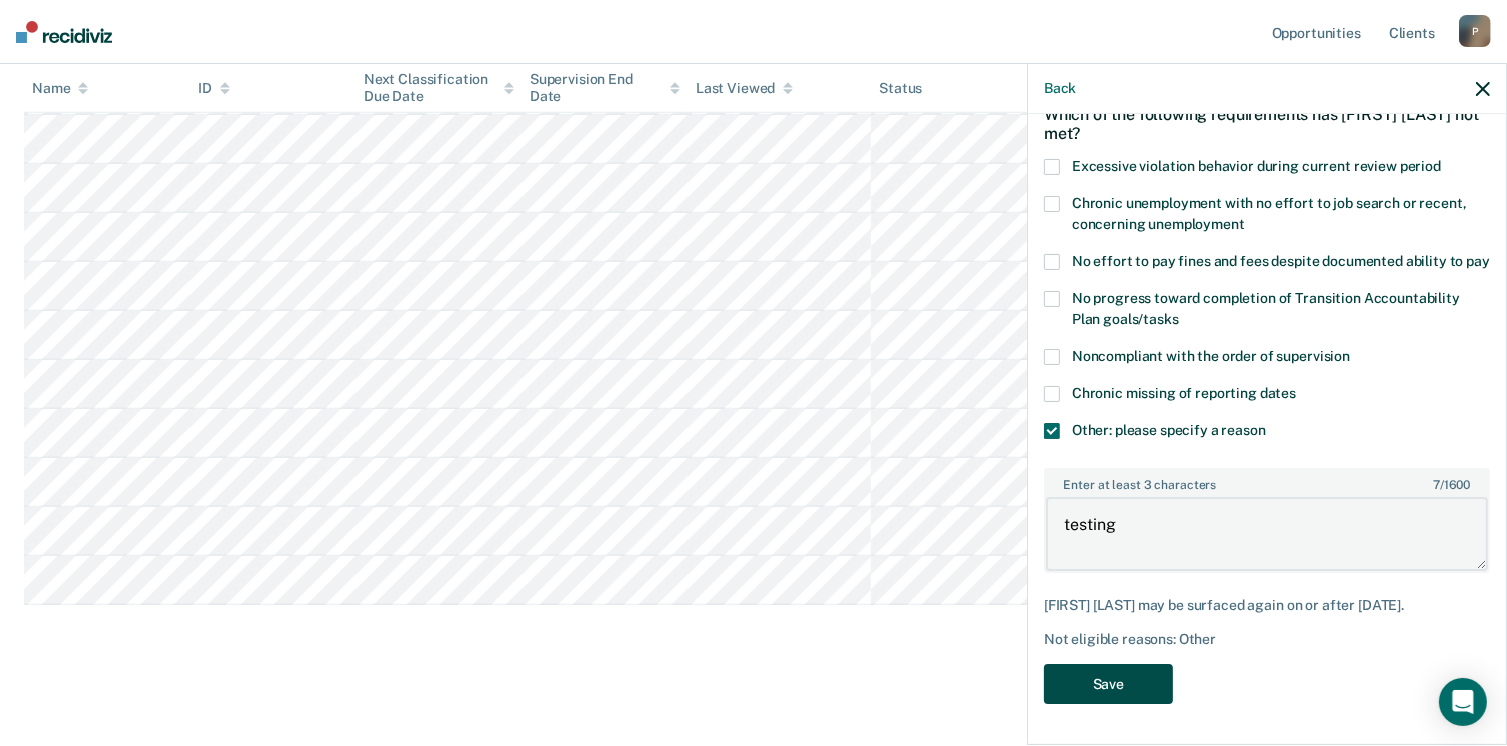 type on "testing" 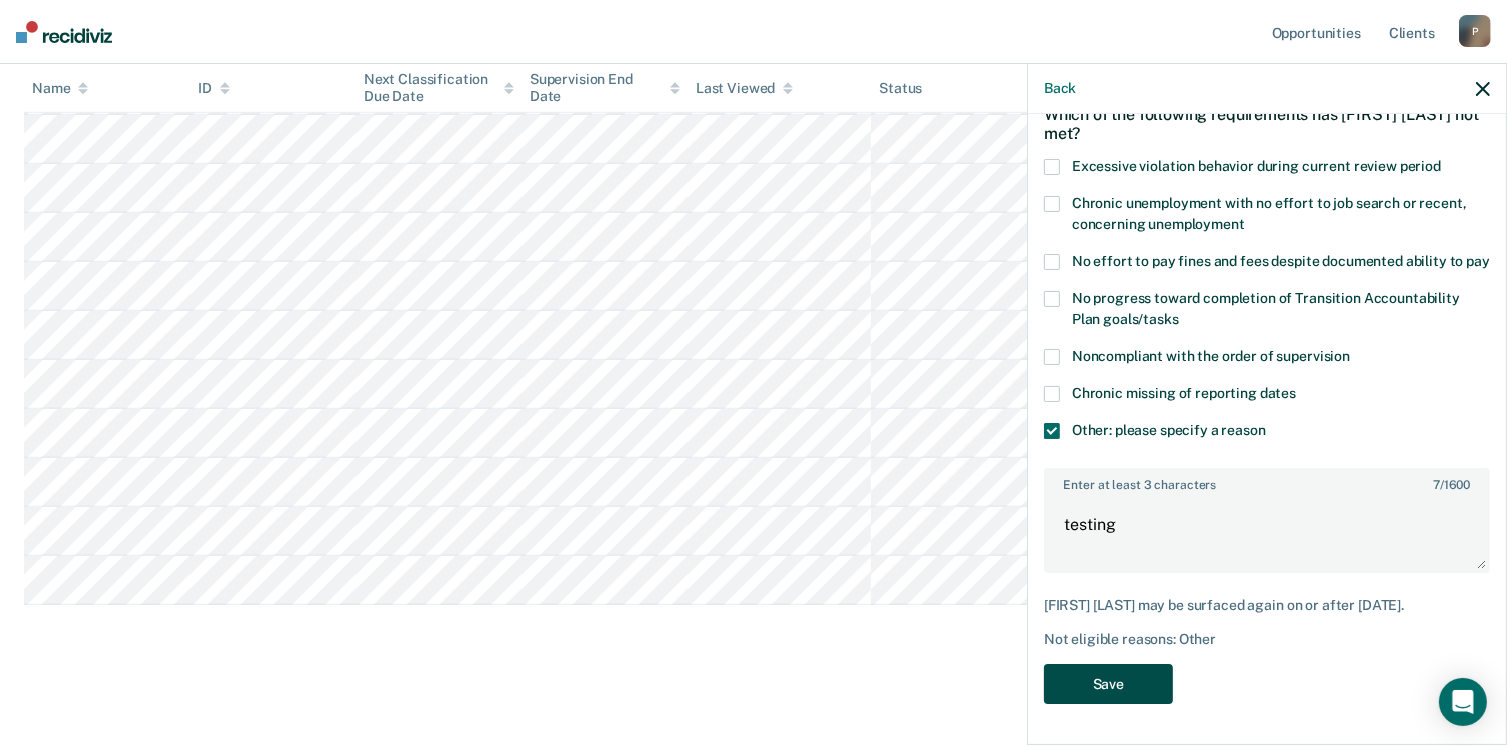 click on "Save" at bounding box center [1108, 684] 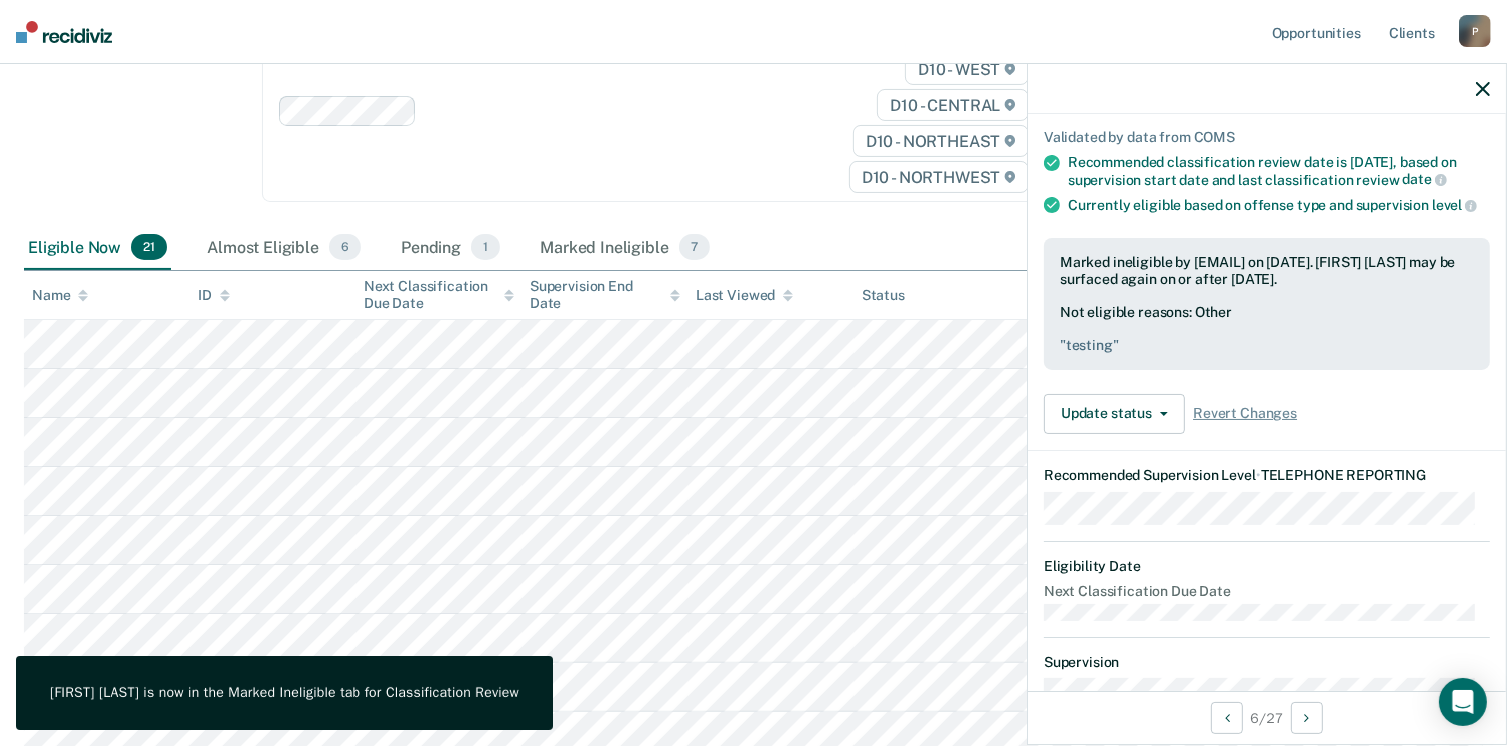 scroll, scrollTop: 332, scrollLeft: 0, axis: vertical 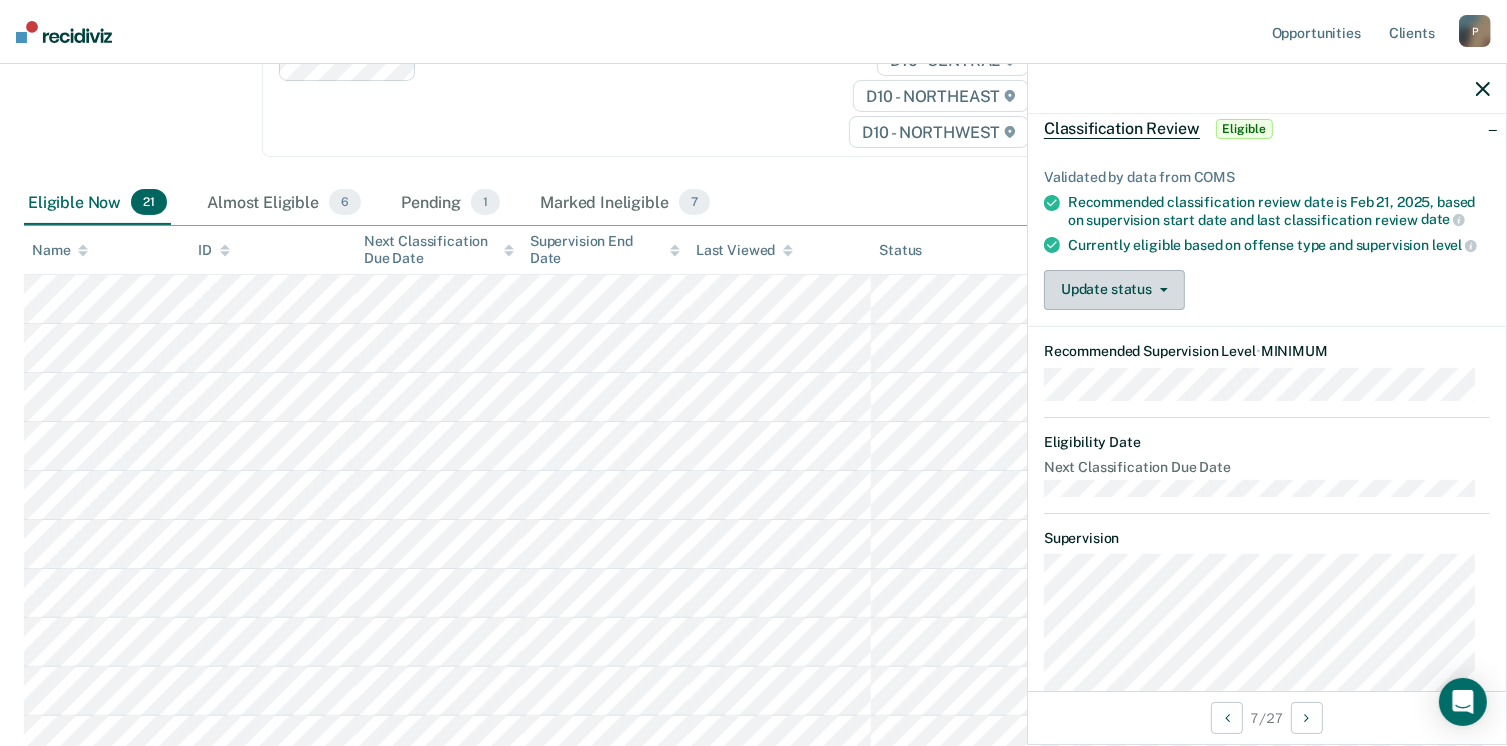 click on "Update status" at bounding box center [1114, 290] 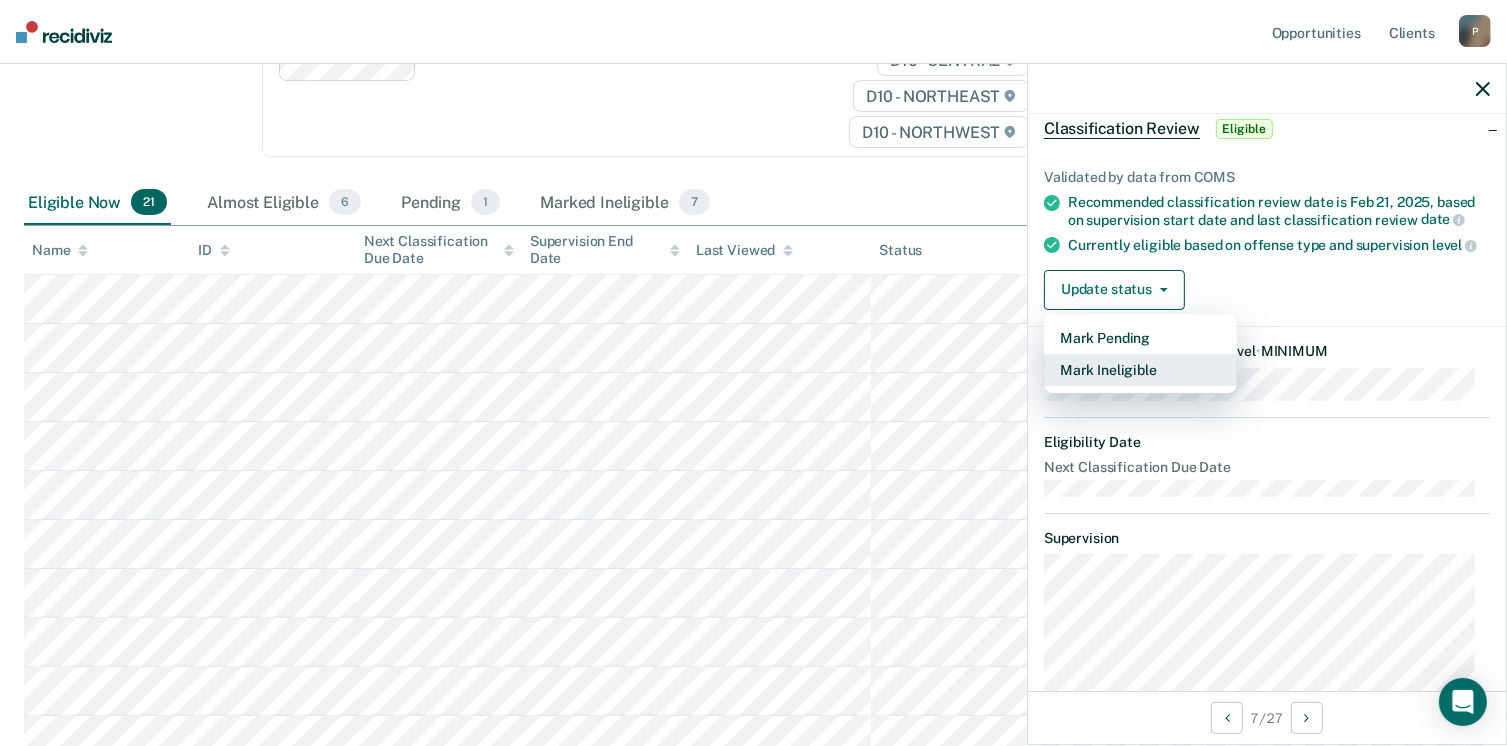 click on "Mark Ineligible" at bounding box center [1140, 370] 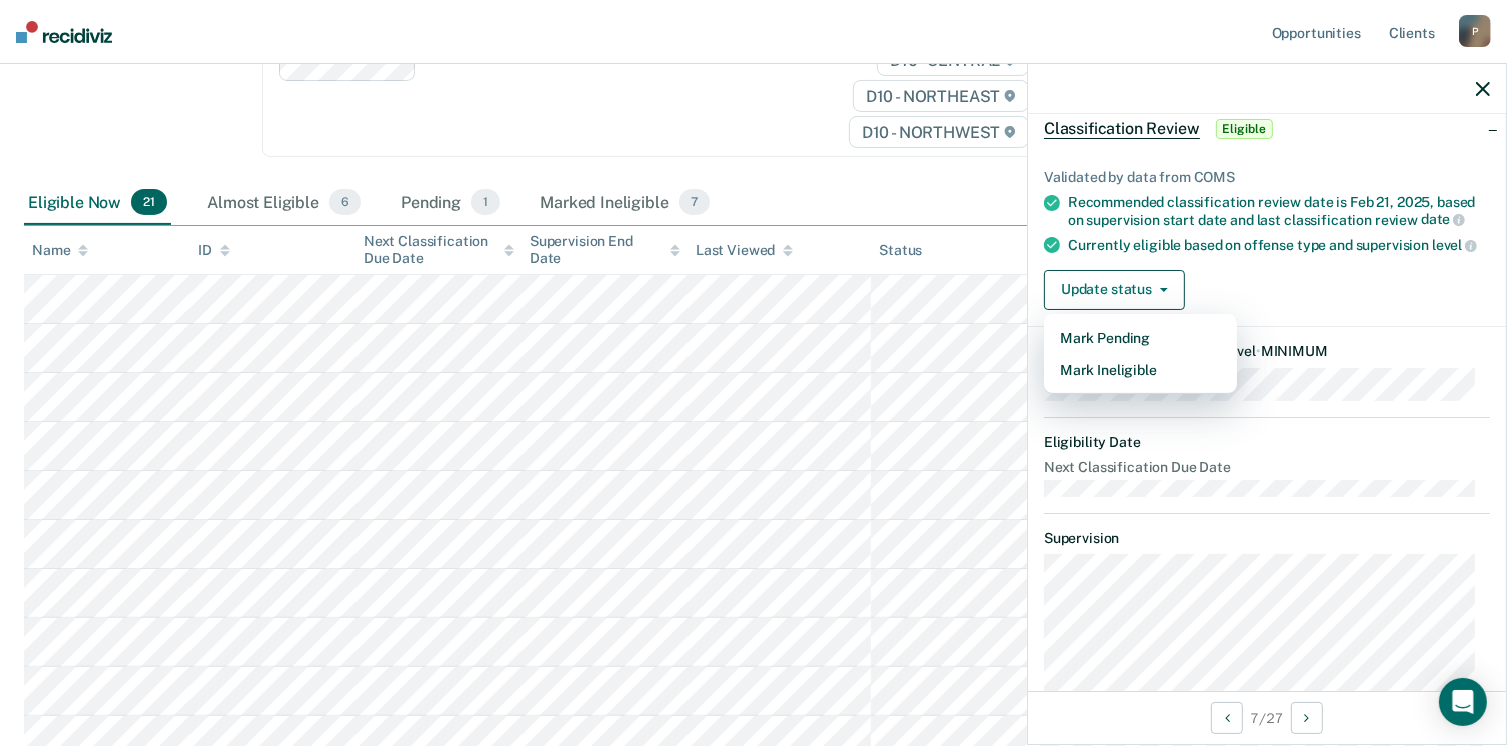 scroll, scrollTop: 0, scrollLeft: 0, axis: both 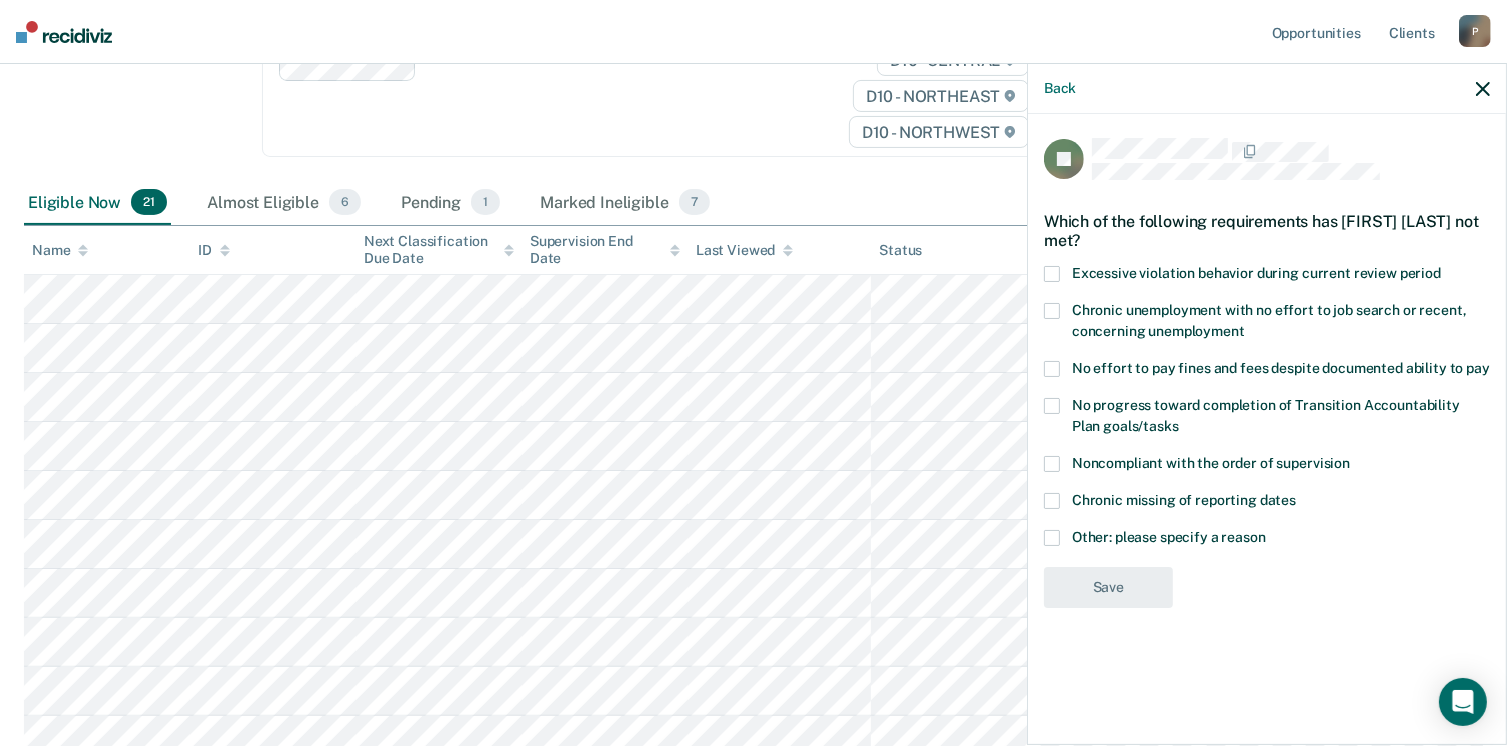 click at bounding box center (1052, 538) 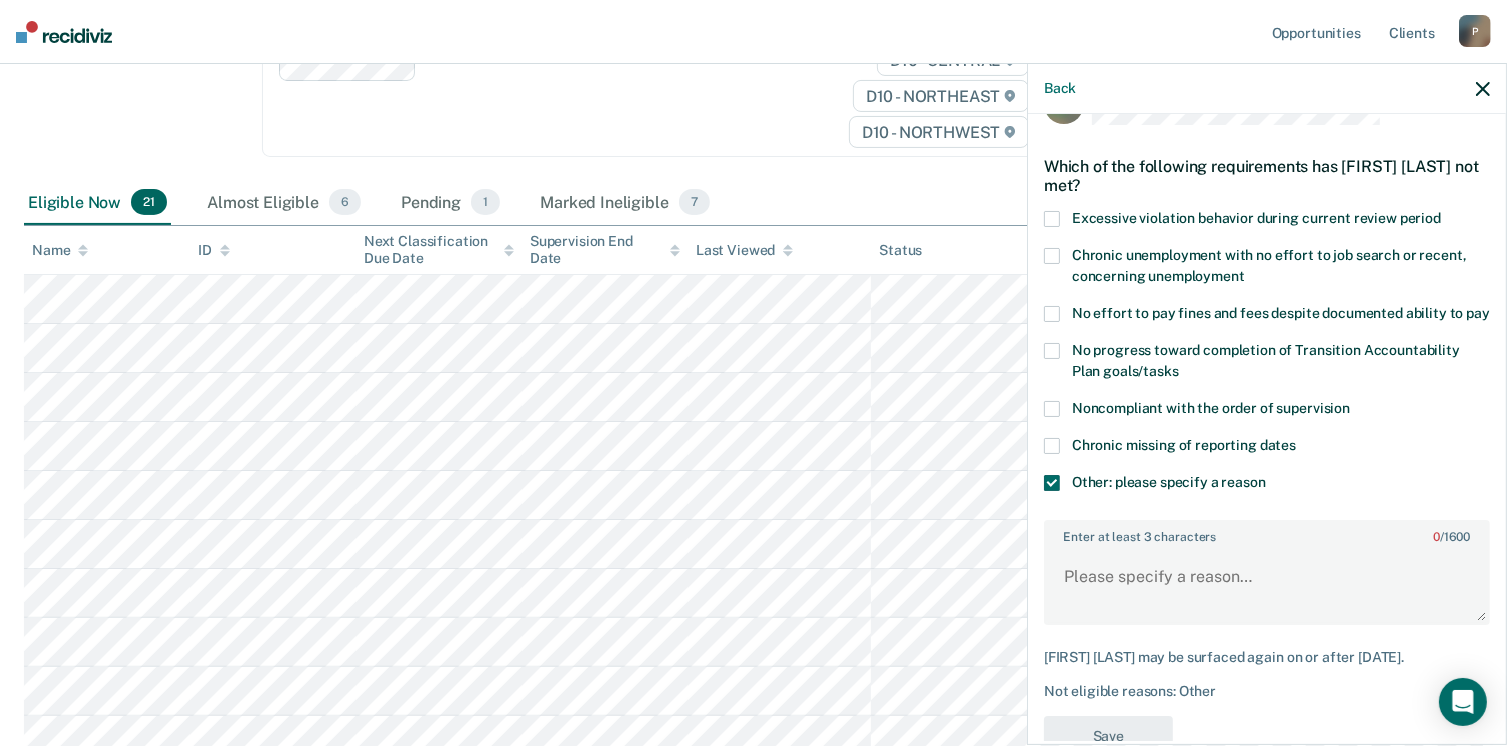 scroll, scrollTop: 100, scrollLeft: 0, axis: vertical 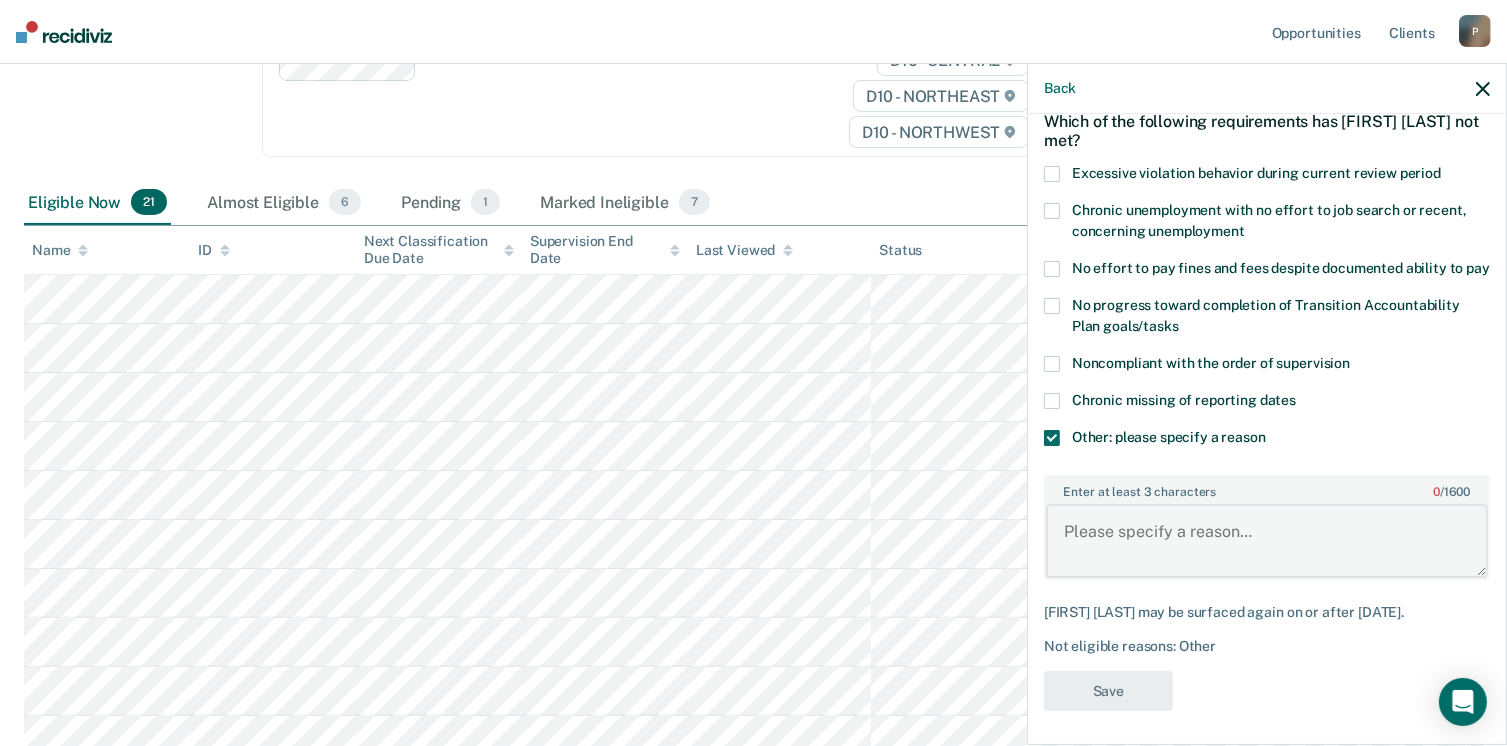 click on "Enter at least 3 characters 0  /  1600" at bounding box center (1267, 541) 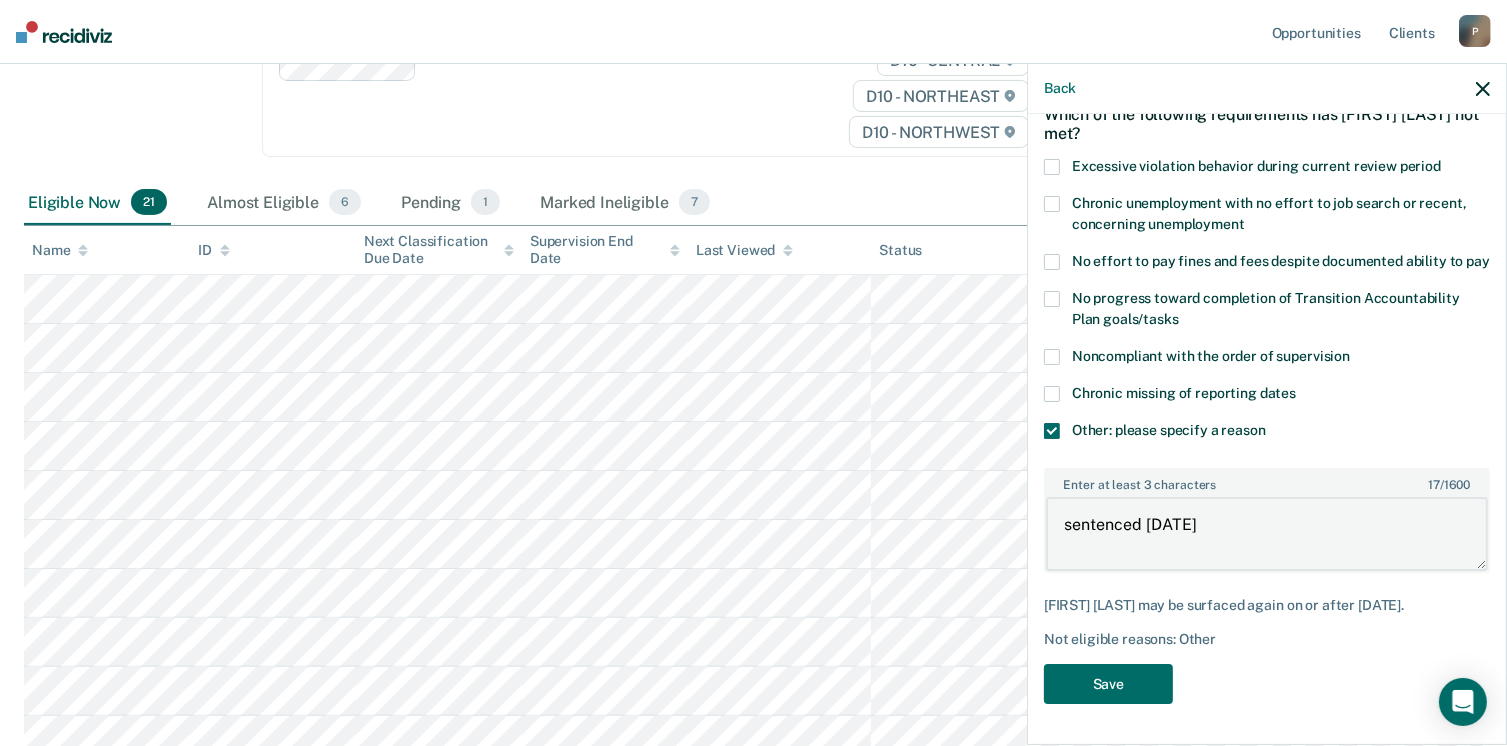 scroll, scrollTop: 140, scrollLeft: 0, axis: vertical 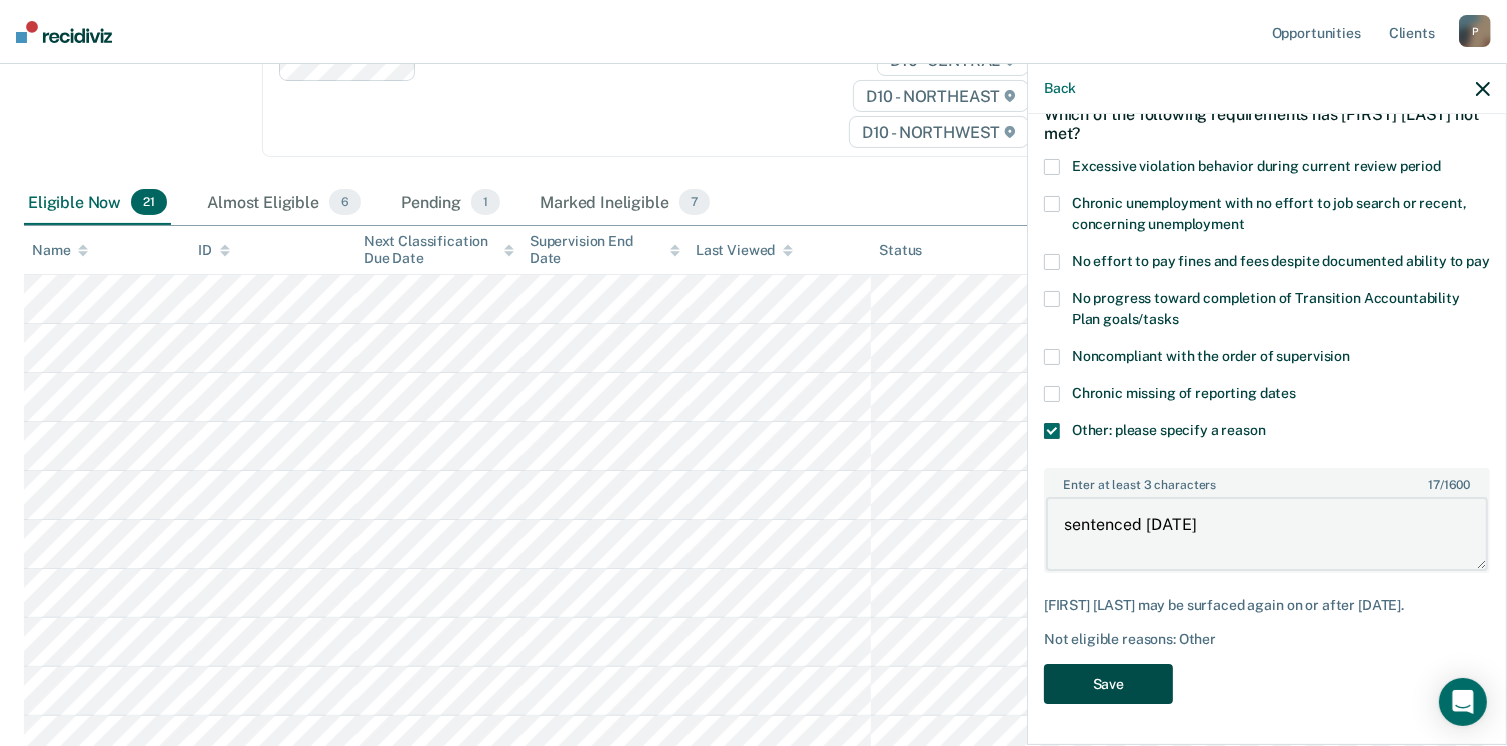 type on "sentenced [DATE]" 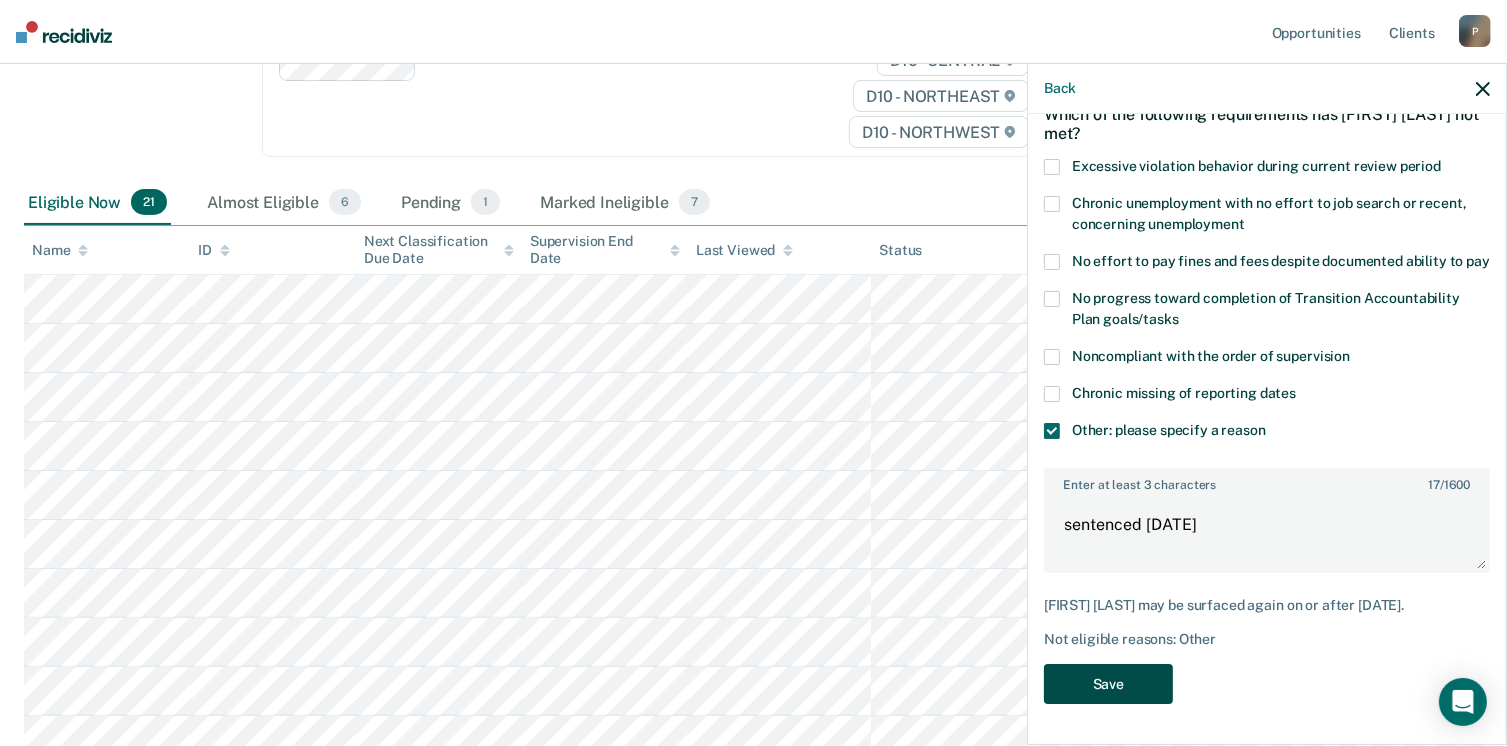 click on "Save" at bounding box center (1108, 684) 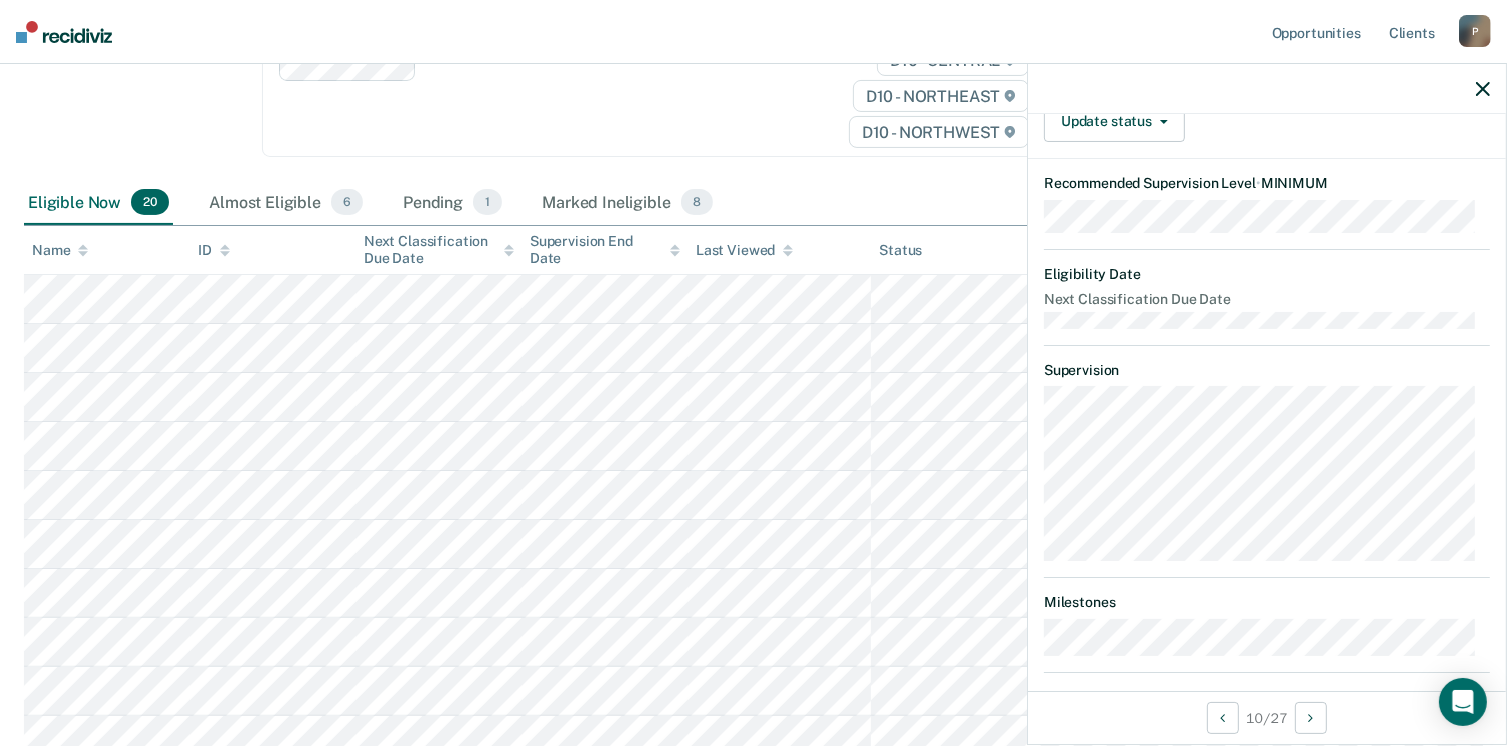 scroll, scrollTop: 358, scrollLeft: 0, axis: vertical 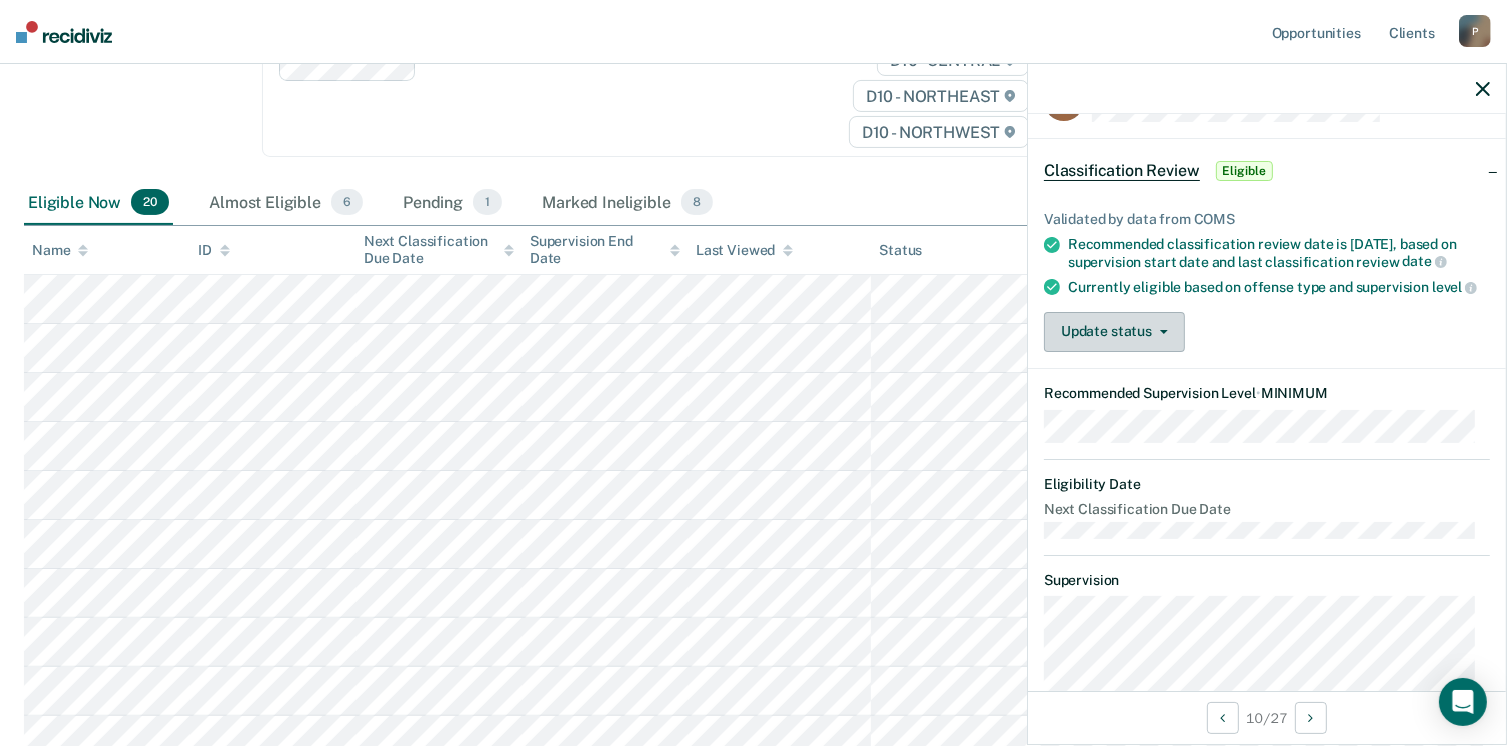 click on "Update status" at bounding box center (1114, 332) 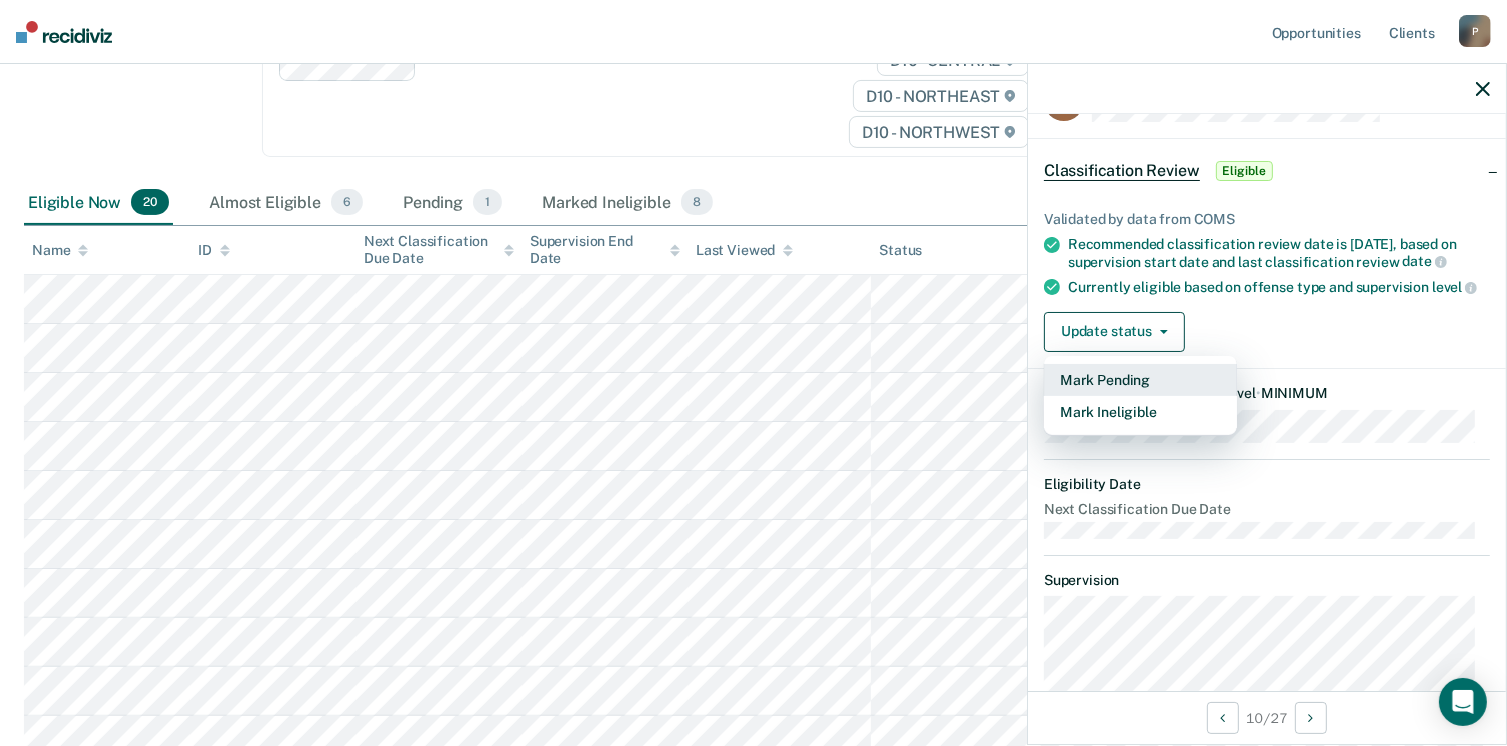 click on "Mark Pending" at bounding box center [1140, 380] 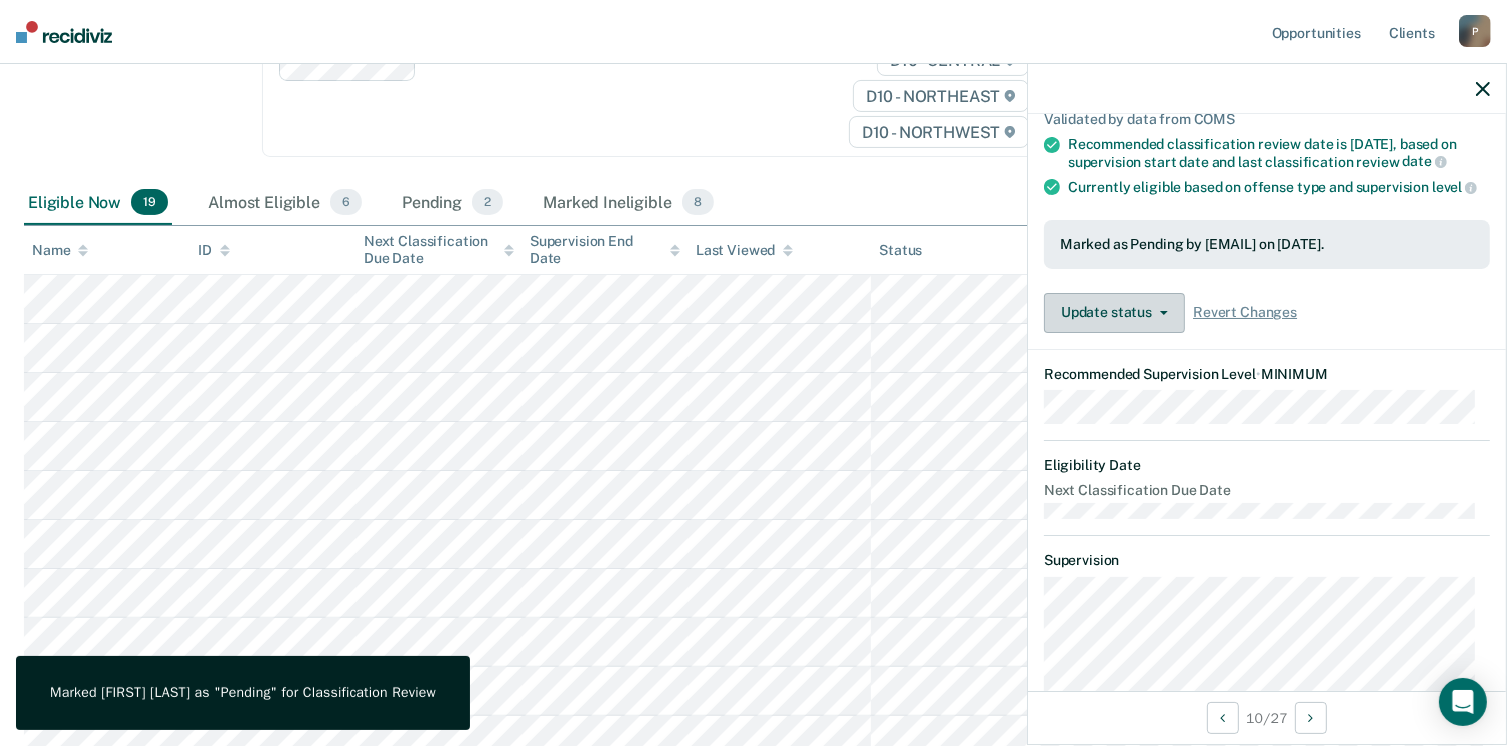 scroll, scrollTop: 456, scrollLeft: 0, axis: vertical 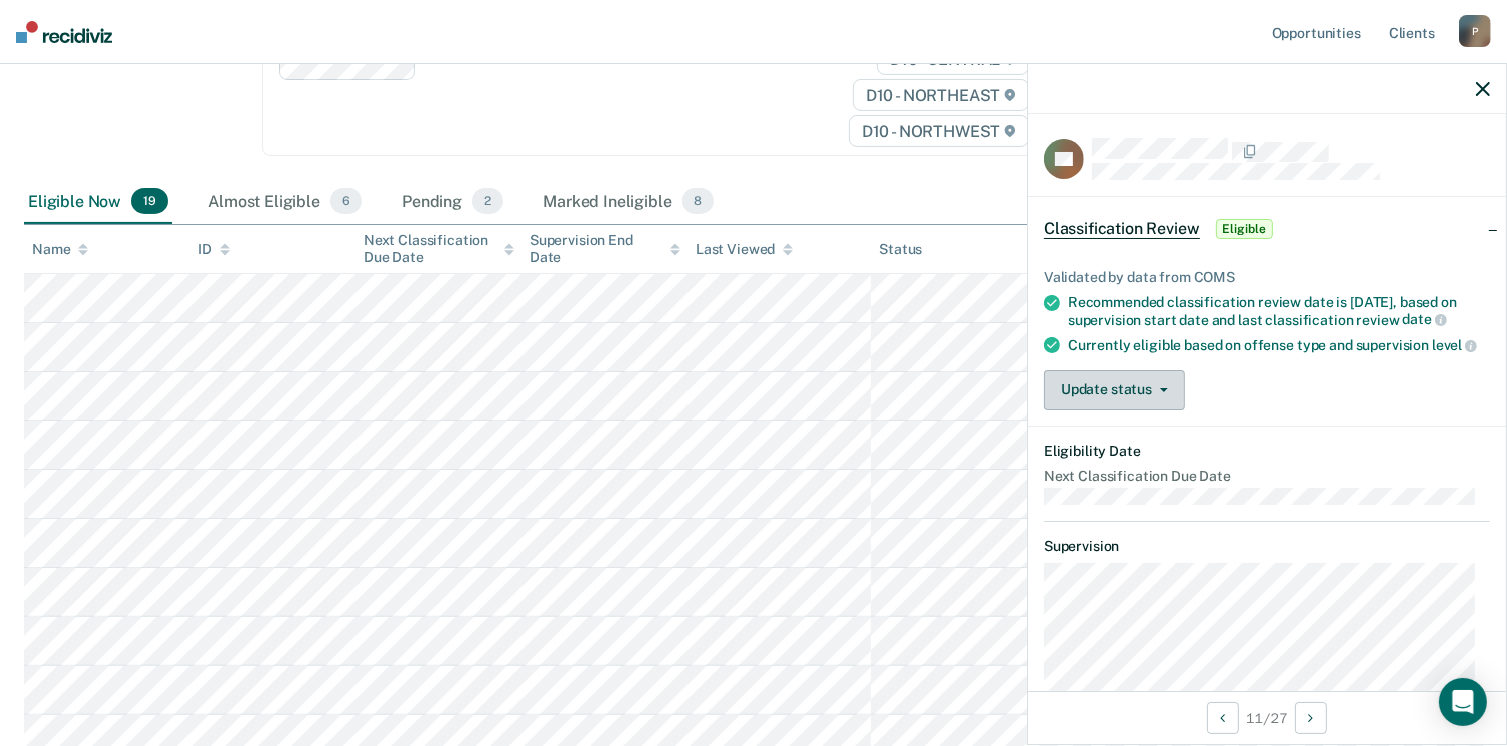 click 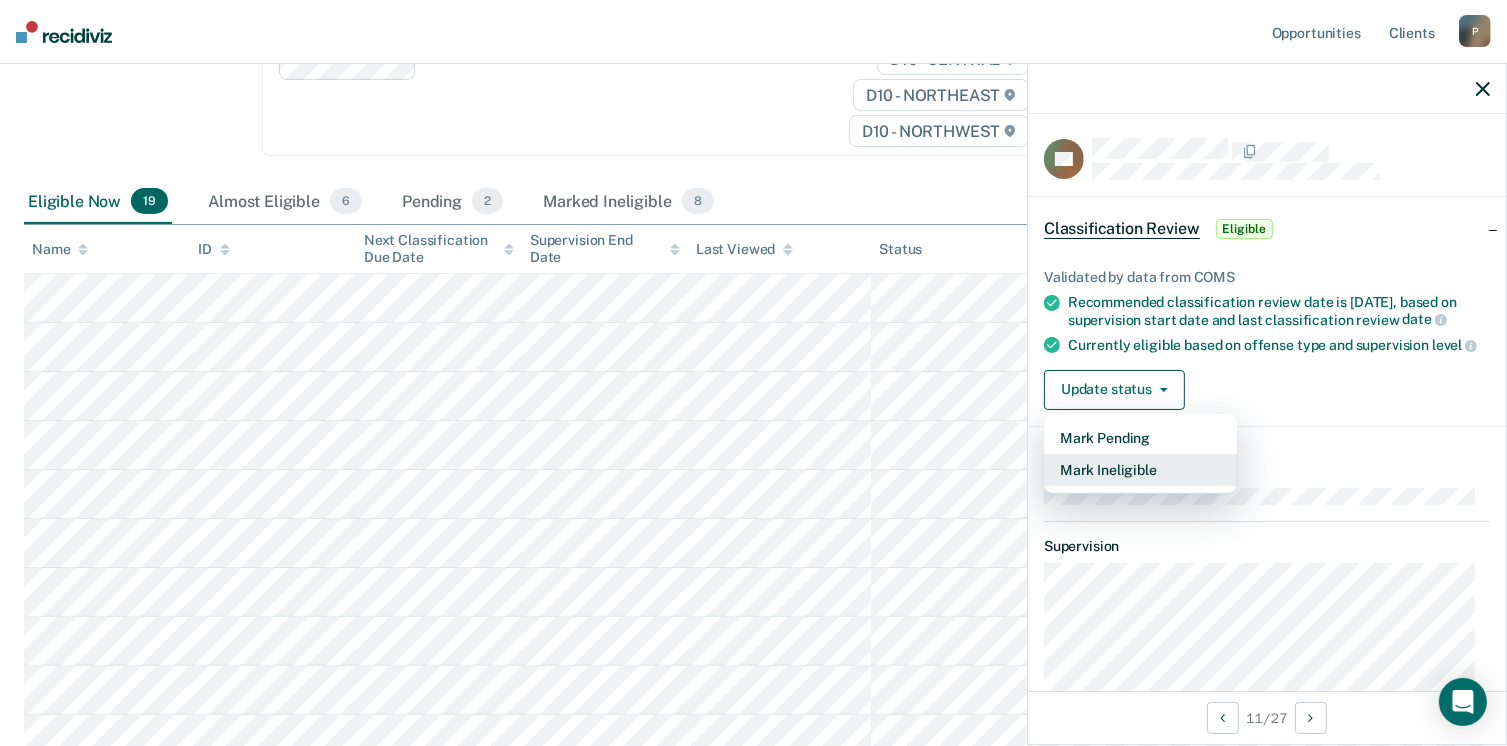 click on "Mark Ineligible" at bounding box center (1140, 470) 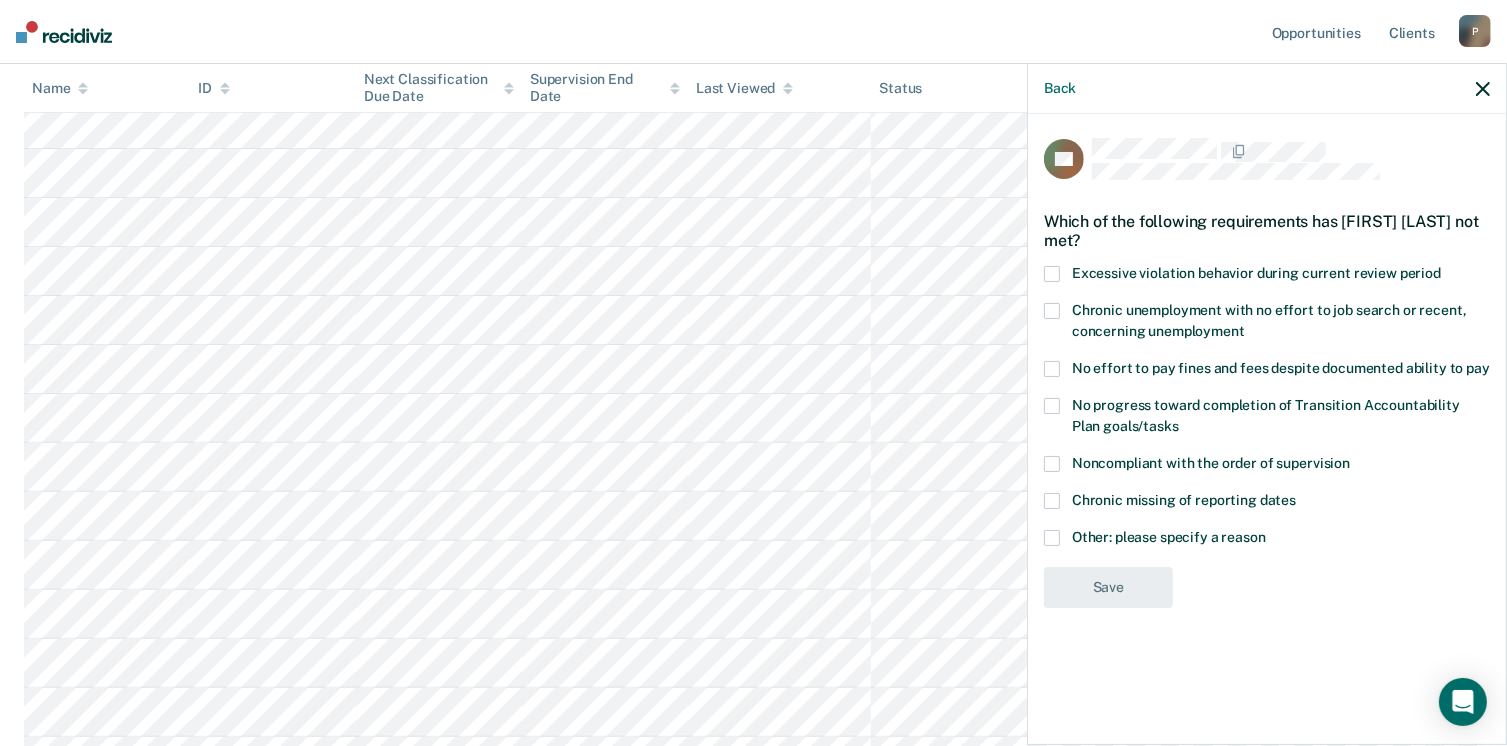 scroll, scrollTop: 533, scrollLeft: 0, axis: vertical 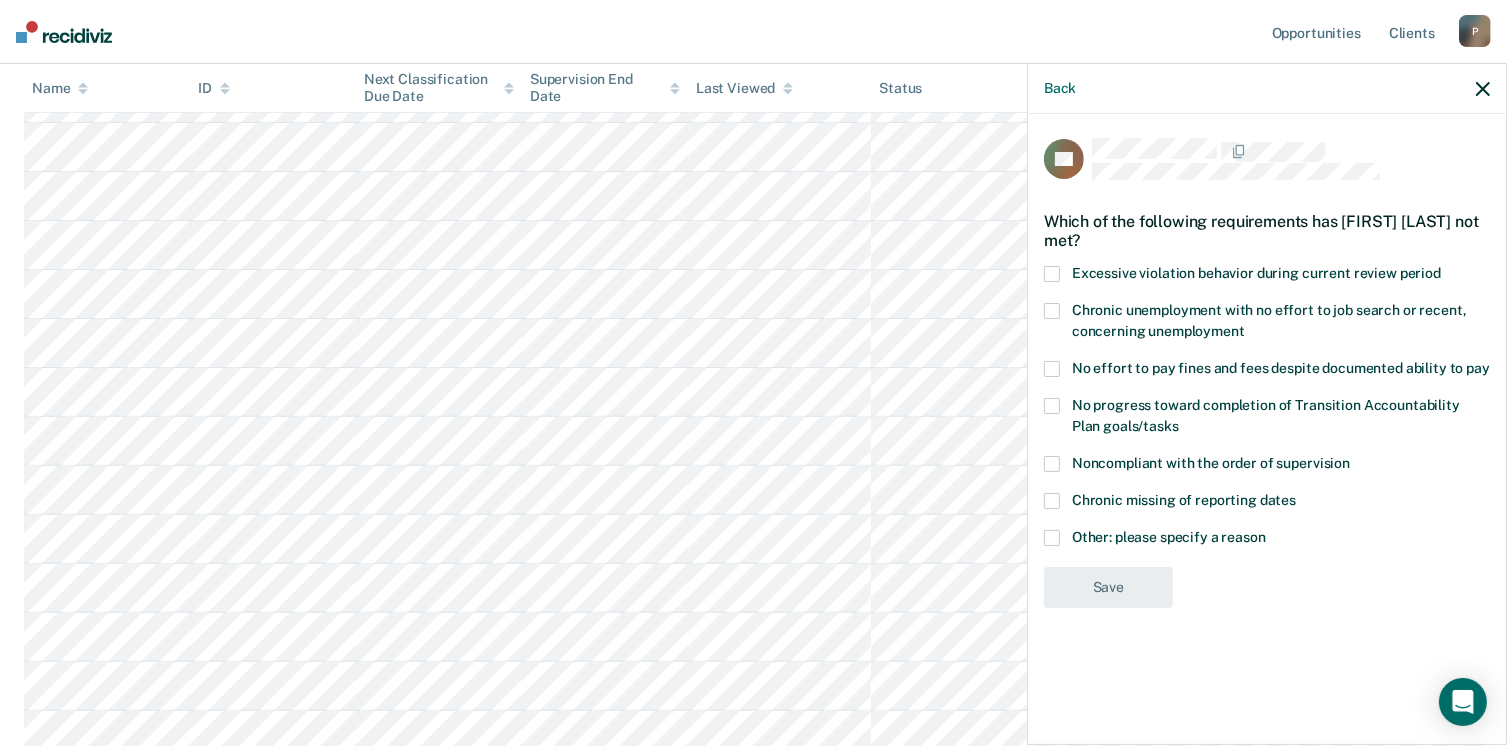click at bounding box center [1052, 538] 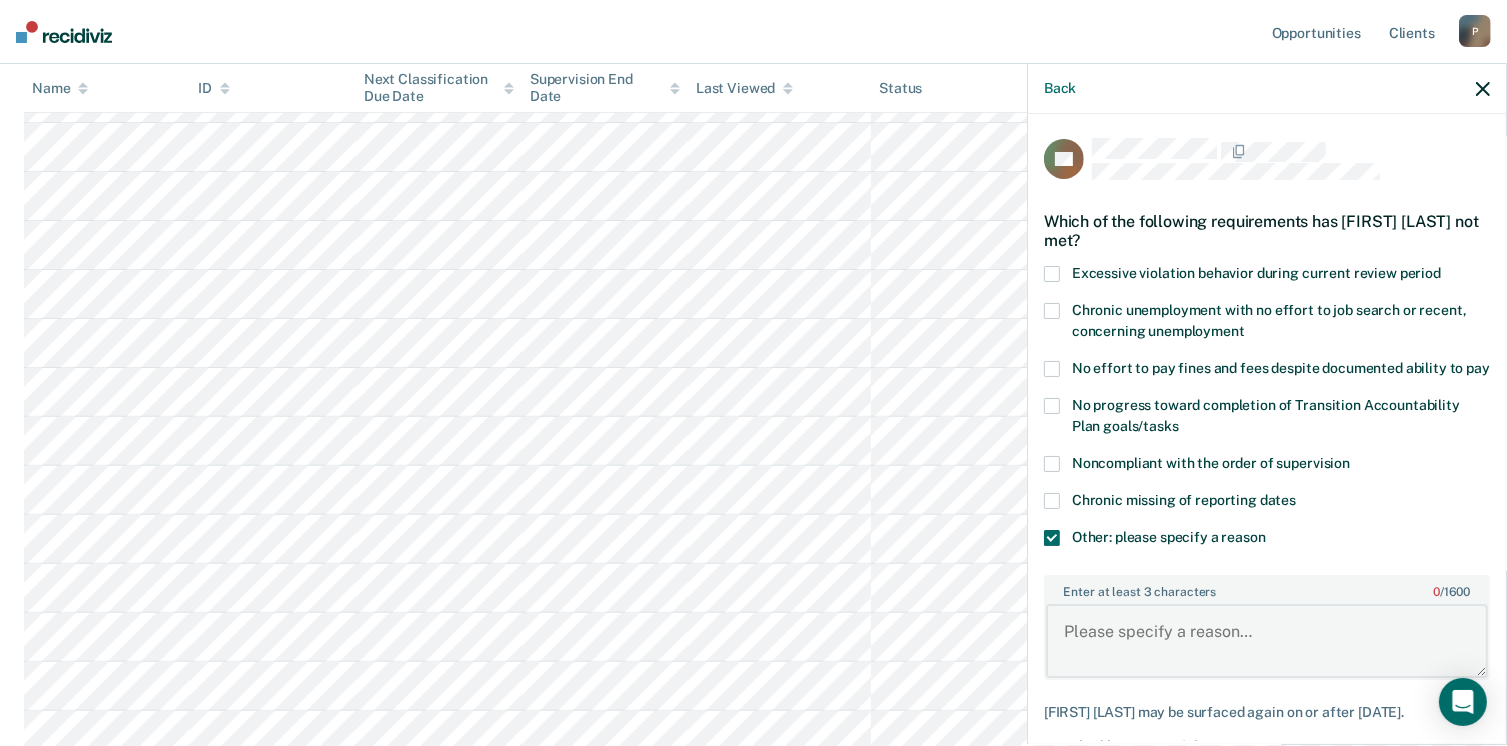 click on "Enter at least 3 characters 0  /  1600" at bounding box center (1267, 641) 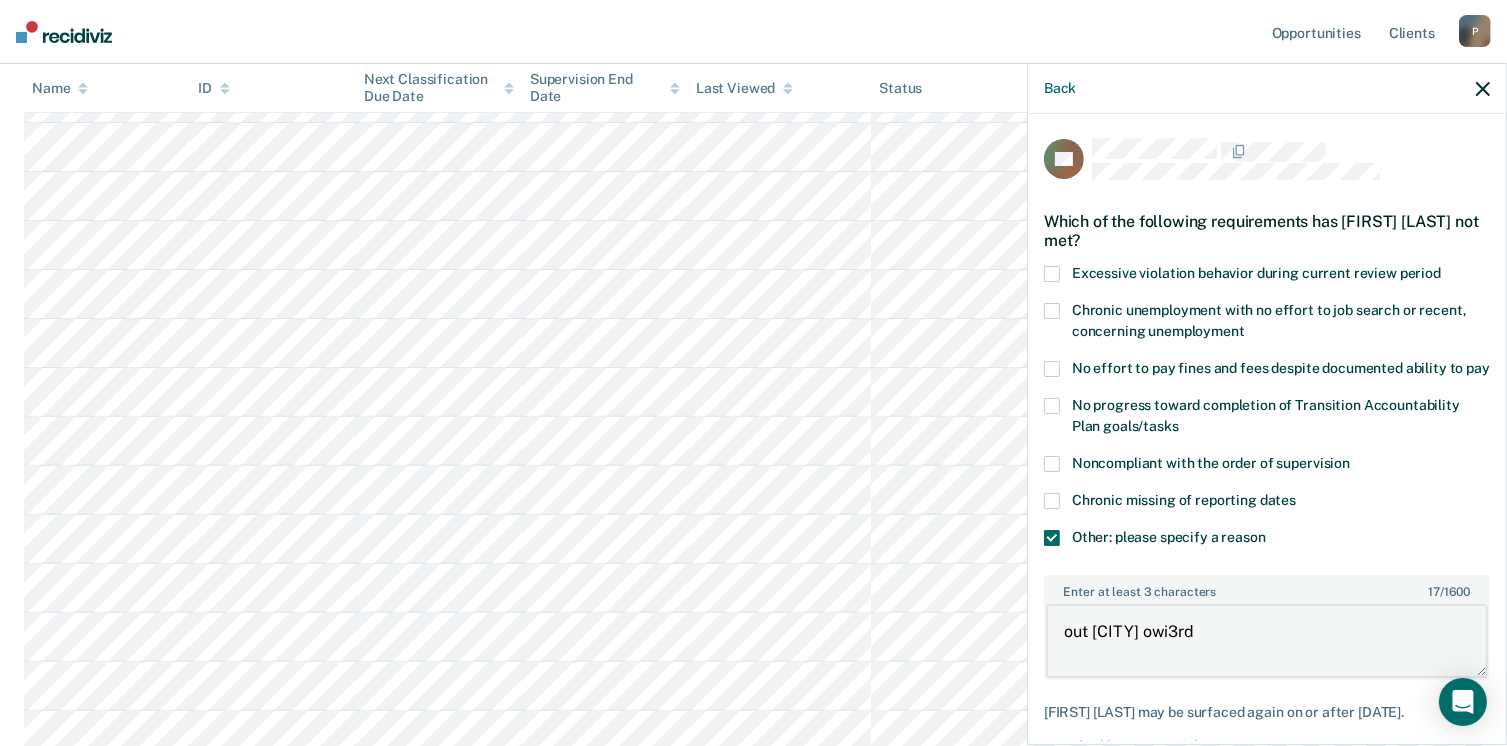 click on "out [CITY] owi3rd" at bounding box center [1267, 641] 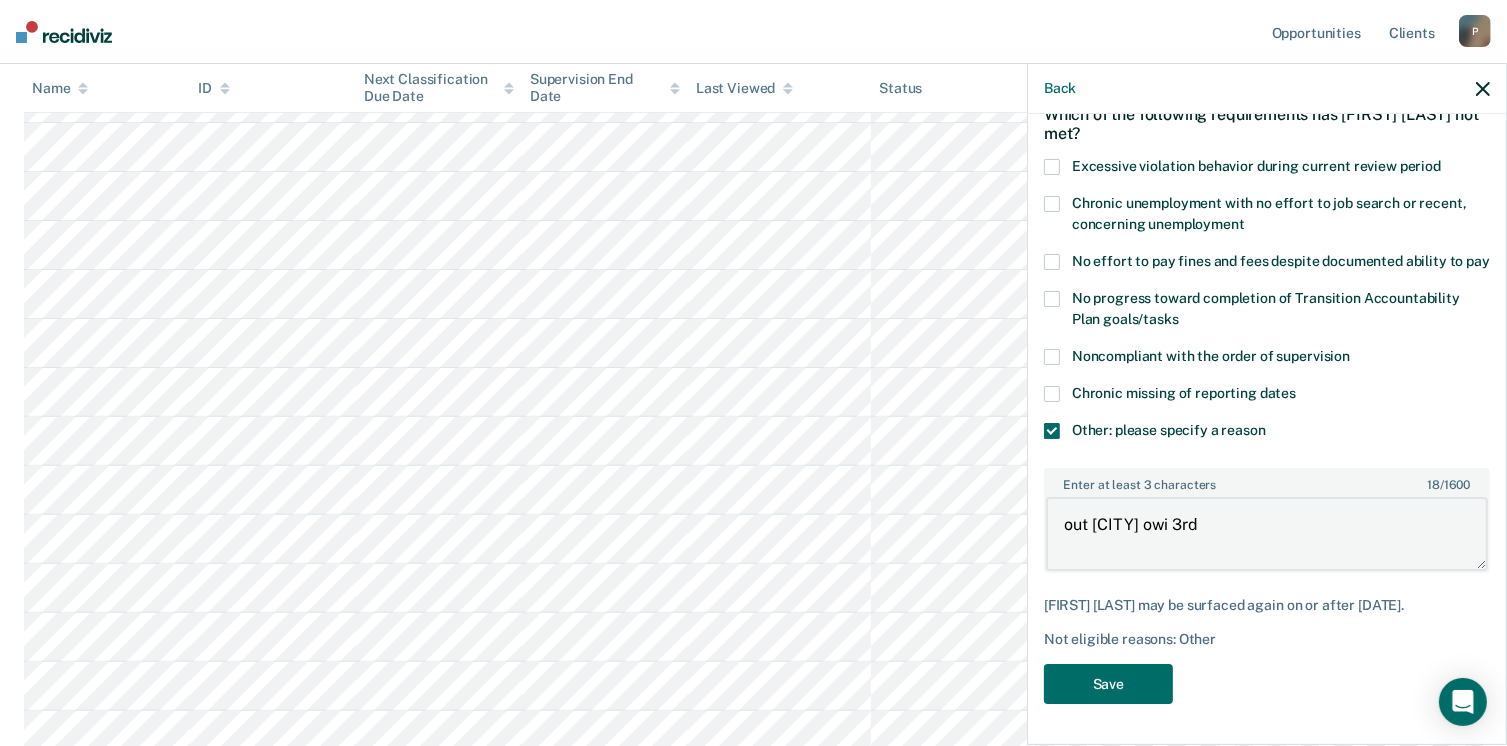 scroll, scrollTop: 140, scrollLeft: 0, axis: vertical 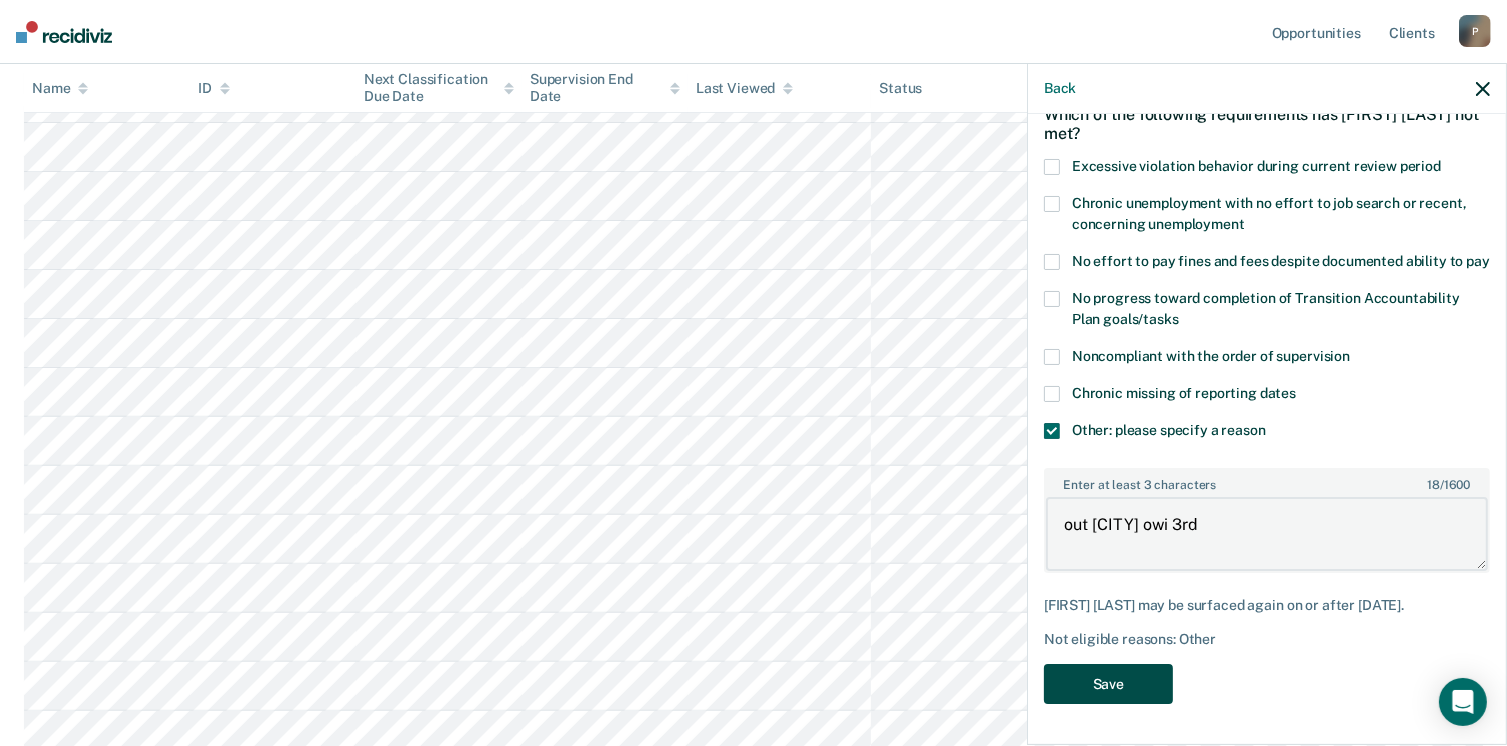 type on "out [CITY] owi 3rd" 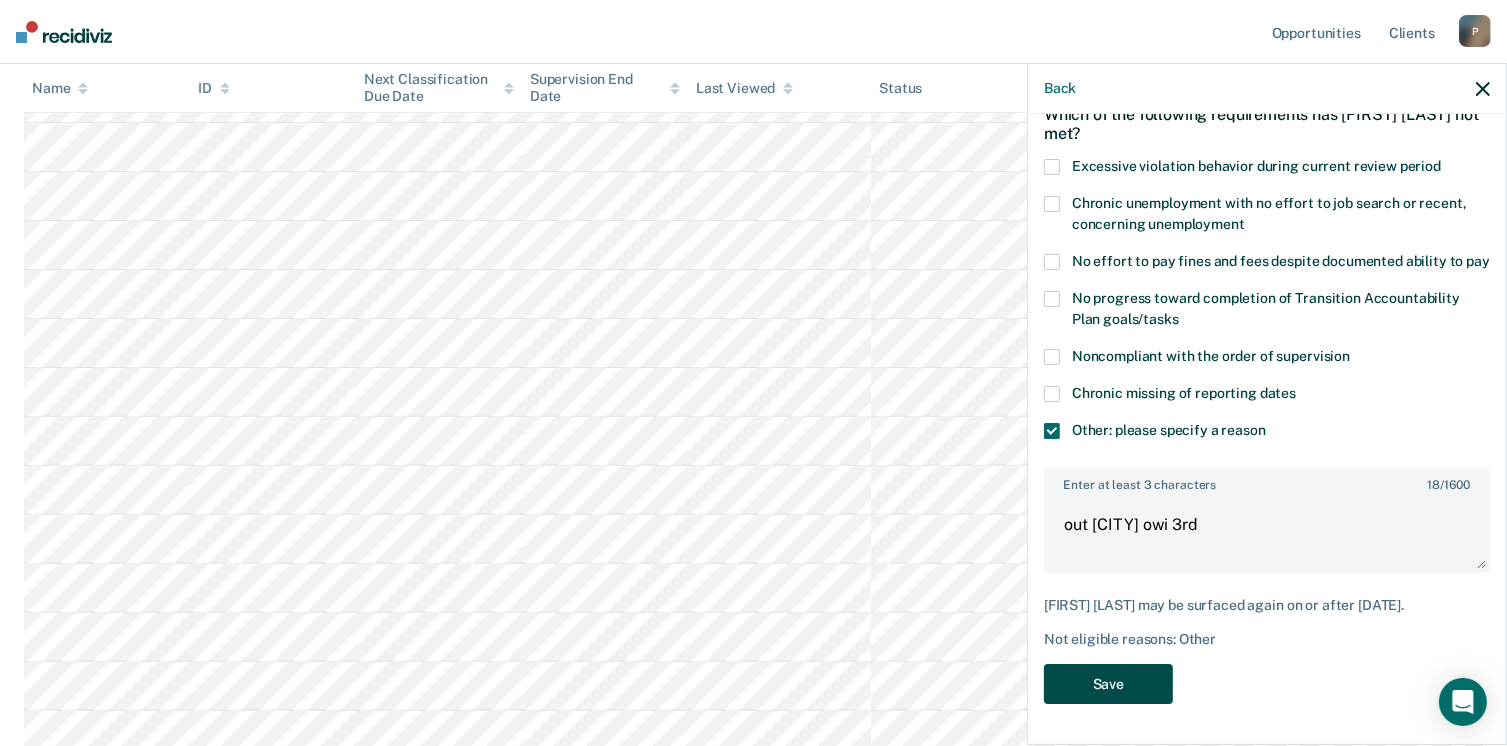 click on "Save" at bounding box center (1108, 684) 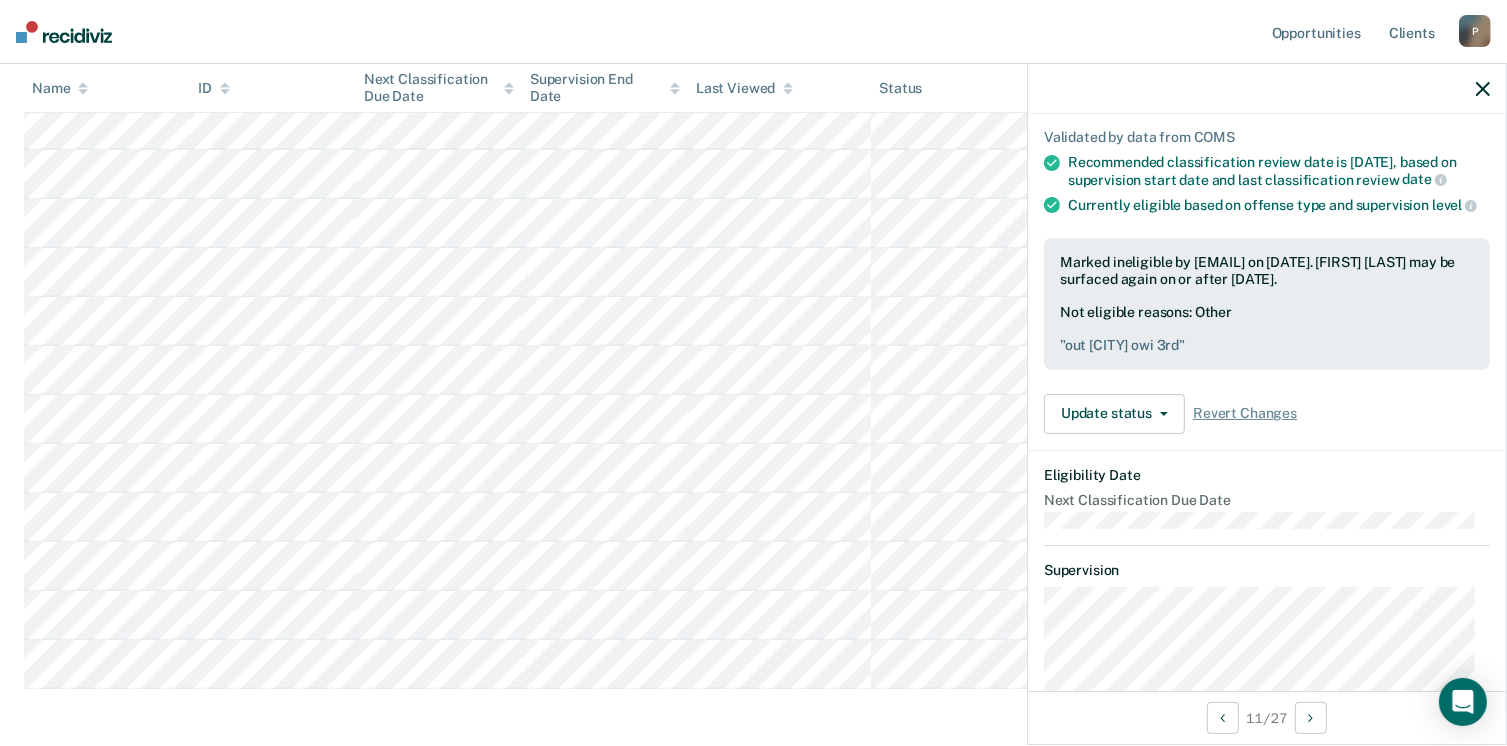 scroll, scrollTop: 884, scrollLeft: 0, axis: vertical 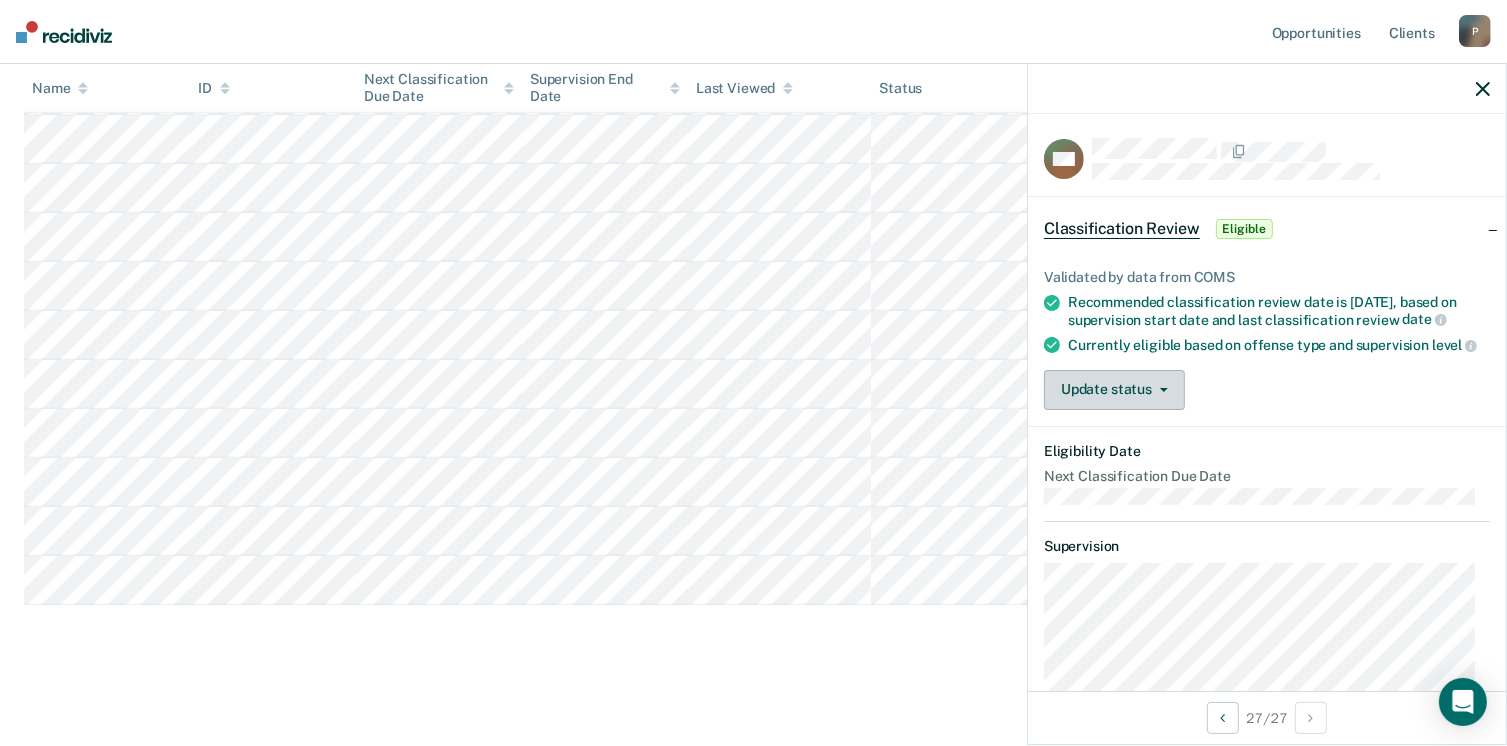 click on "Update status" at bounding box center [1114, 390] 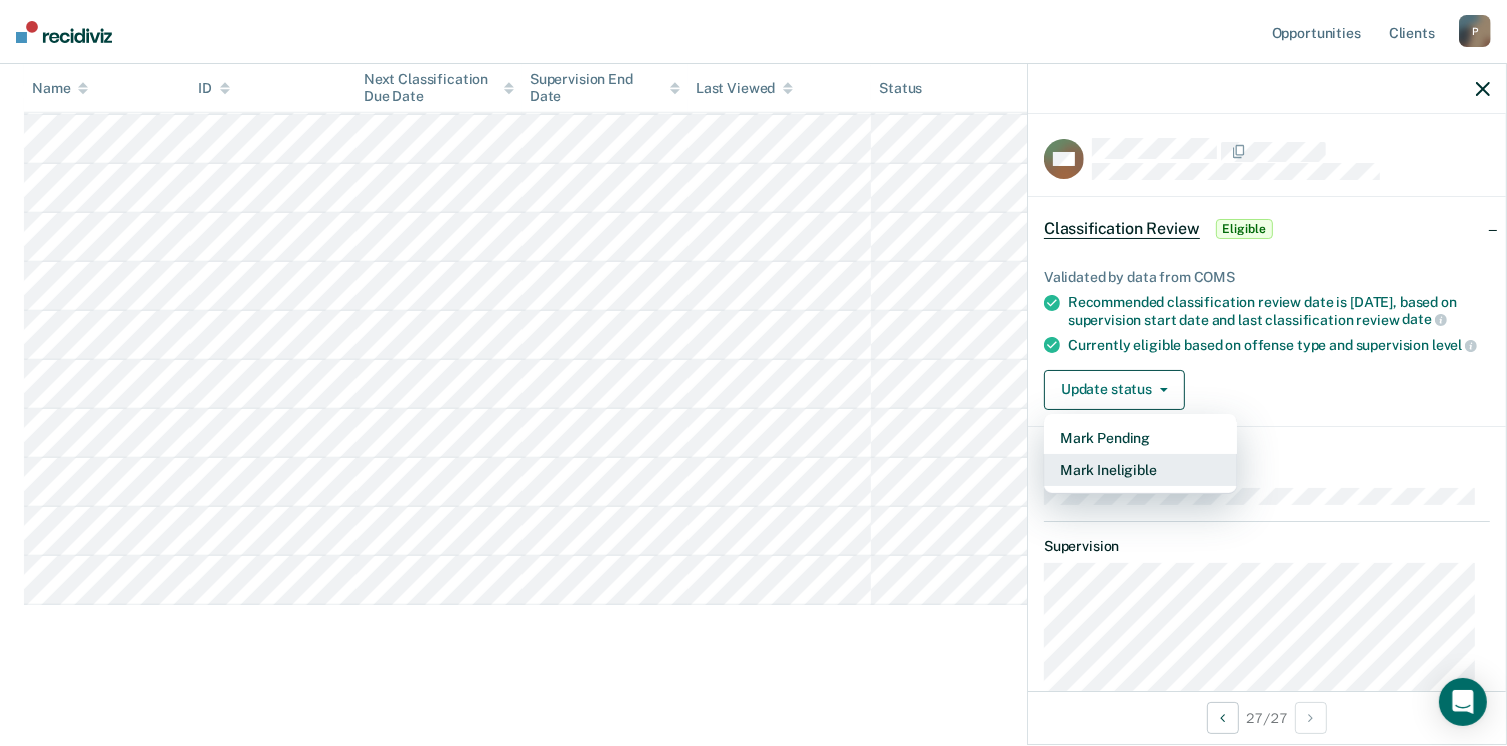 click on "Mark Ineligible" at bounding box center (1140, 470) 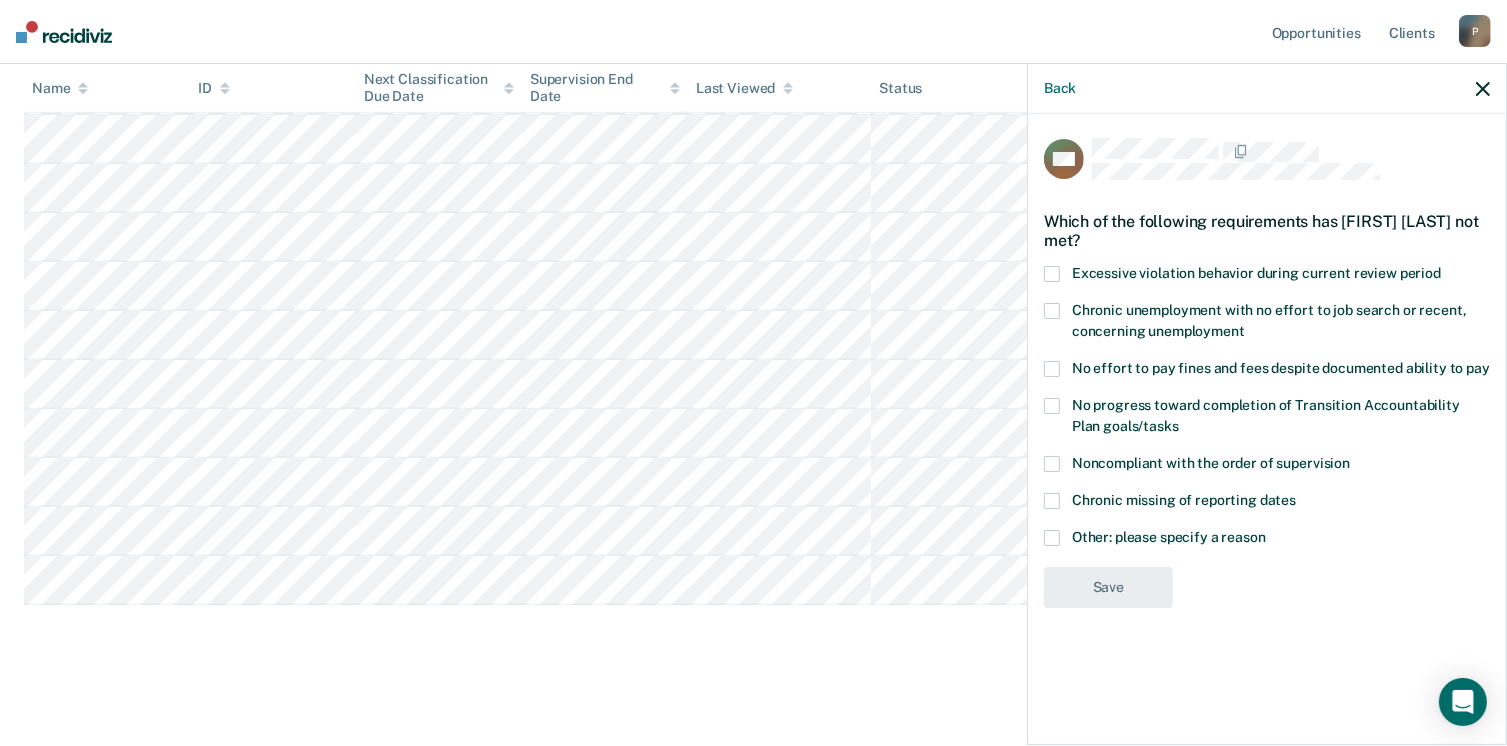 click on "Other: please specify a reason" at bounding box center (1267, 540) 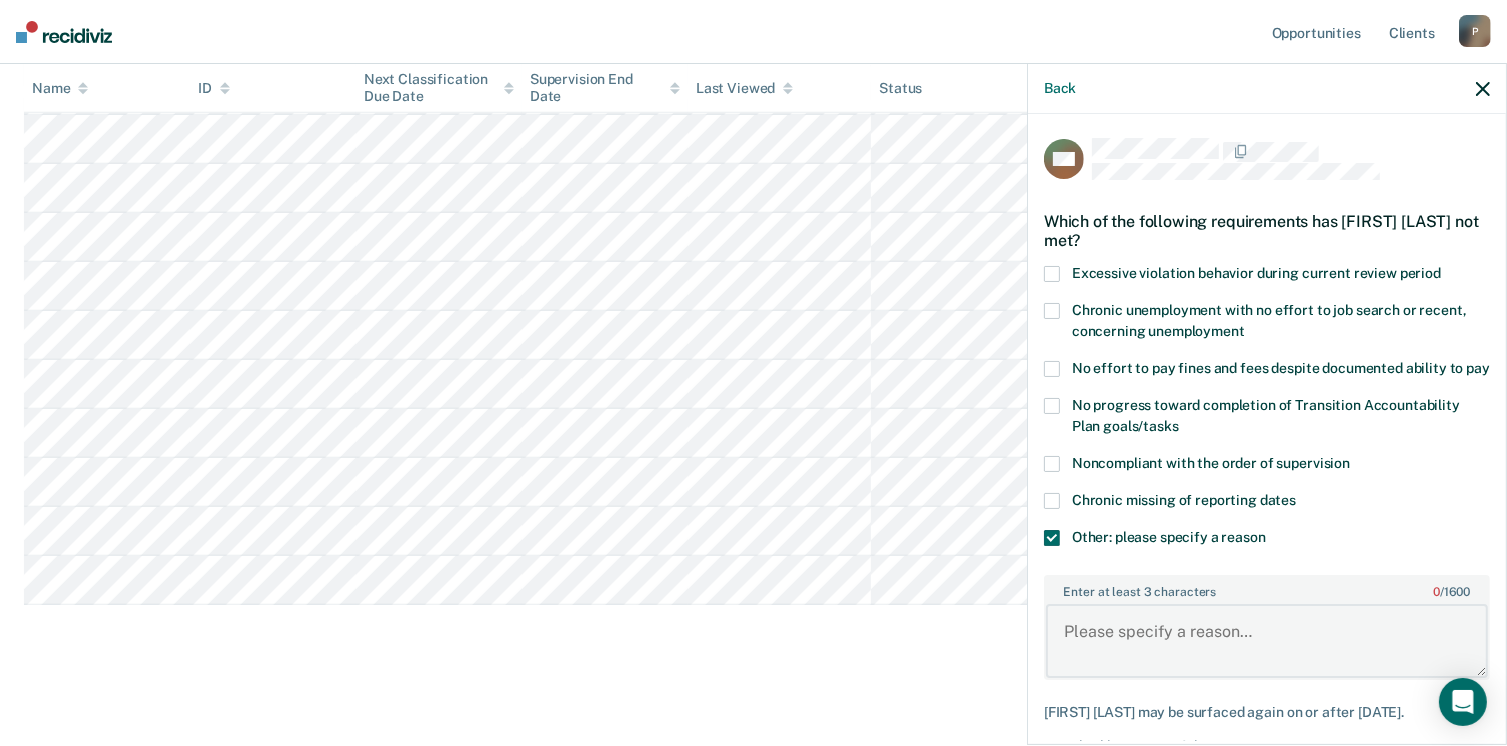 click on "Enter at least 3 characters 0  /  1600" at bounding box center [1267, 641] 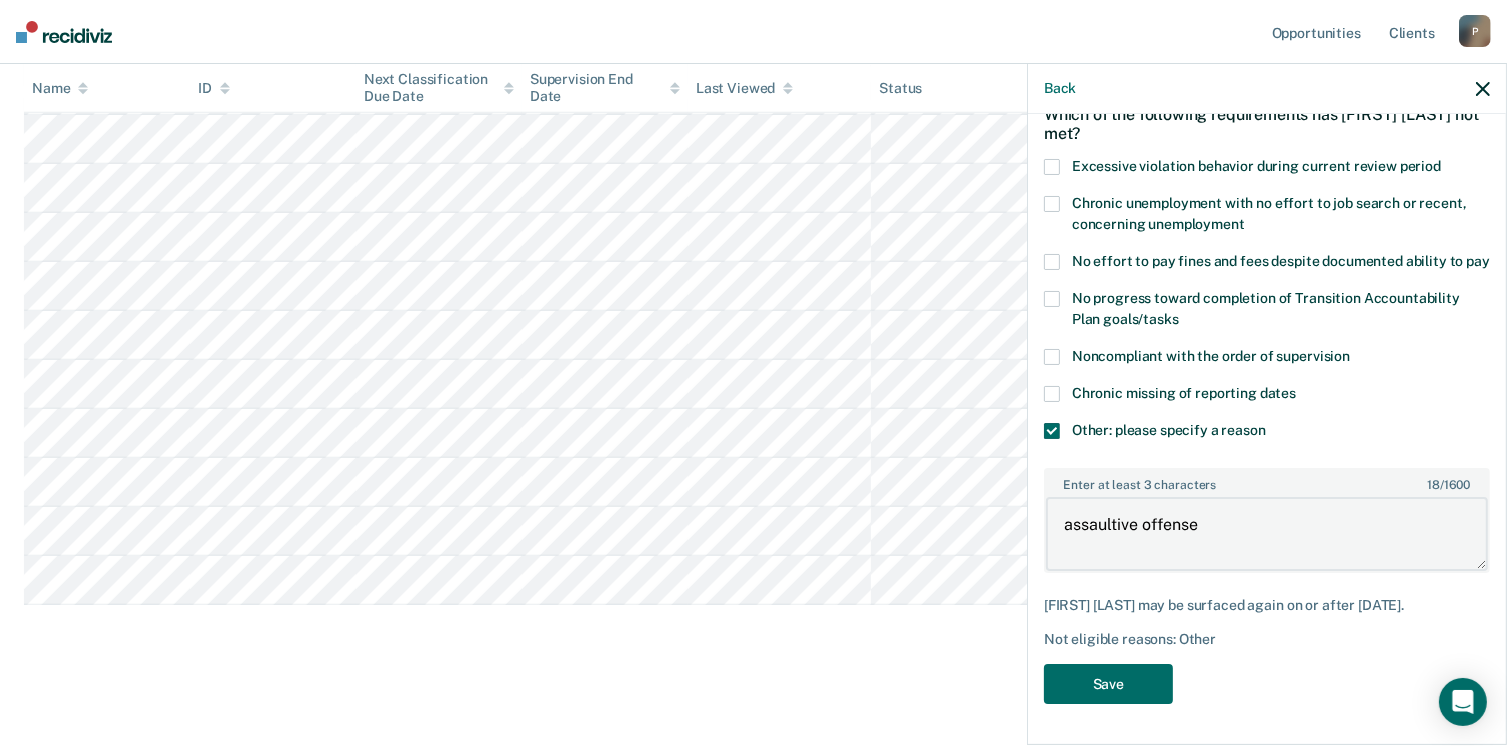scroll, scrollTop: 140, scrollLeft: 0, axis: vertical 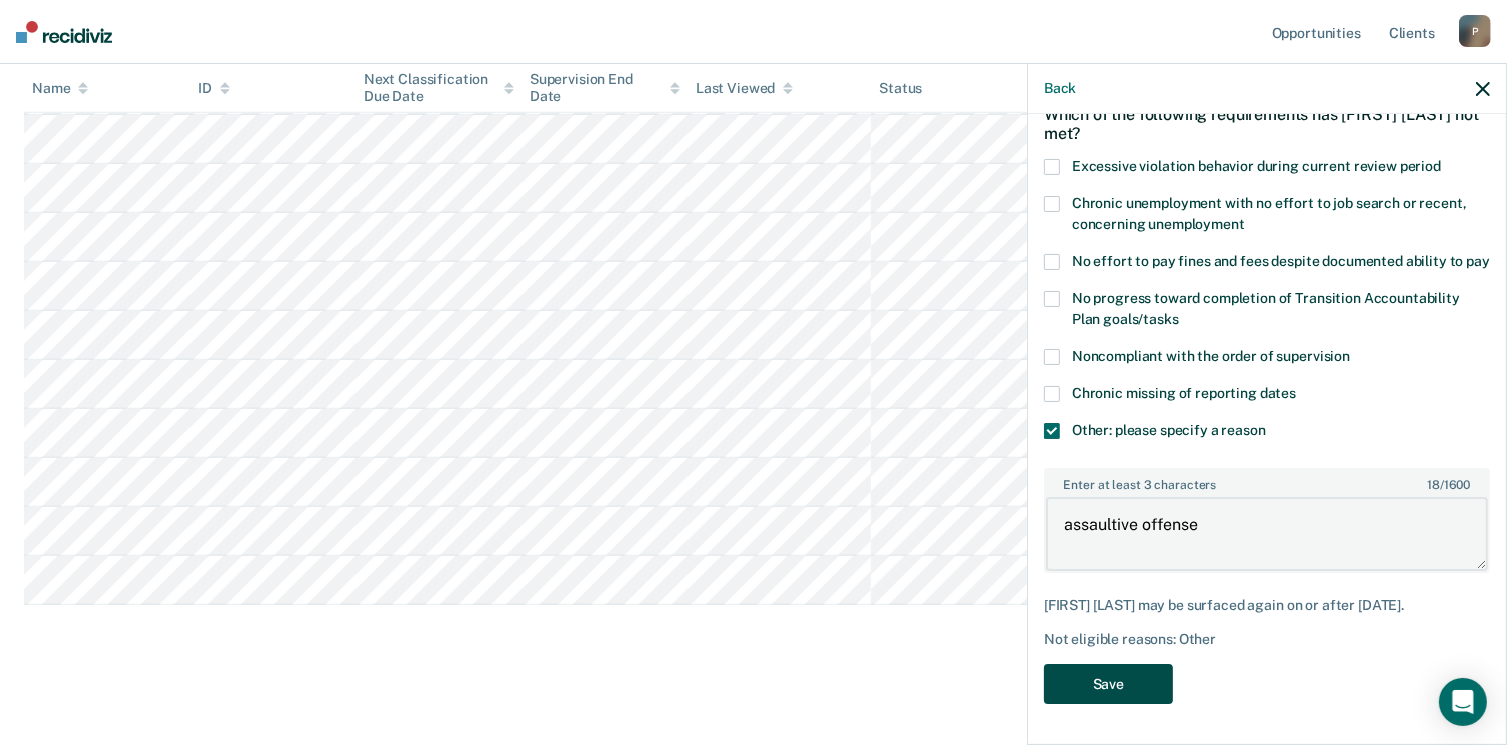 type on "assaultive offense" 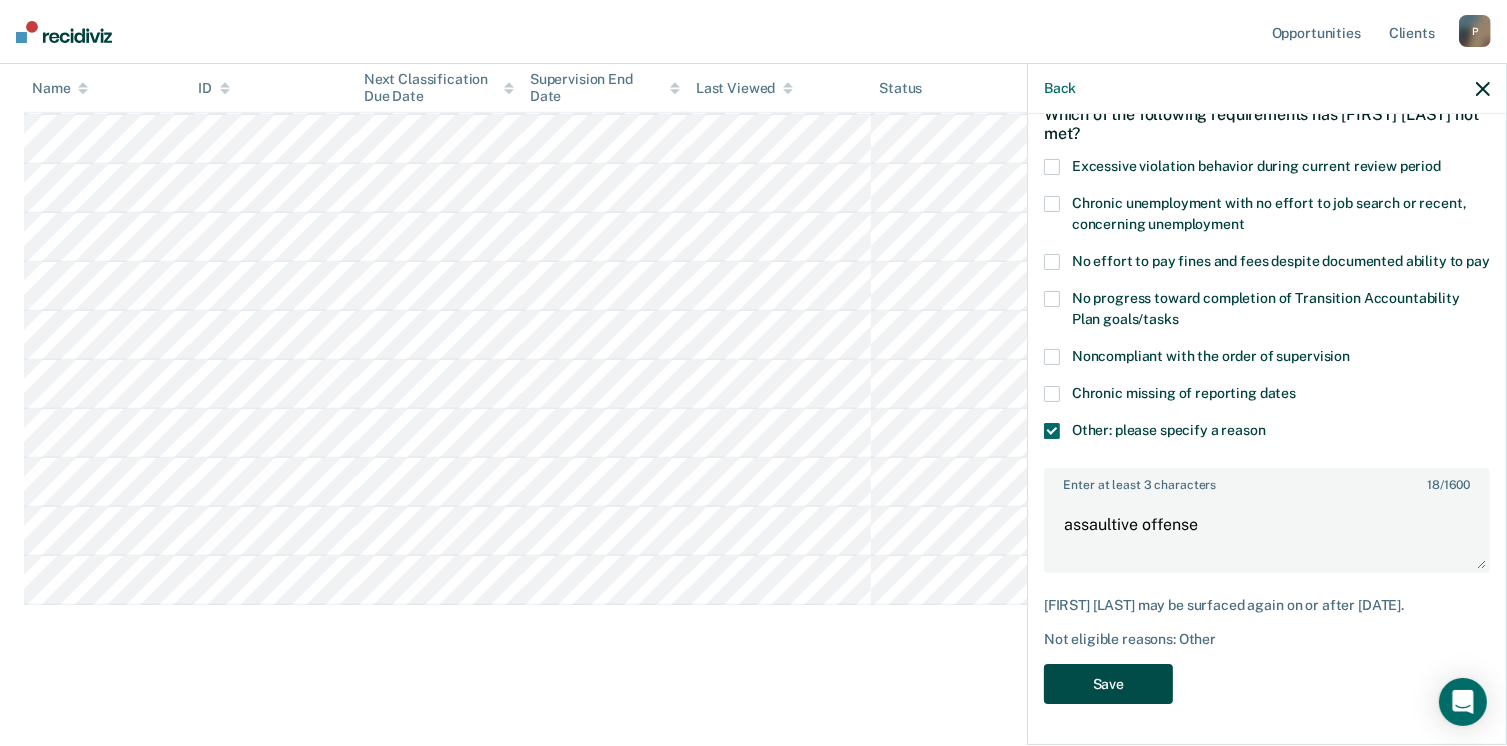 click on "Save" at bounding box center (1108, 684) 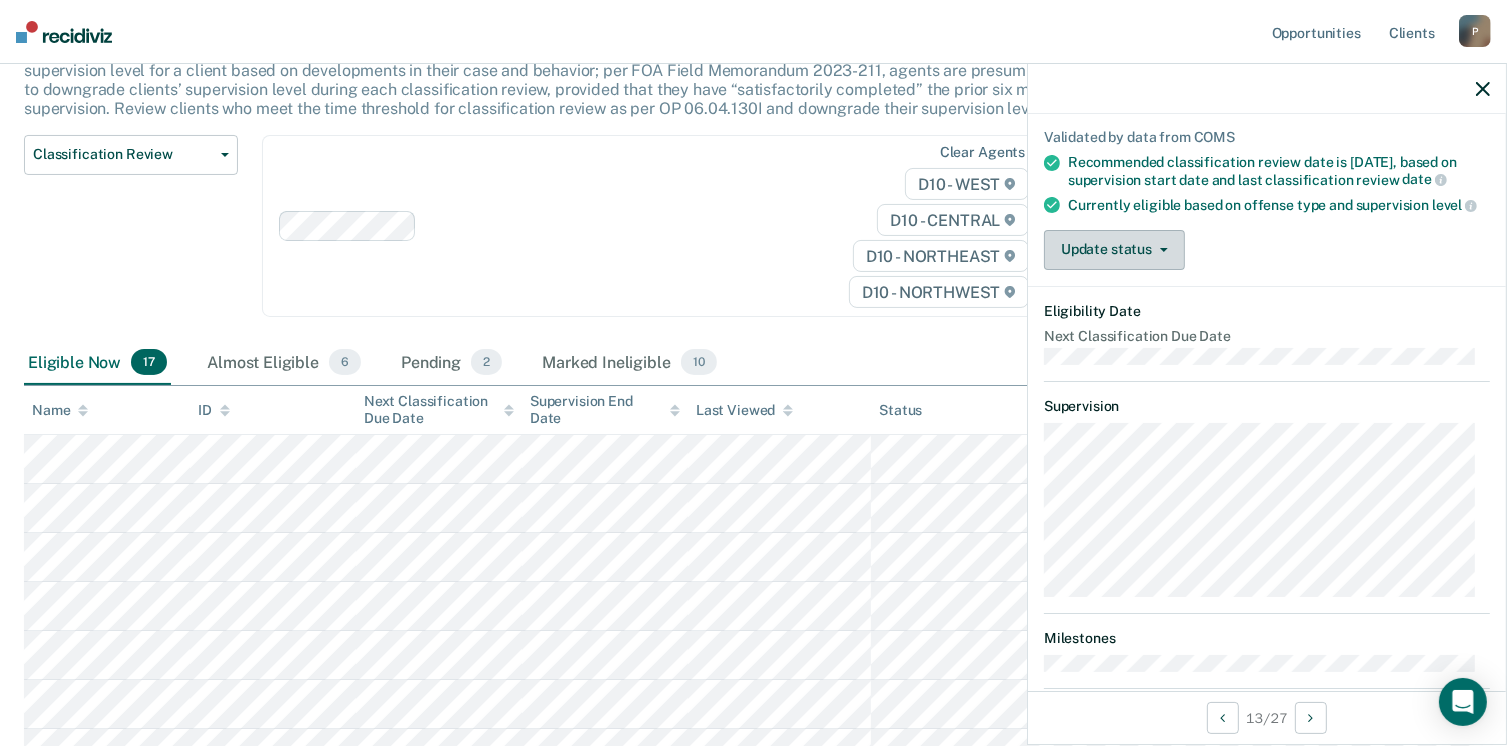 scroll, scrollTop: 36, scrollLeft: 0, axis: vertical 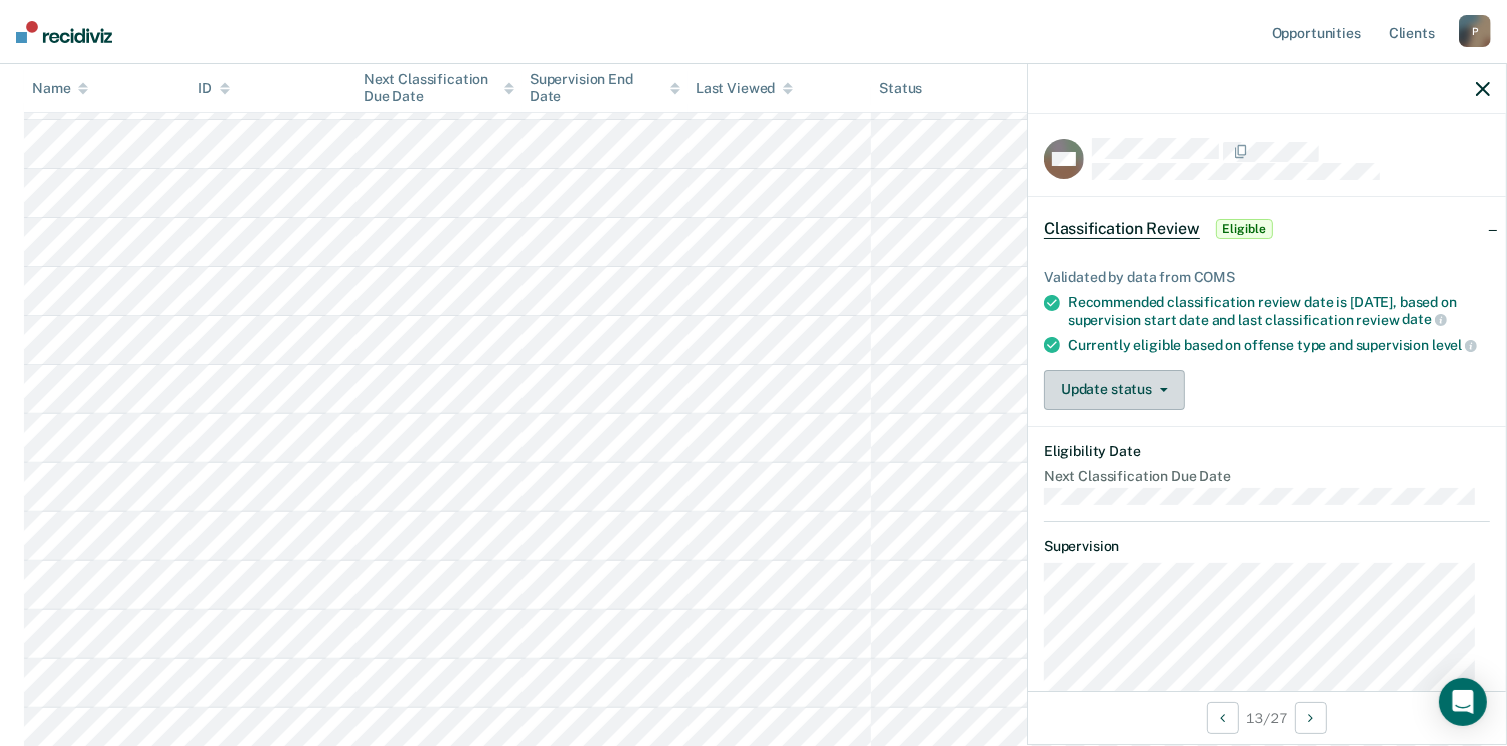 click on "Update status" at bounding box center [1114, 390] 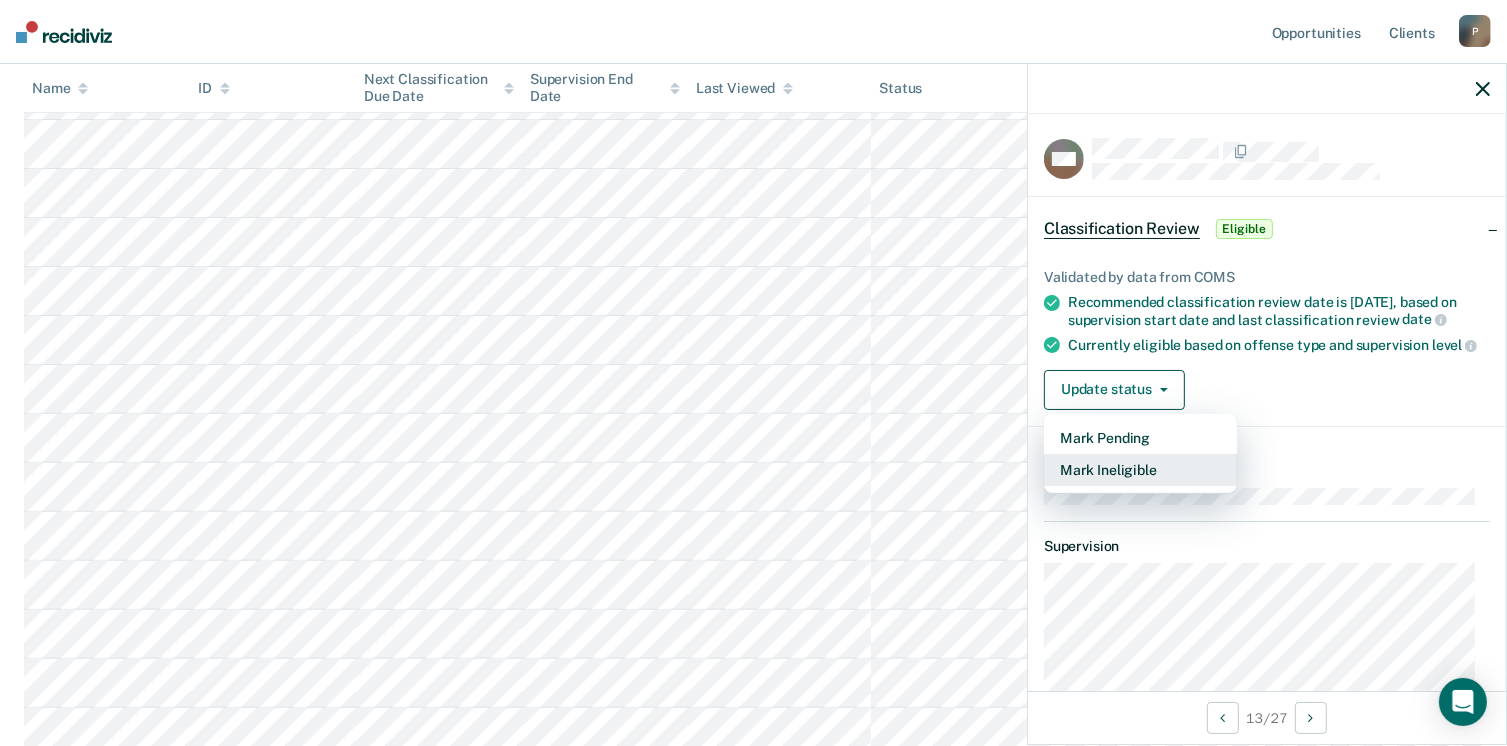 click on "Mark Ineligible" at bounding box center [1140, 470] 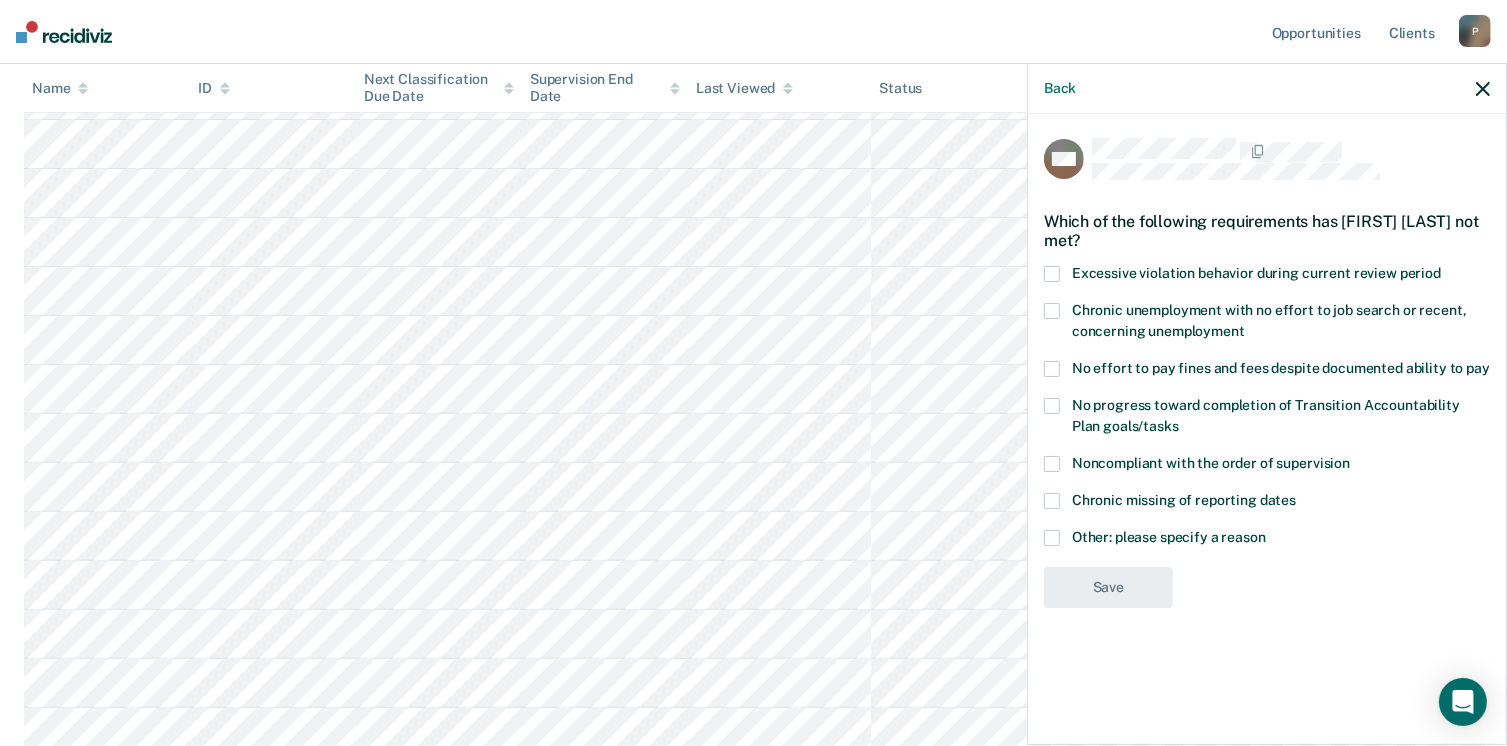 click at bounding box center (1052, 538) 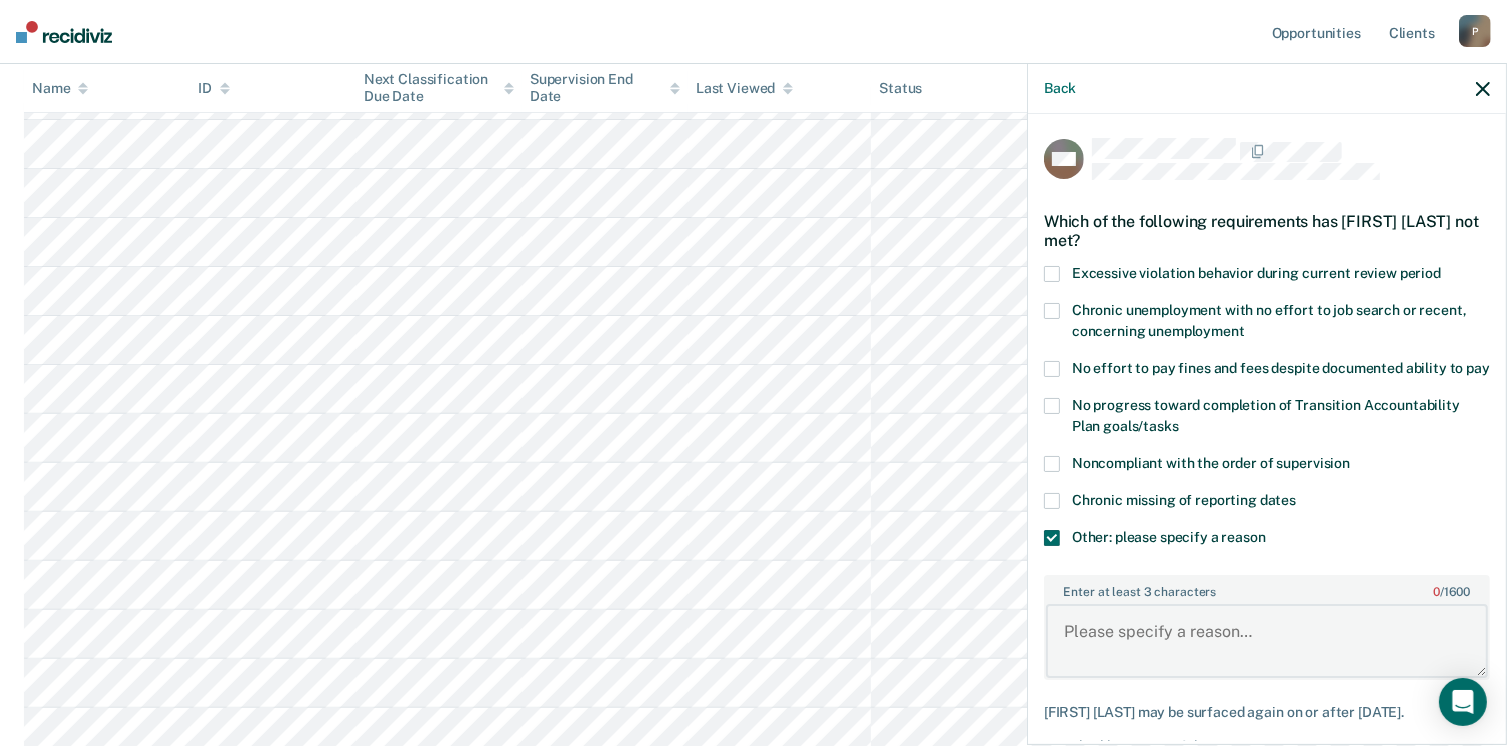 click on "Enter at least 3 characters 0  /  1600" at bounding box center [1267, 641] 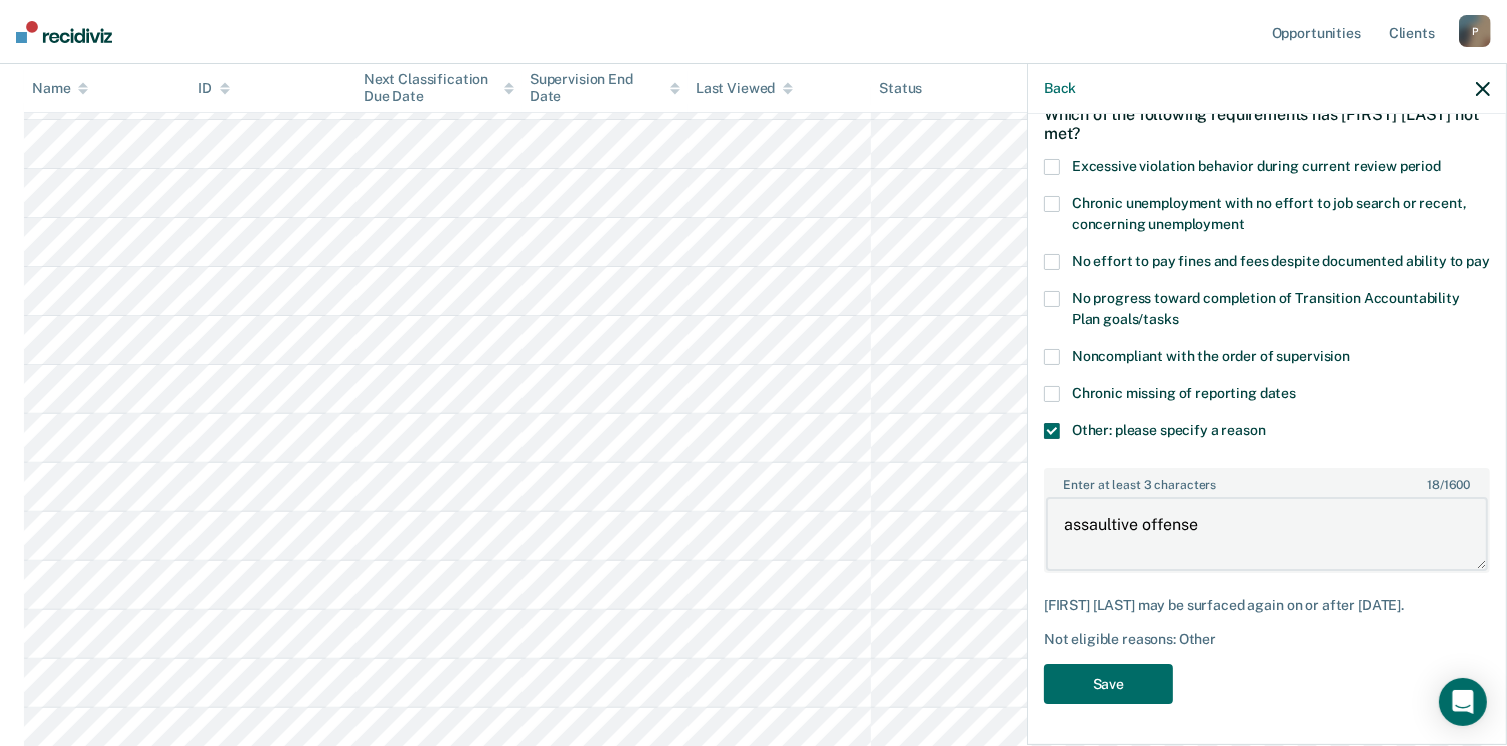 scroll, scrollTop: 140, scrollLeft: 0, axis: vertical 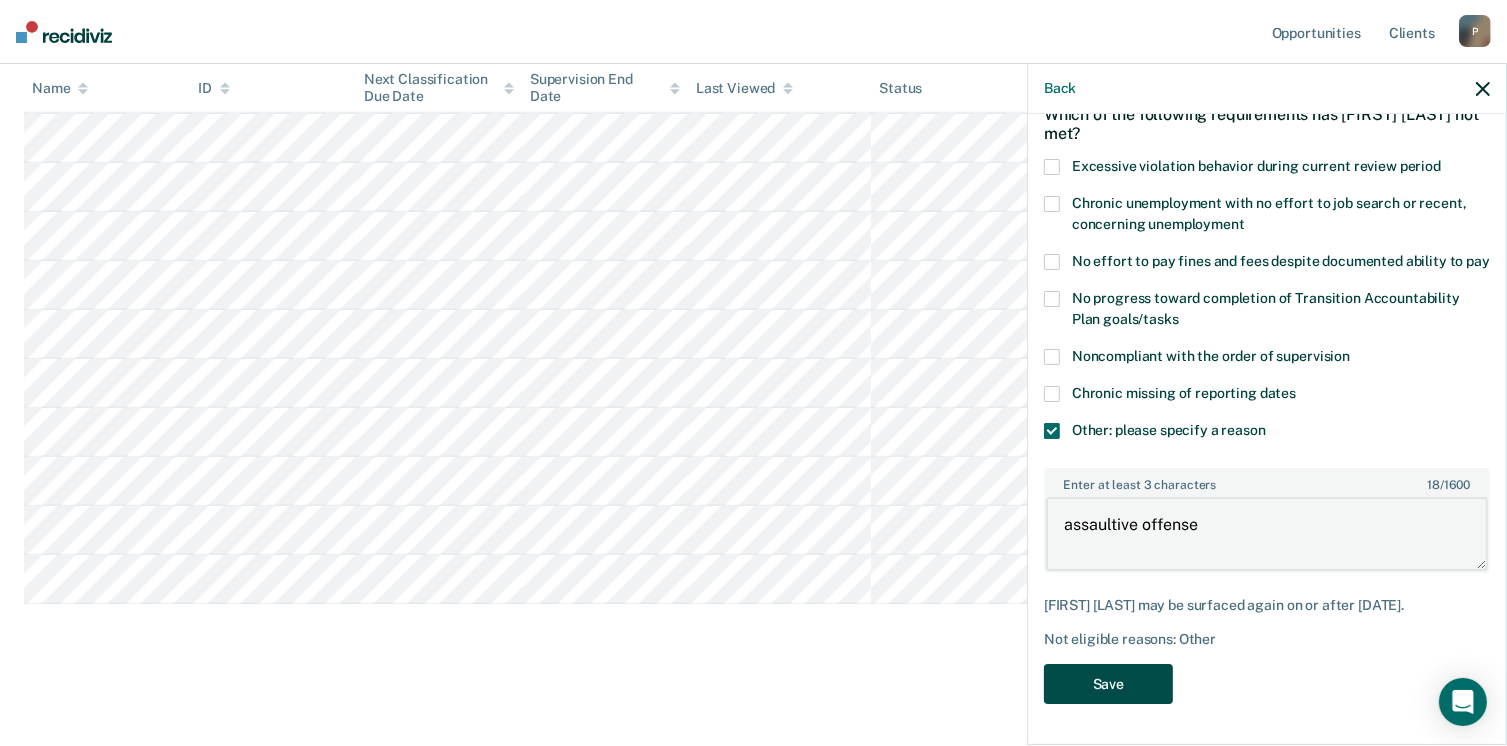 type on "assaultive offense" 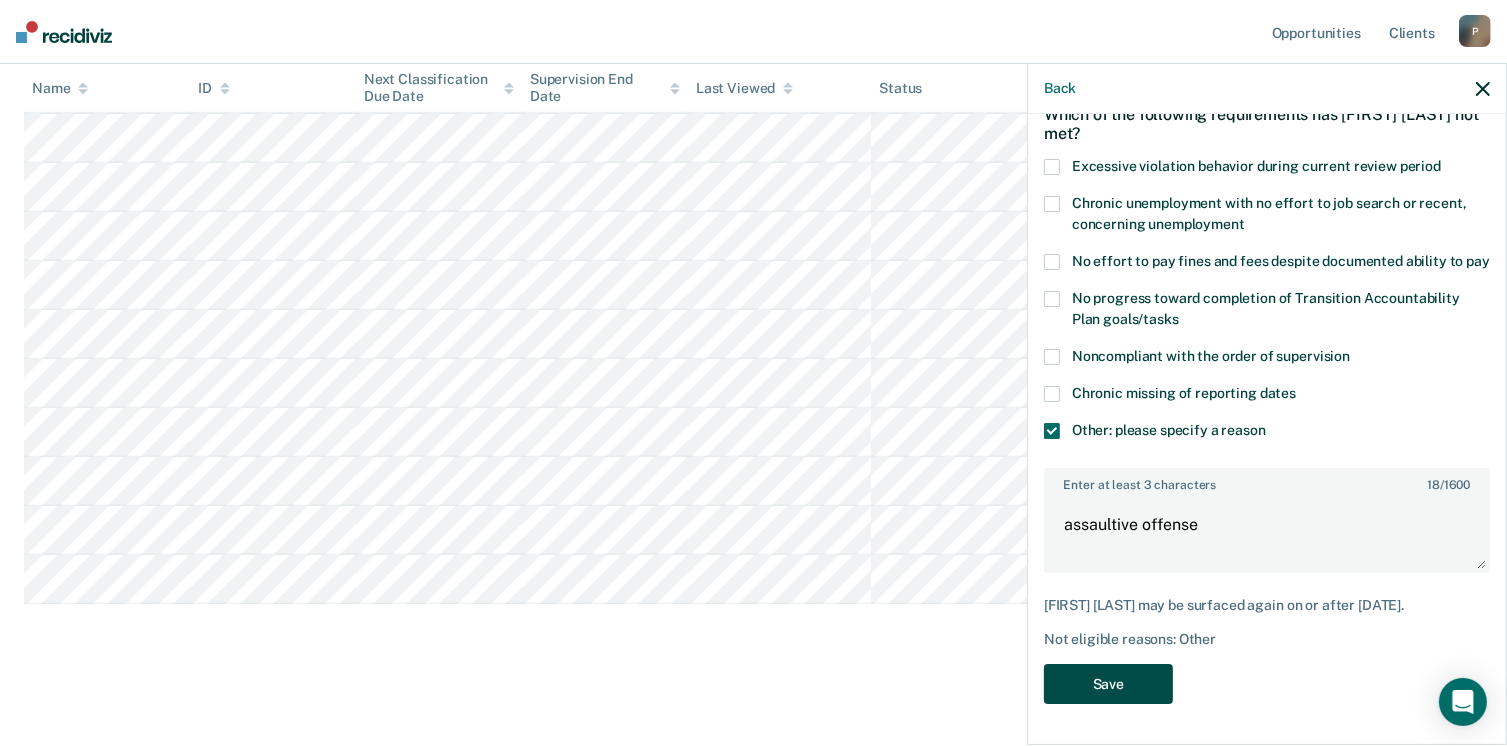 click on "Save" at bounding box center [1108, 684] 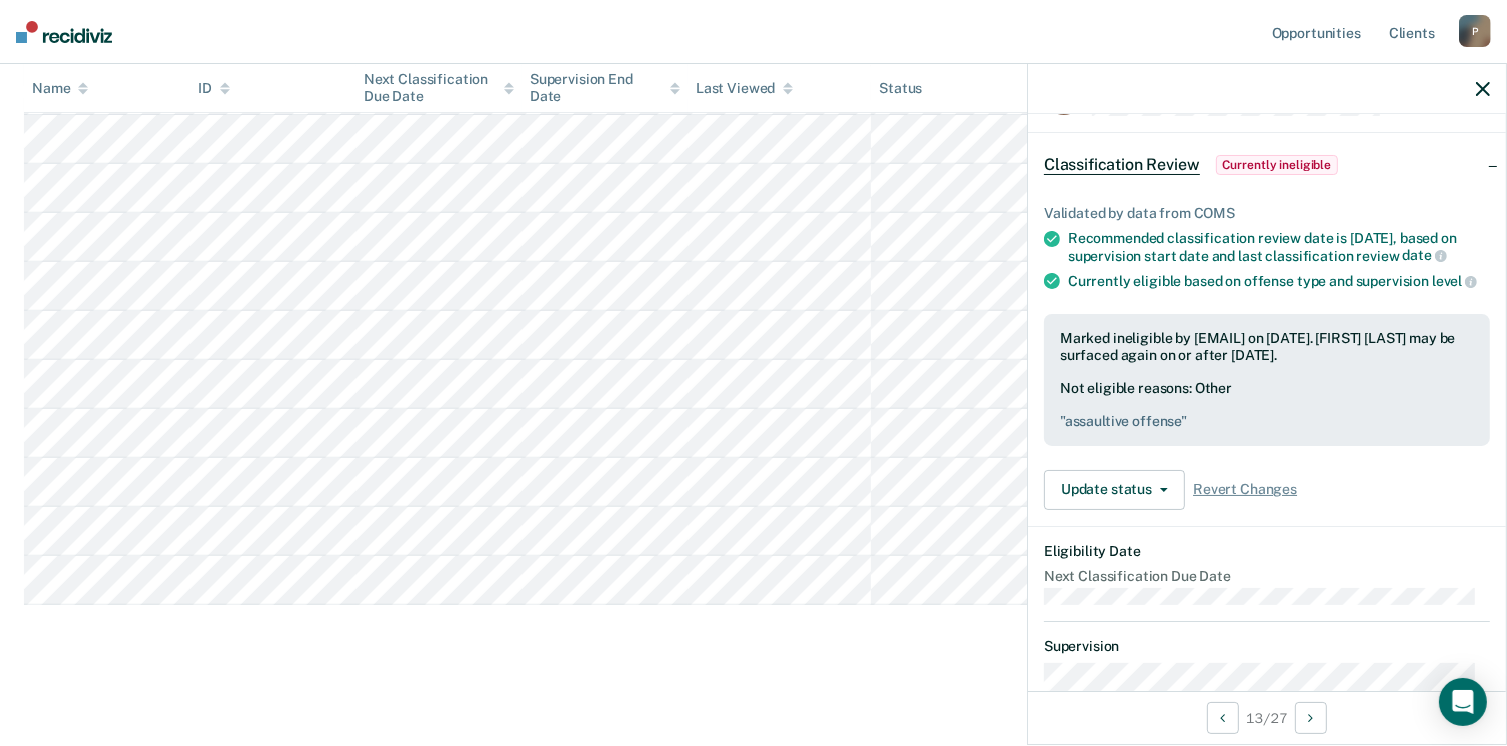 scroll, scrollTop: 0, scrollLeft: 0, axis: both 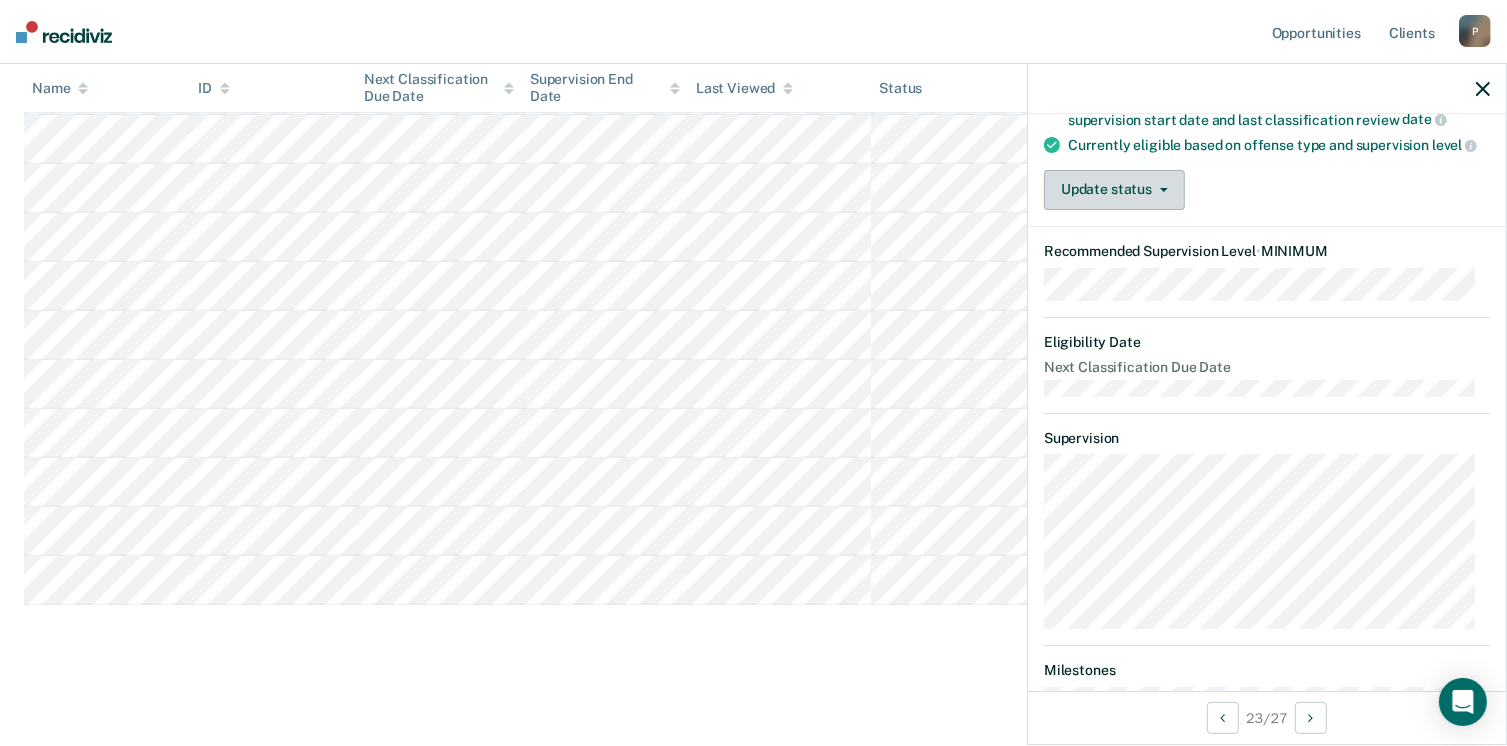click on "Update status" at bounding box center (1114, 190) 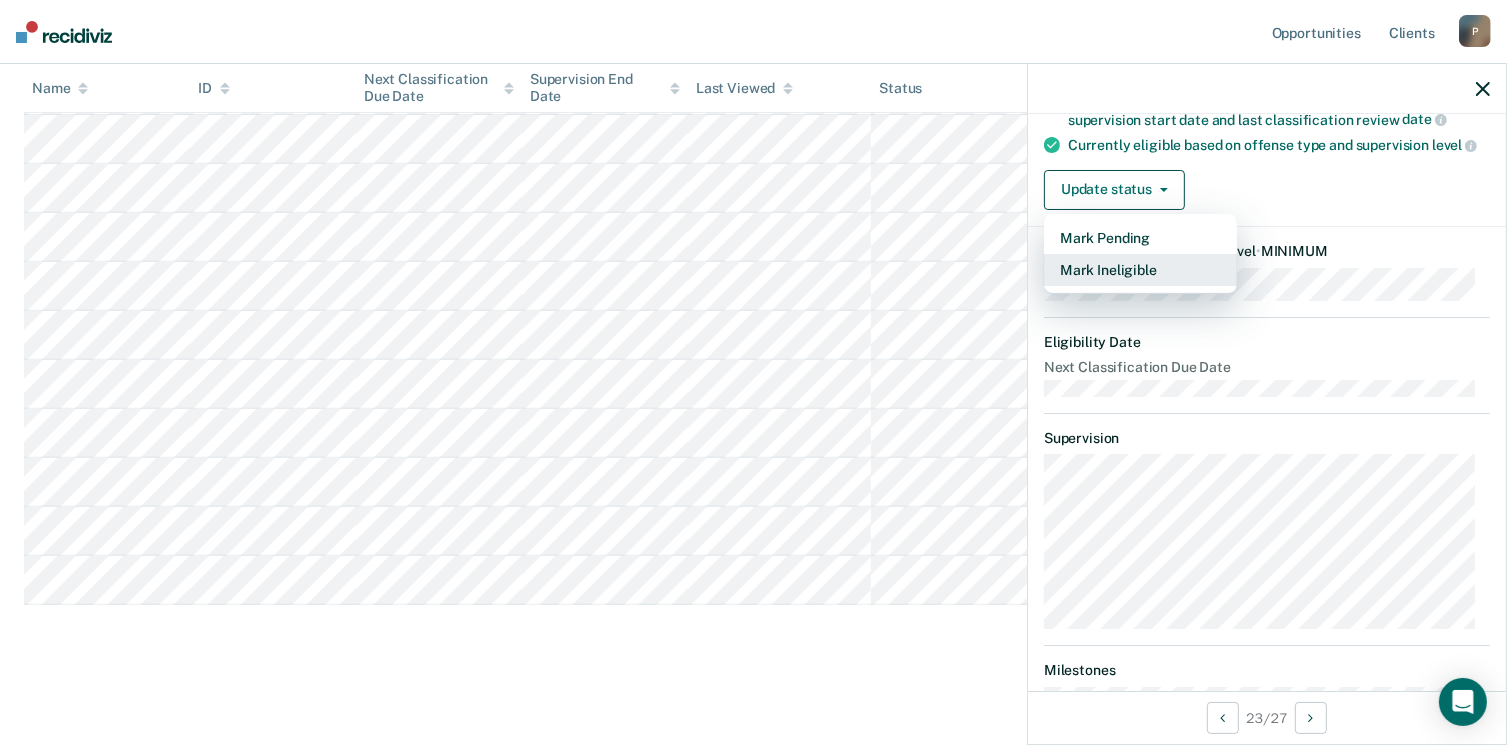 click on "Mark Ineligible" at bounding box center (1140, 270) 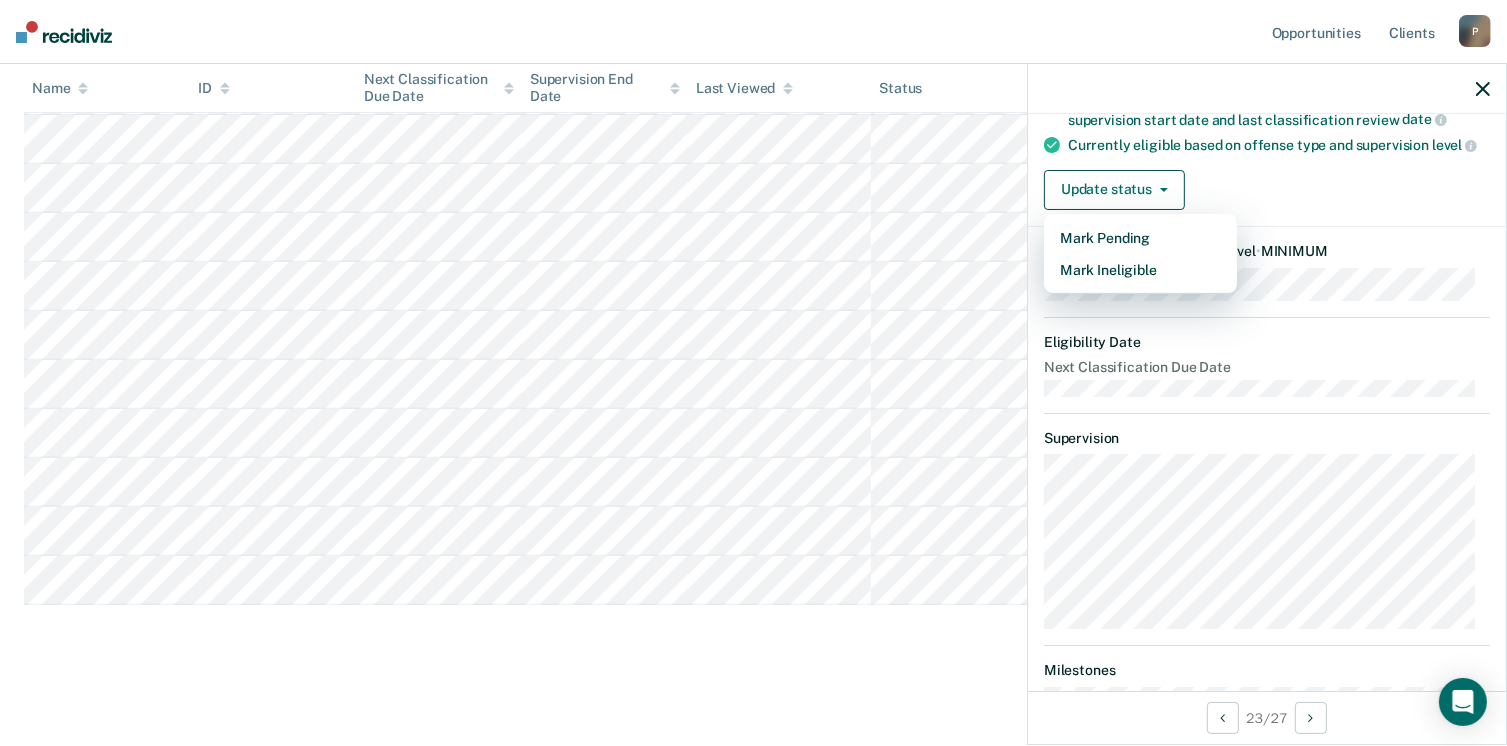 scroll, scrollTop: 0, scrollLeft: 0, axis: both 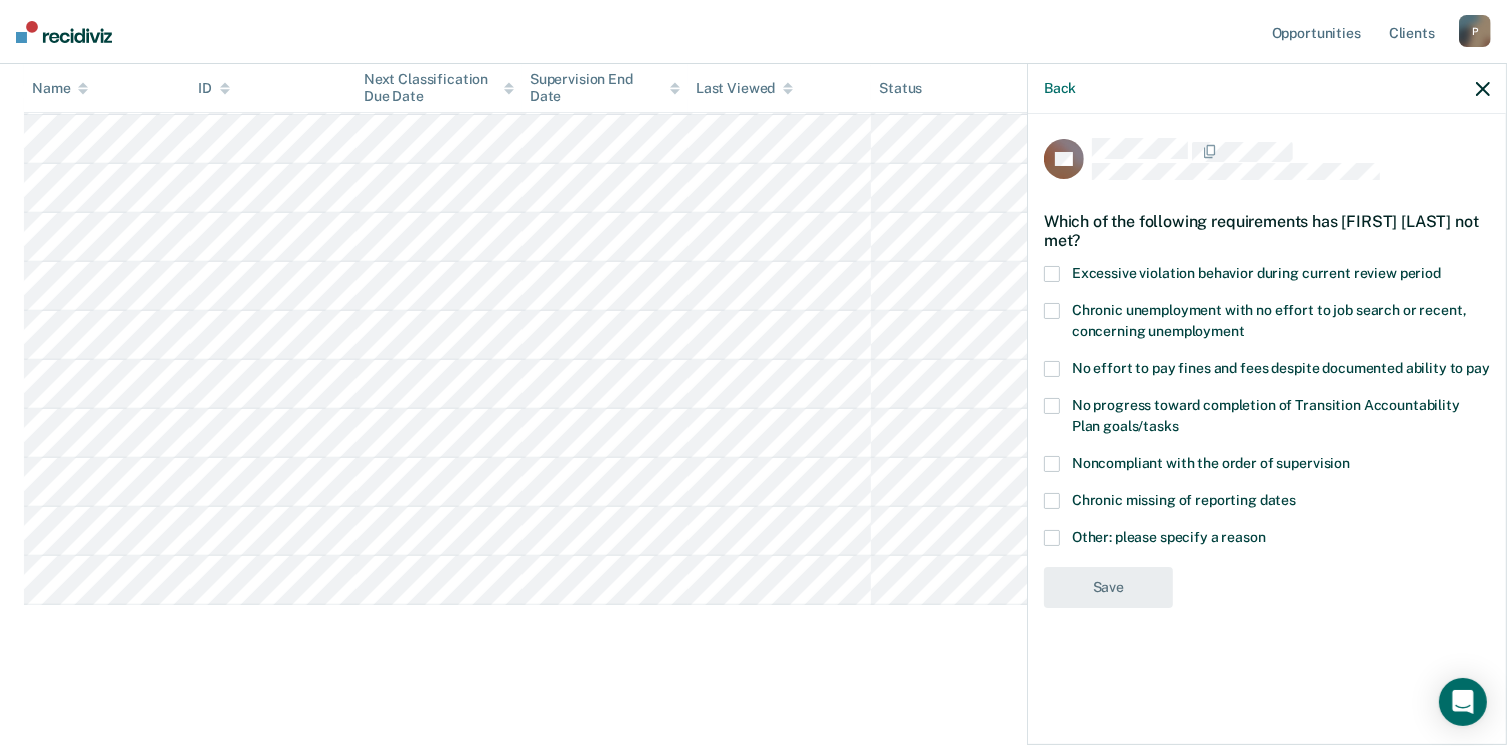 click at bounding box center [1052, 538] 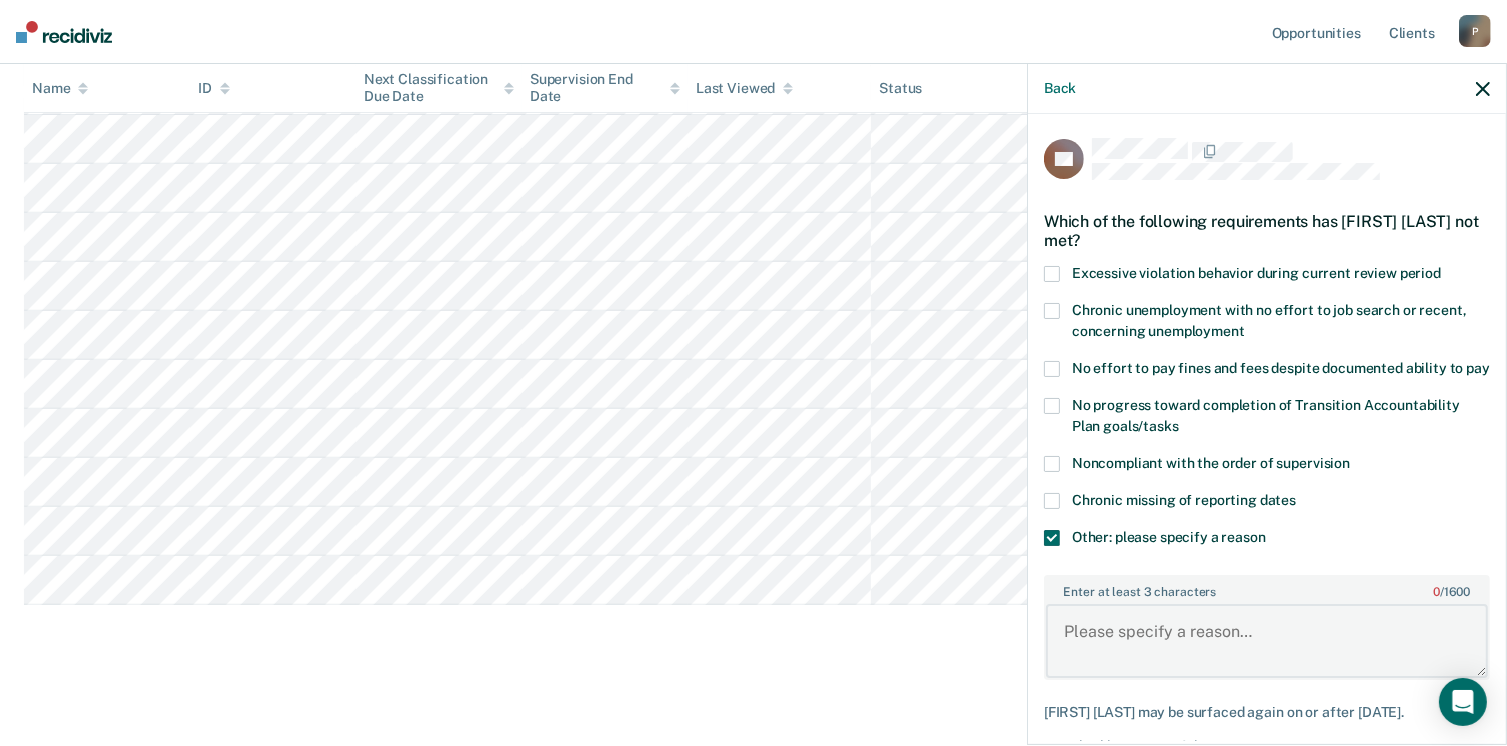 click on "Enter at least 3 characters 0  /  1600" at bounding box center [1267, 641] 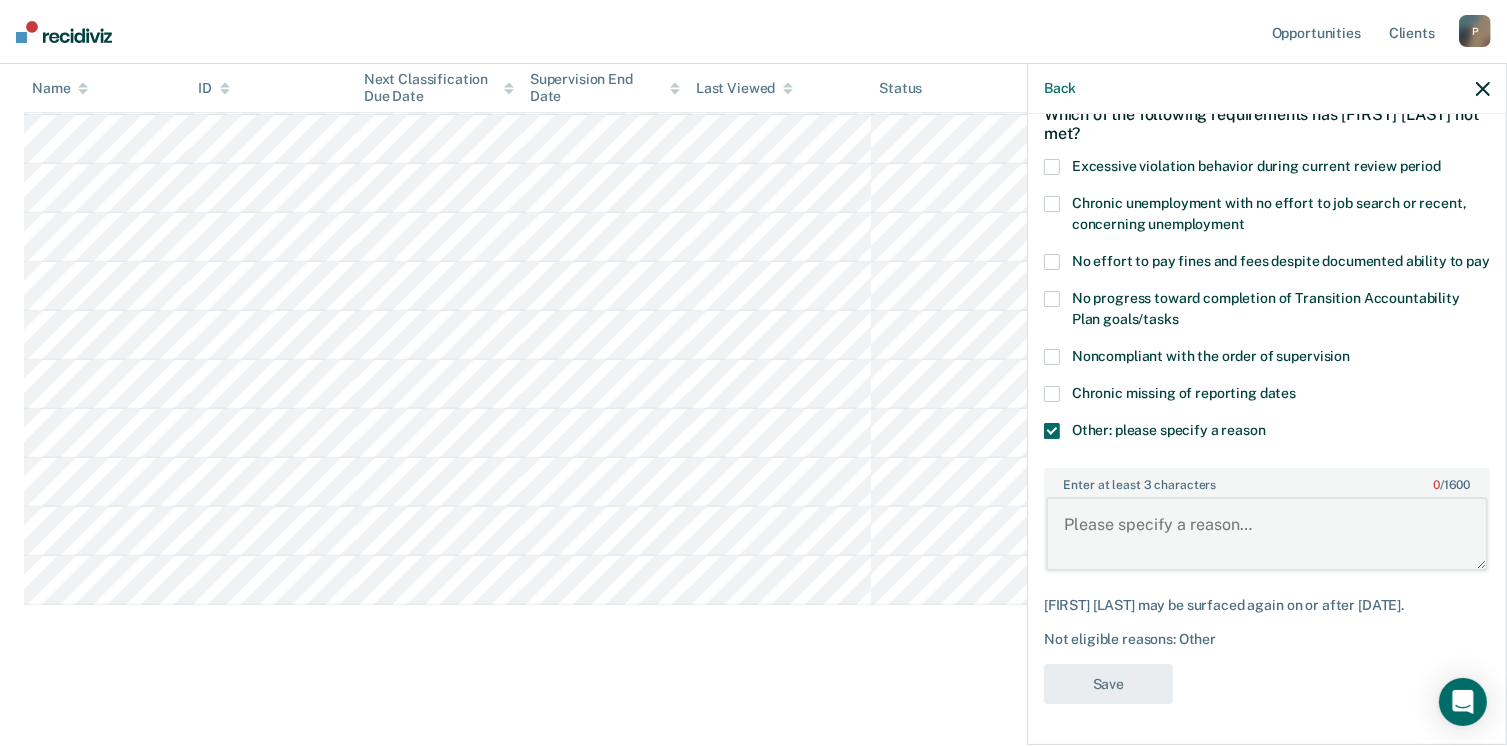 scroll, scrollTop: 123, scrollLeft: 0, axis: vertical 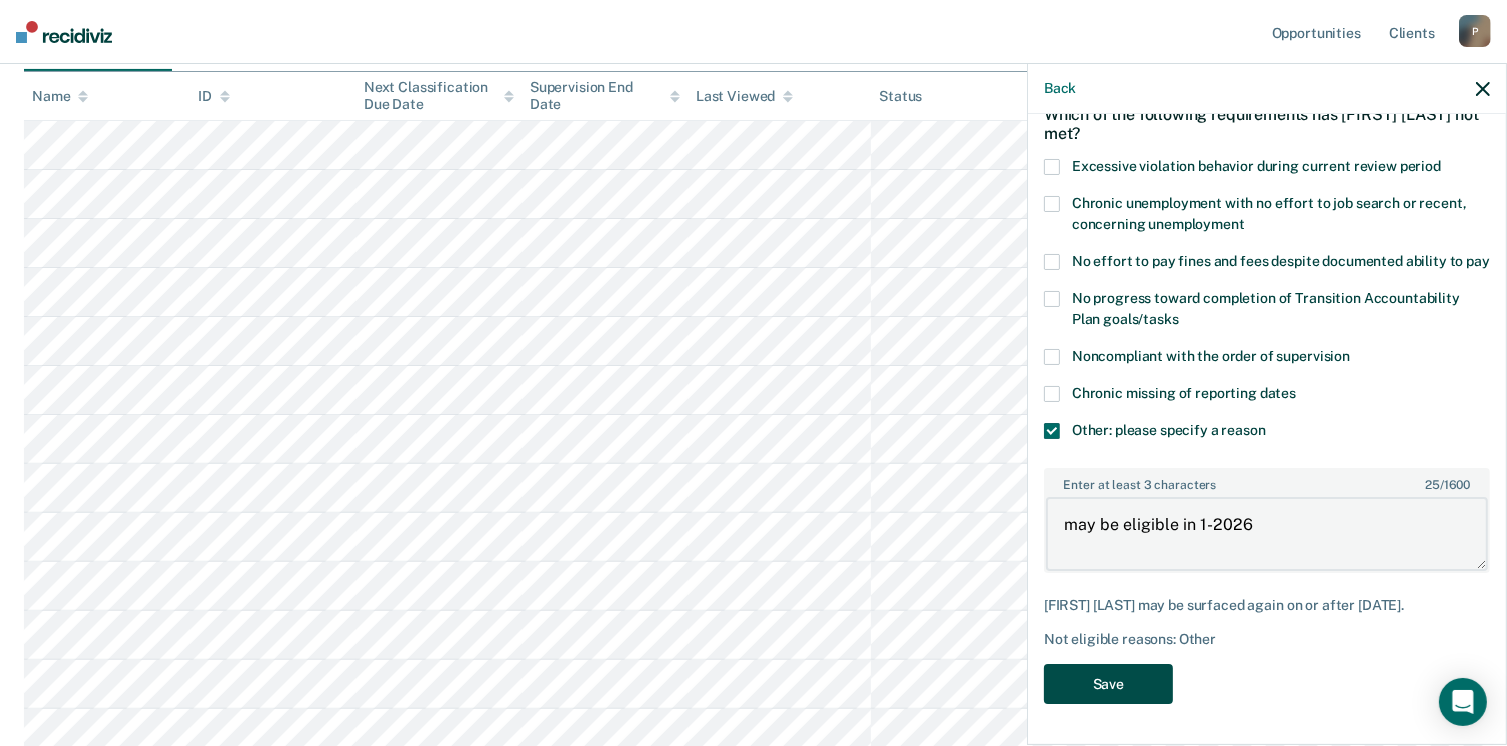 type on "may be eligible in 1-2026" 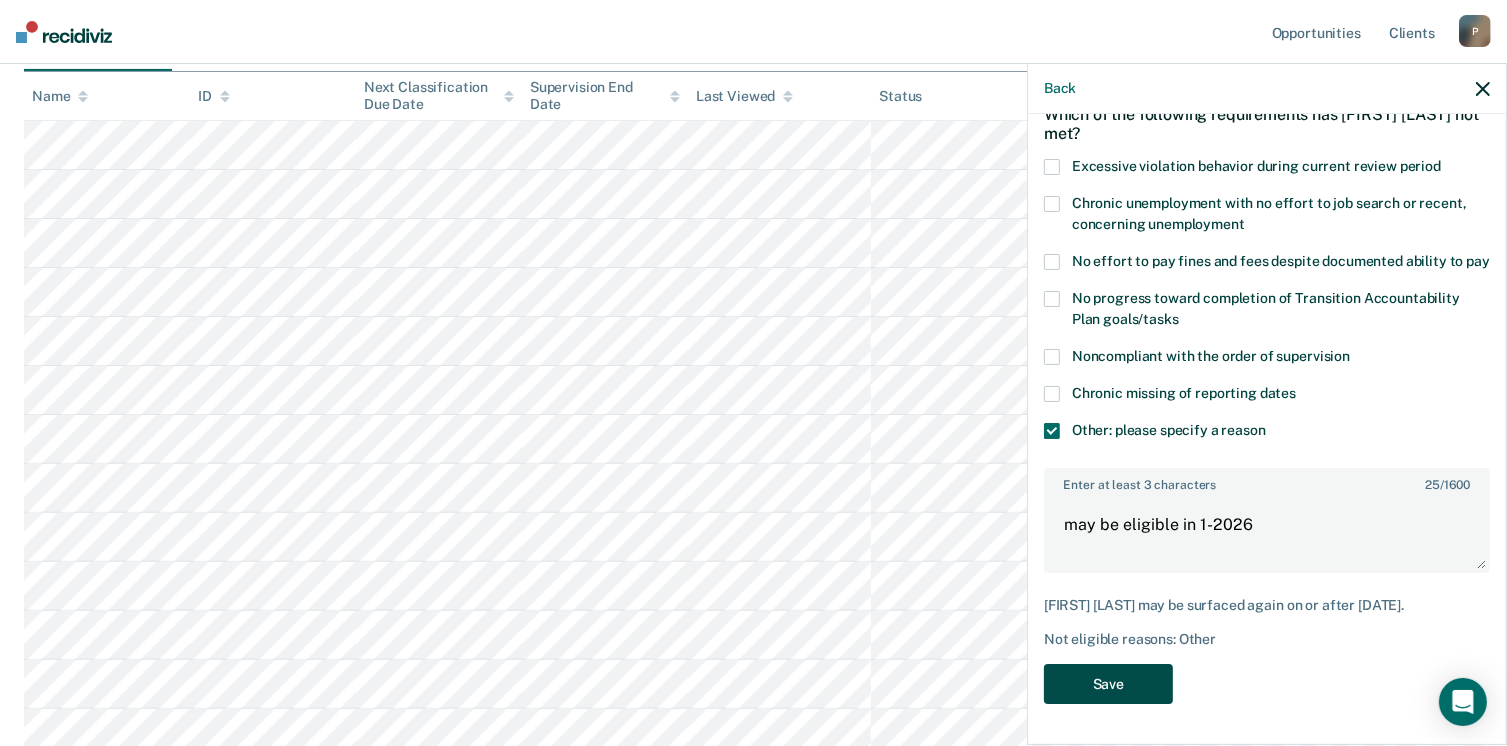 click on "Save" at bounding box center [1108, 684] 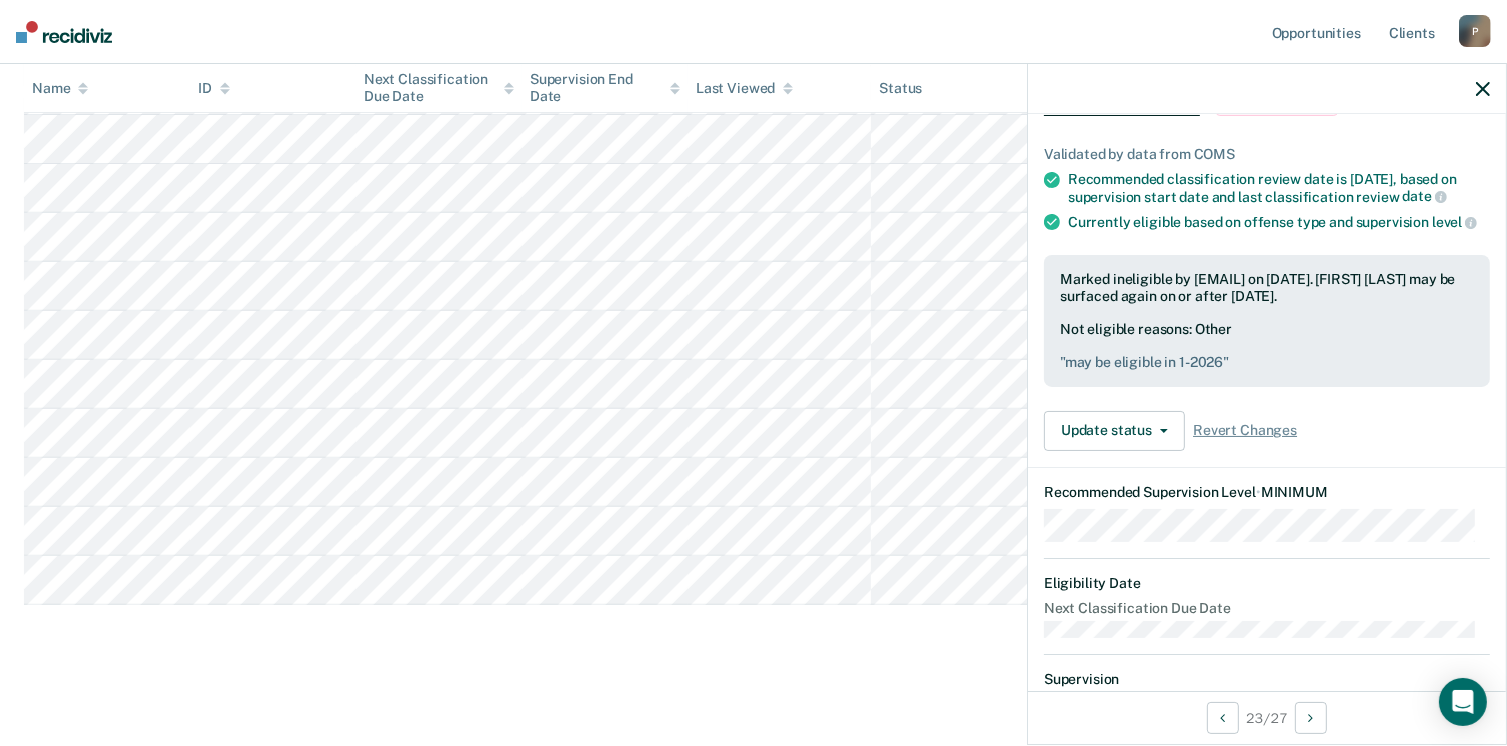 scroll, scrollTop: 637, scrollLeft: 0, axis: vertical 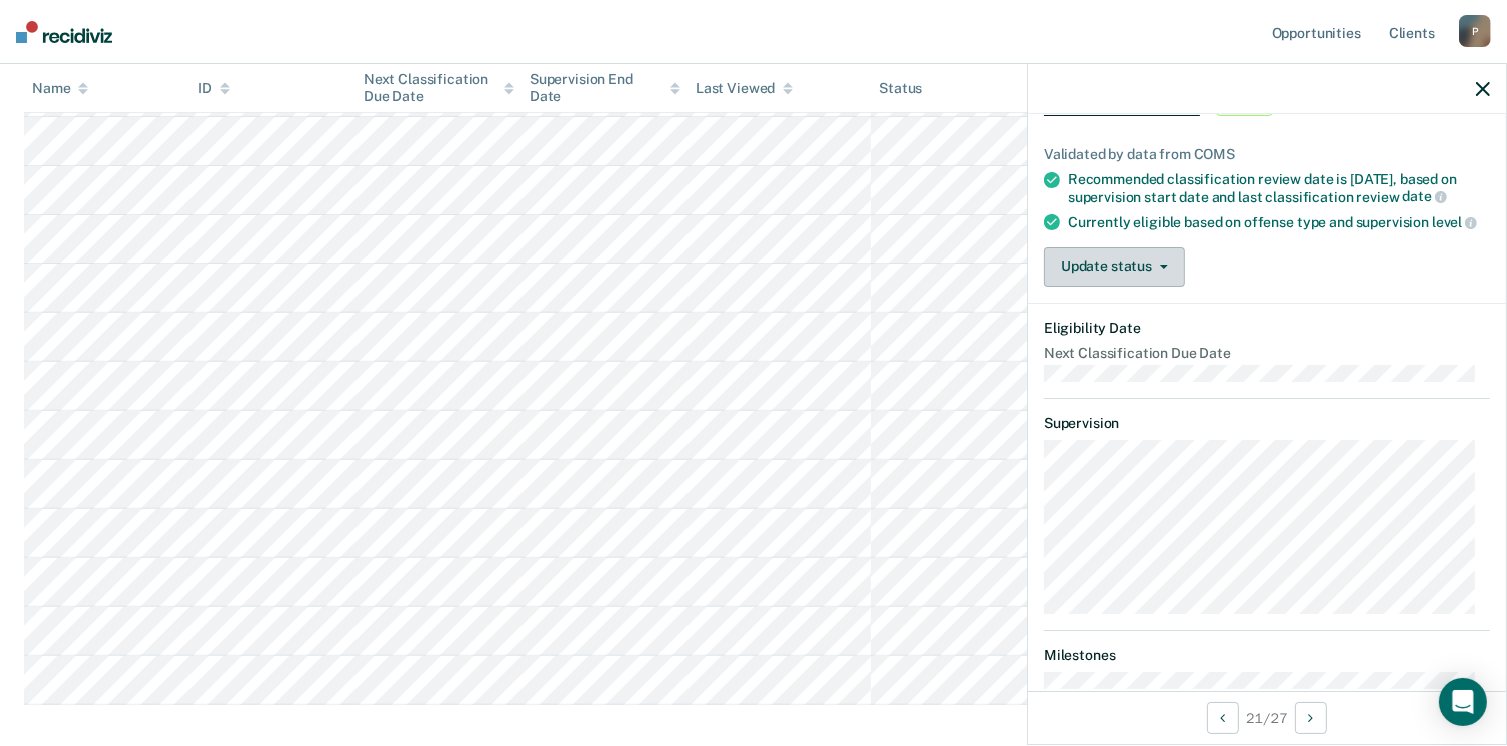 click on "Update status" at bounding box center (1114, 267) 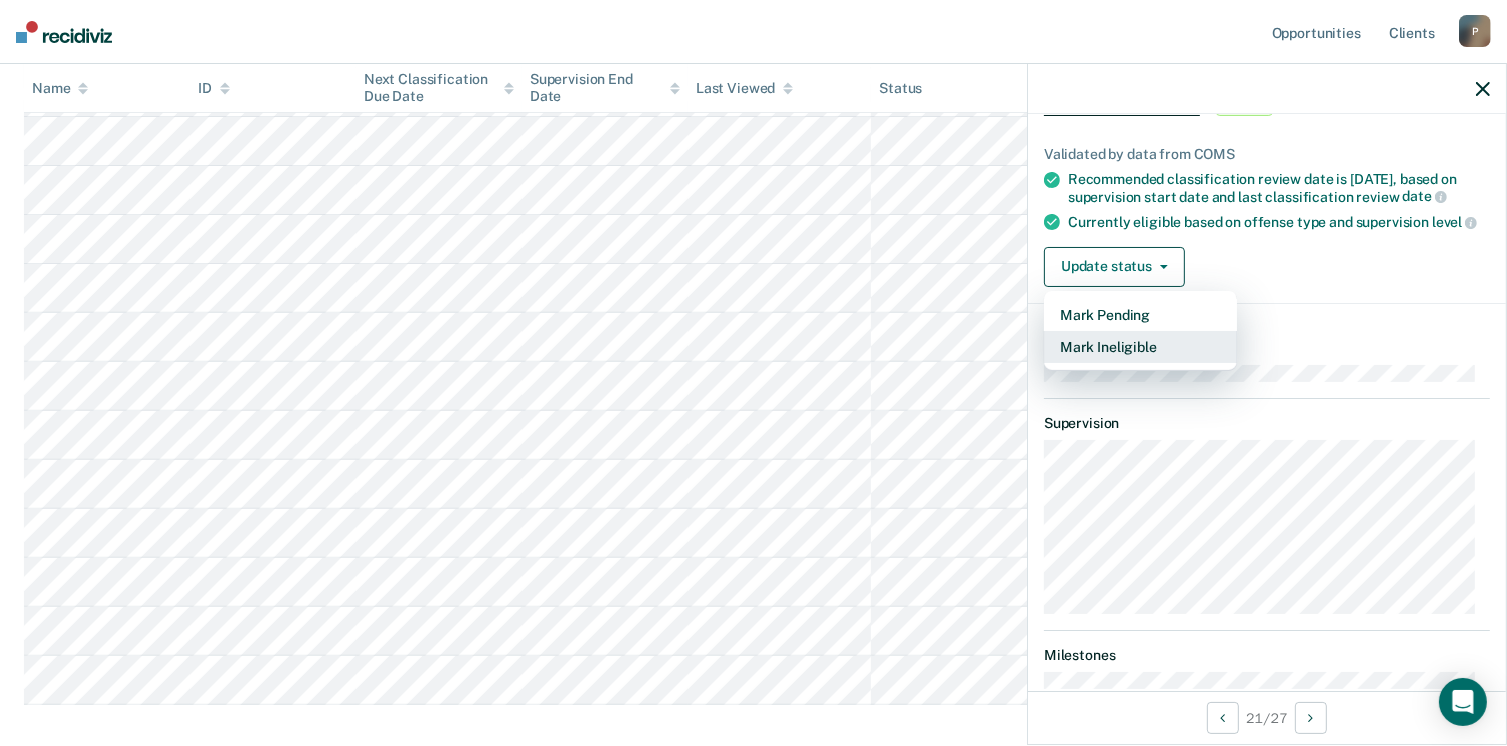 click on "Mark Ineligible" at bounding box center [1140, 347] 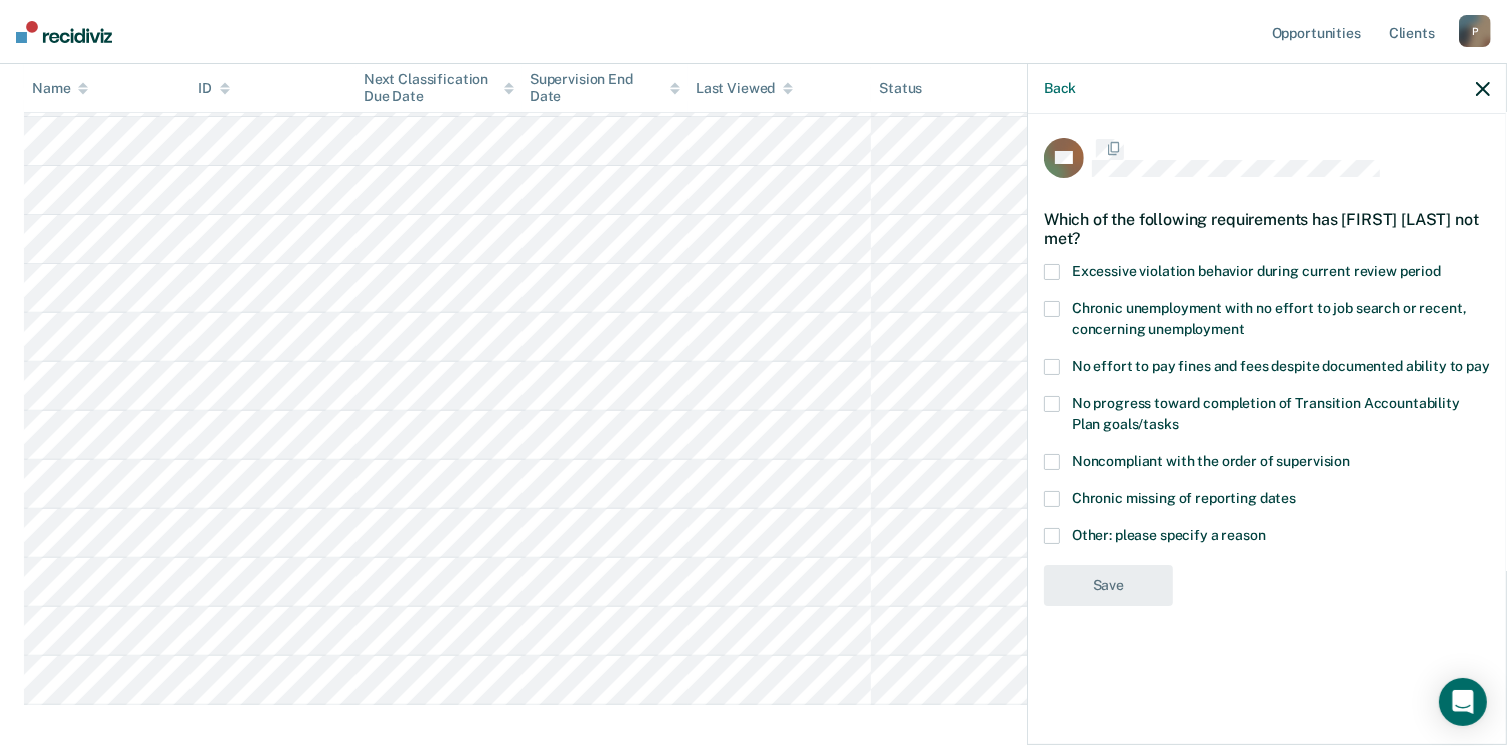 scroll, scrollTop: 0, scrollLeft: 0, axis: both 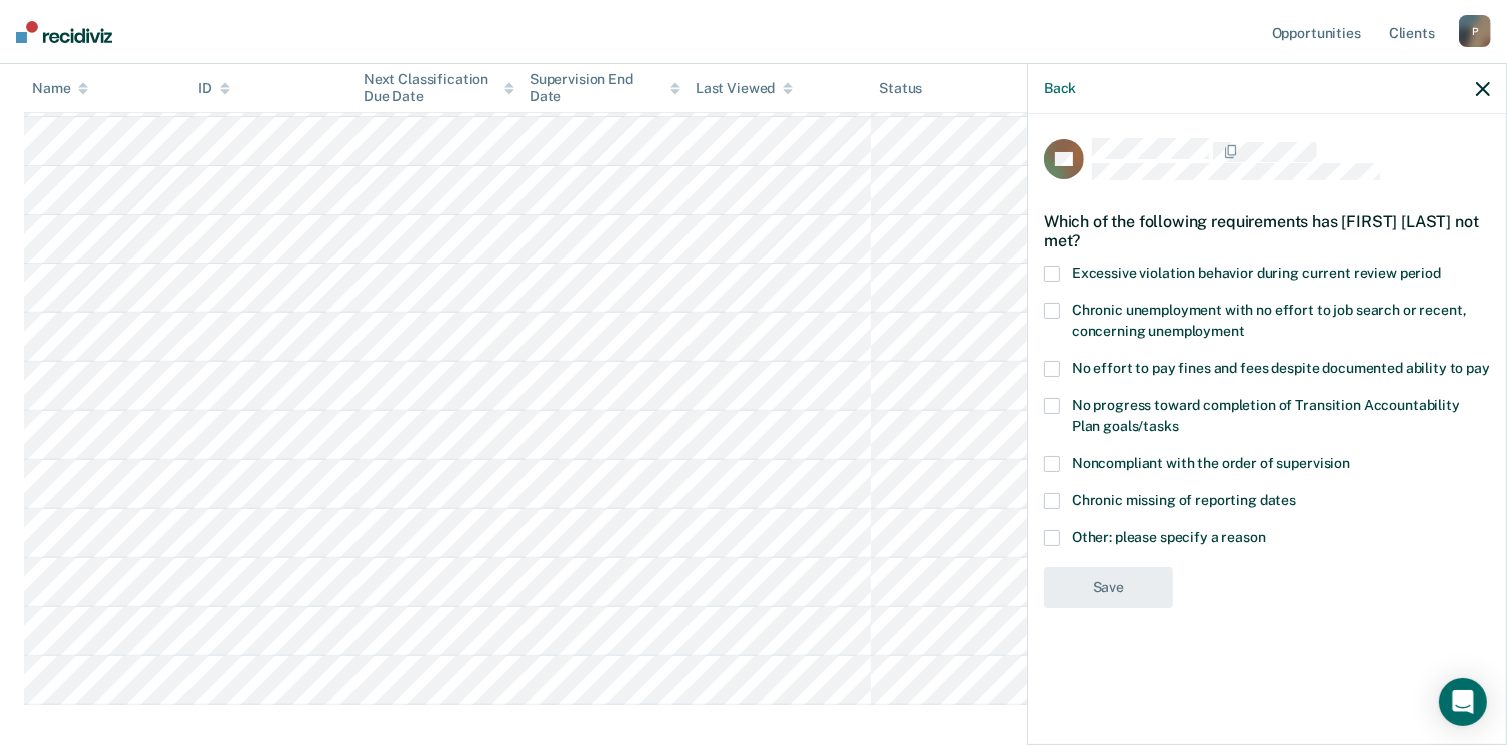 click at bounding box center [1052, 538] 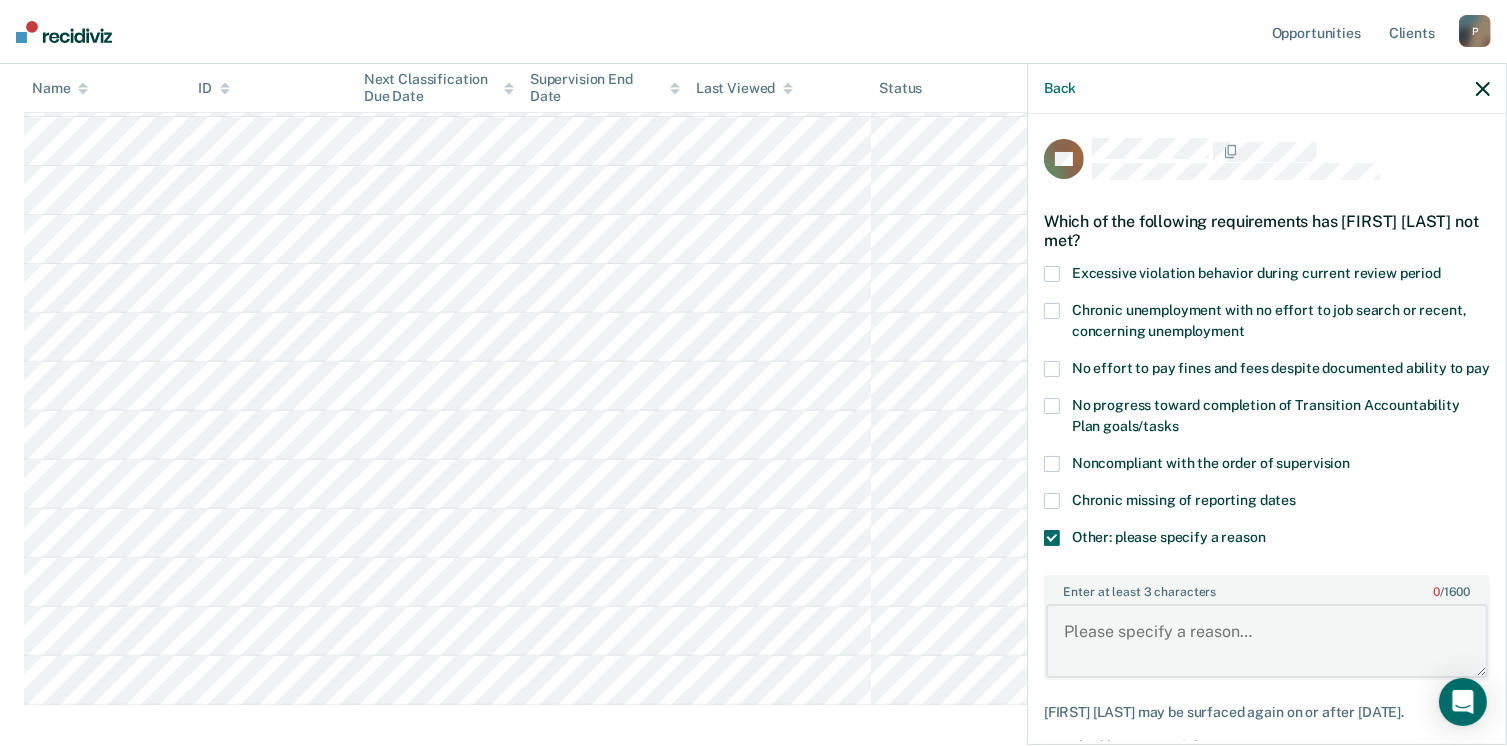 click on "Enter at least 3 characters 0  /  1600" at bounding box center [1267, 641] 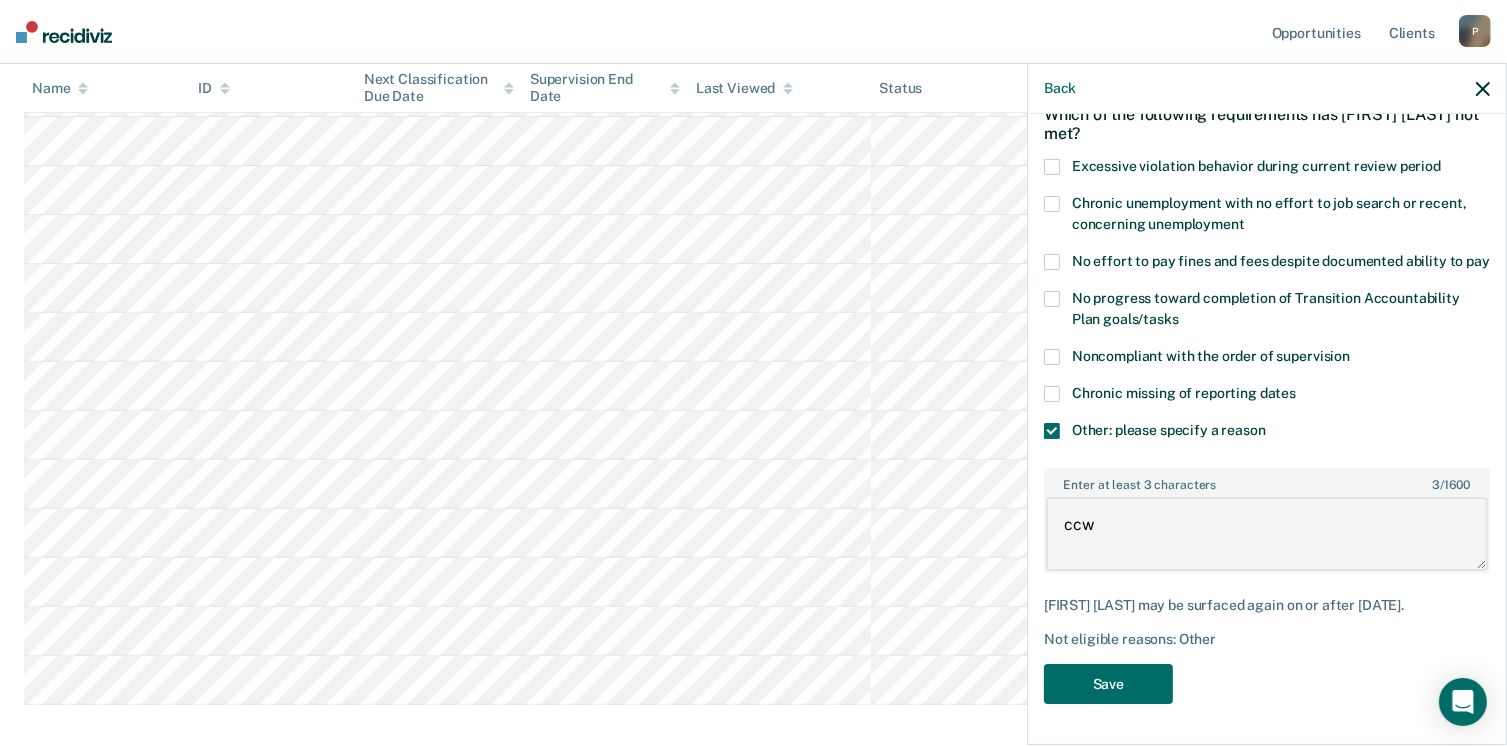 scroll, scrollTop: 123, scrollLeft: 0, axis: vertical 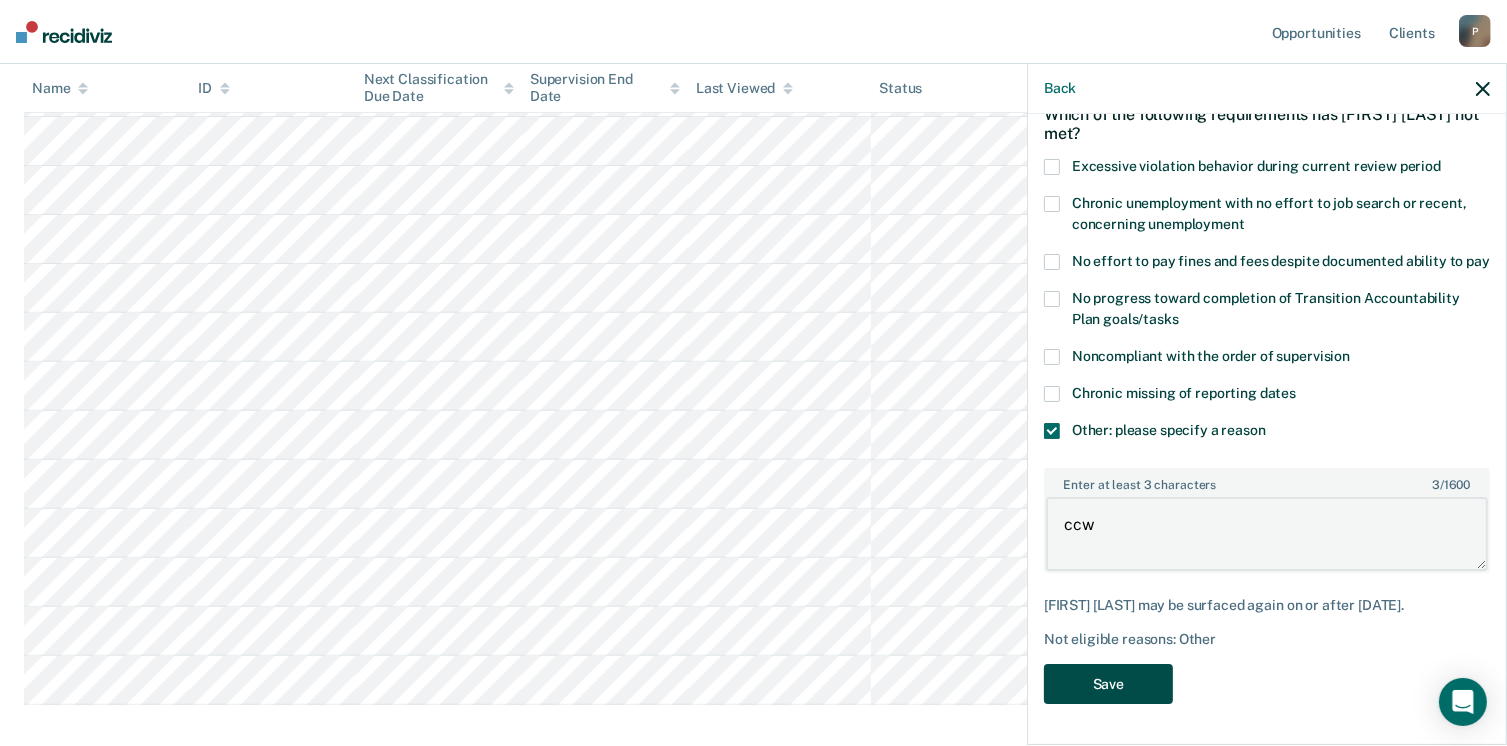 type on "ccw" 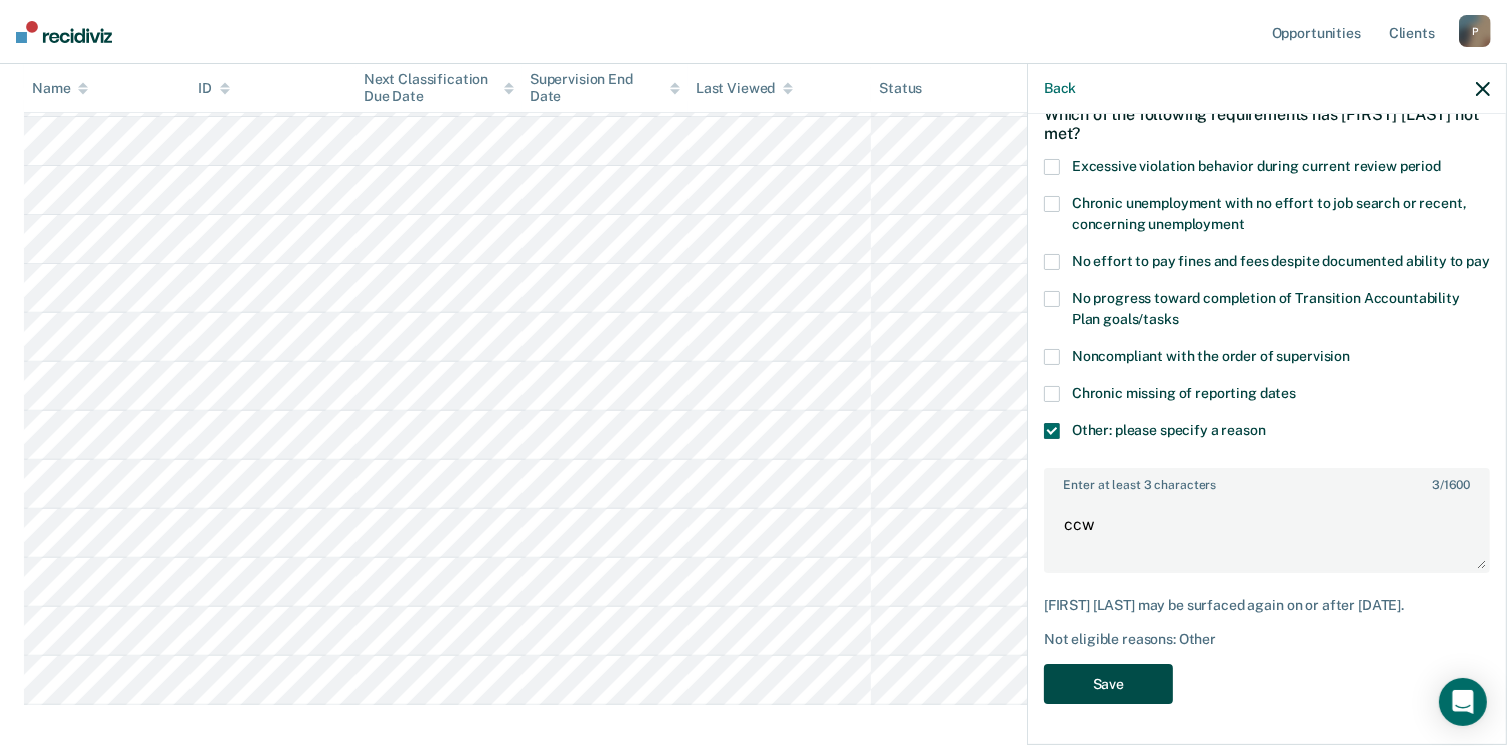 click on "Save" at bounding box center [1108, 684] 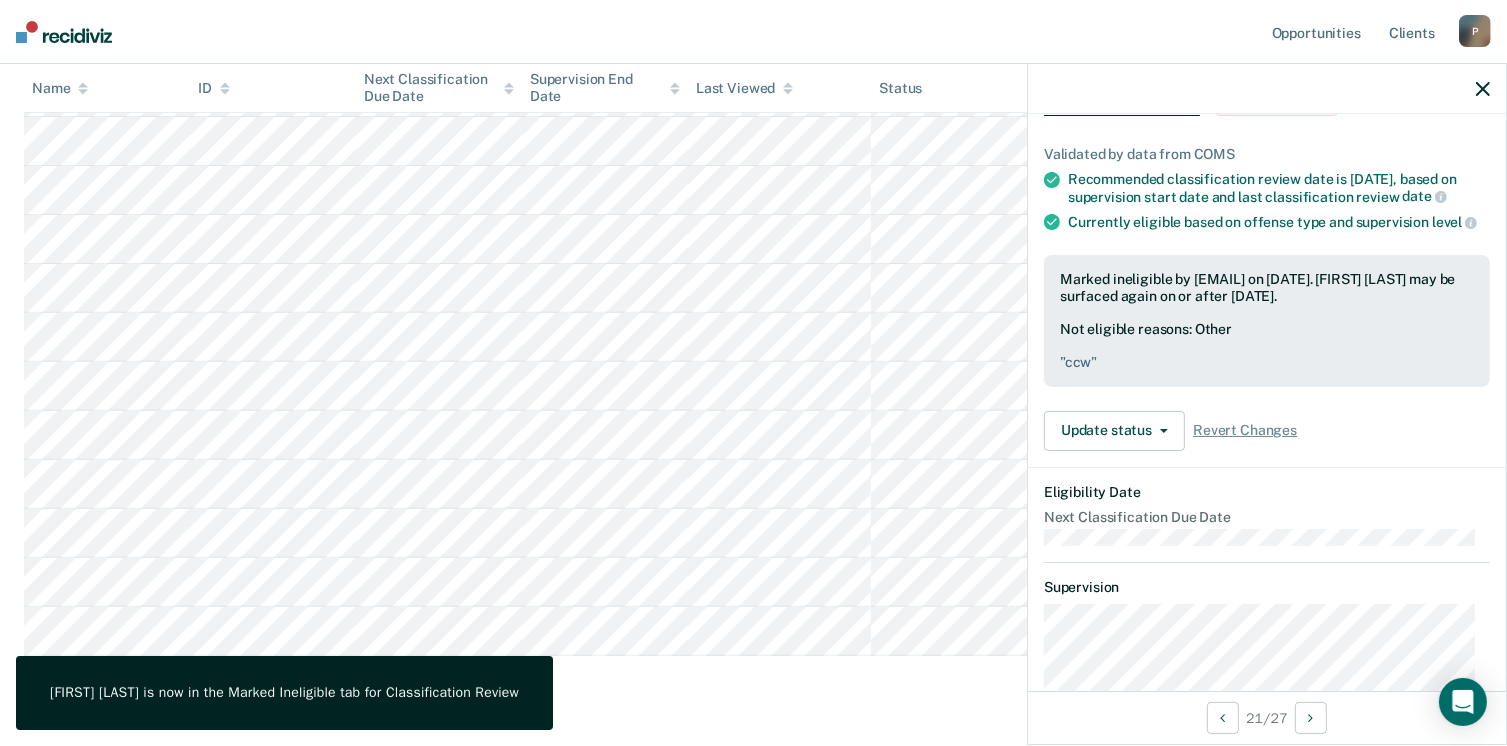 scroll, scrollTop: 688, scrollLeft: 0, axis: vertical 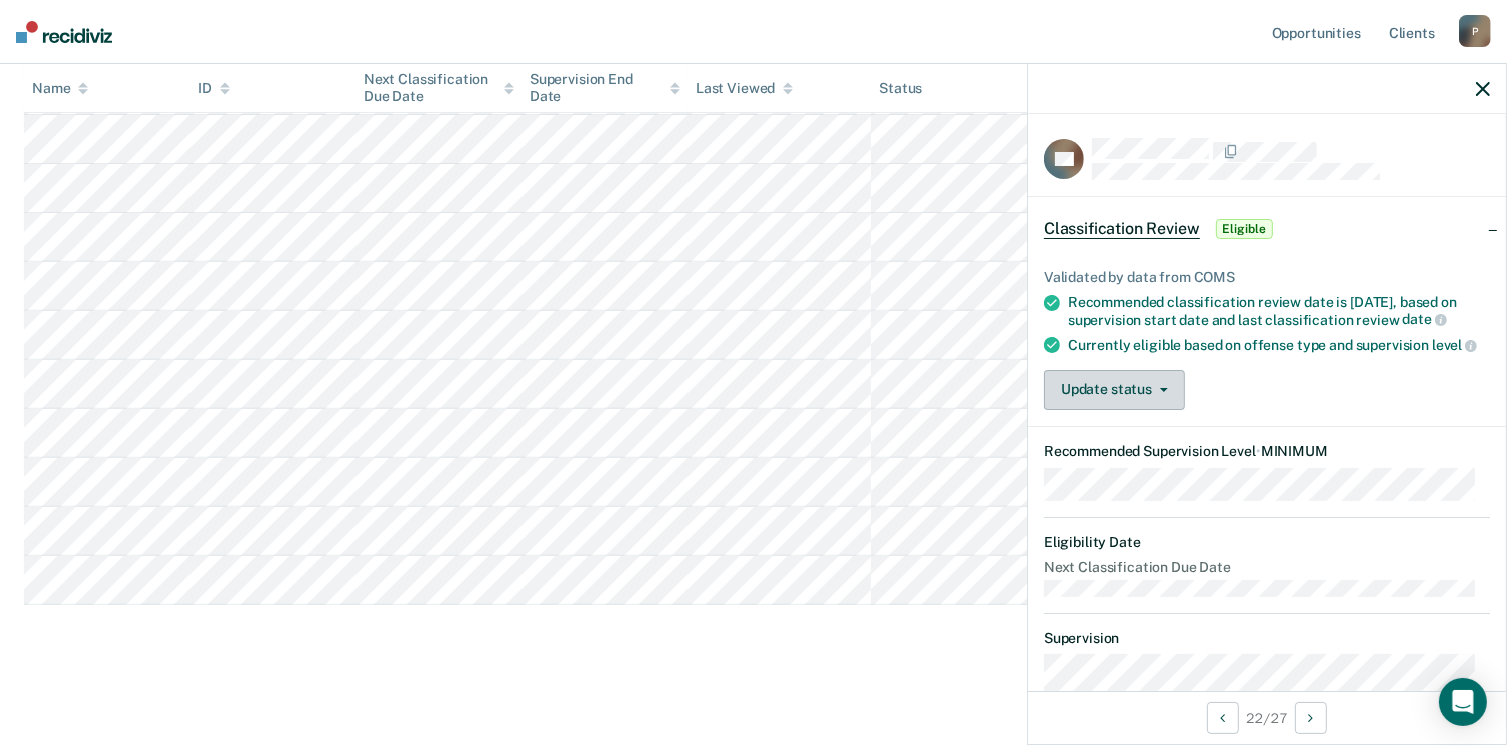click on "Update status" at bounding box center [1114, 390] 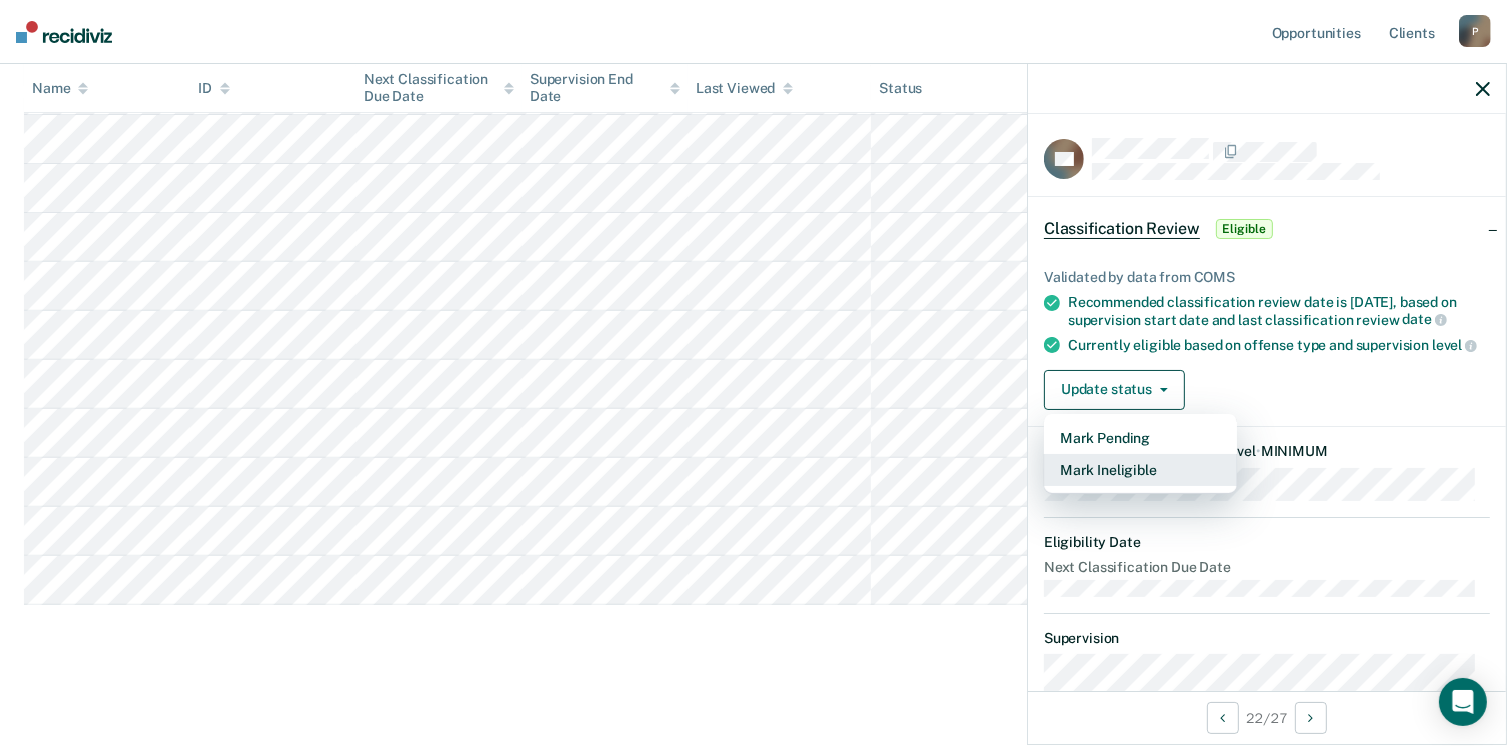 click on "Mark Ineligible" at bounding box center [1140, 470] 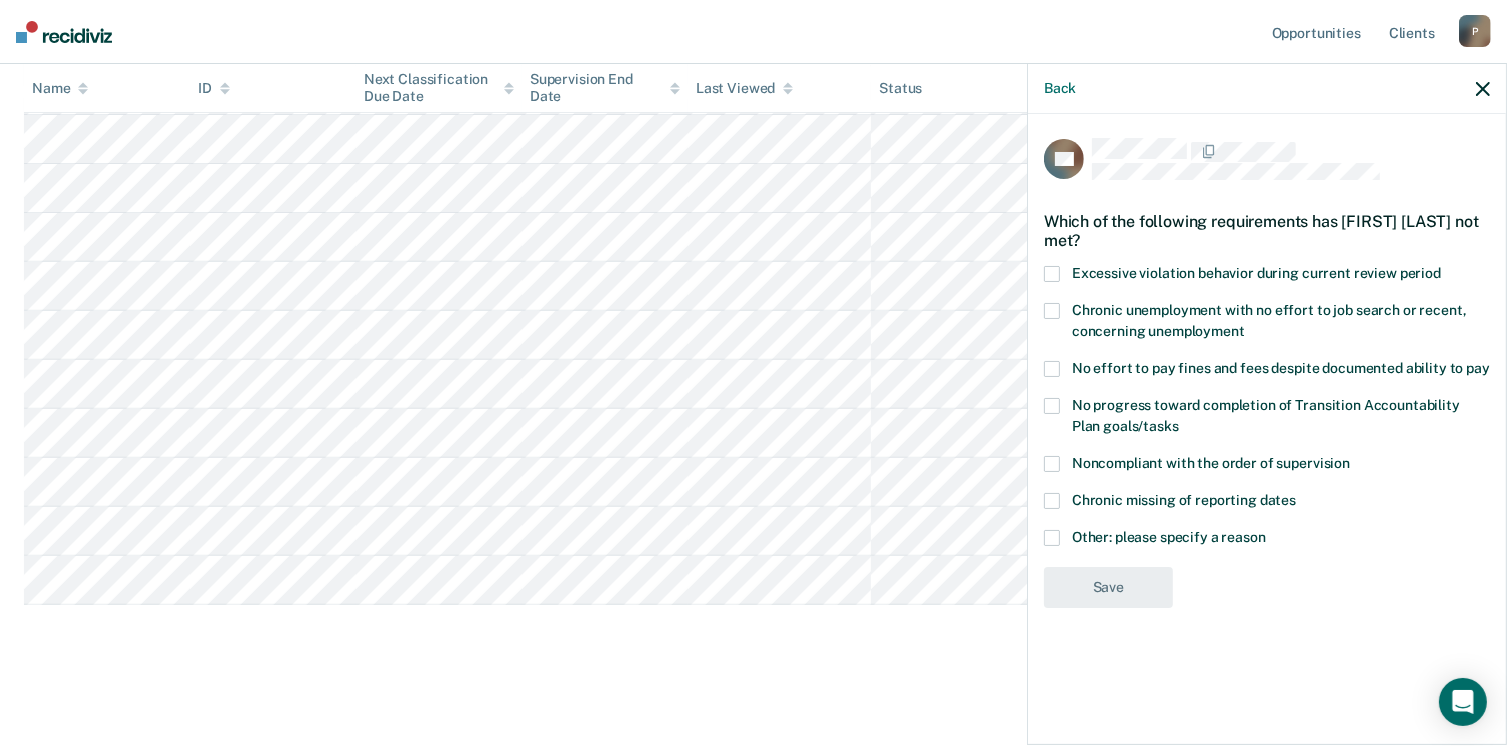 click at bounding box center [1052, 538] 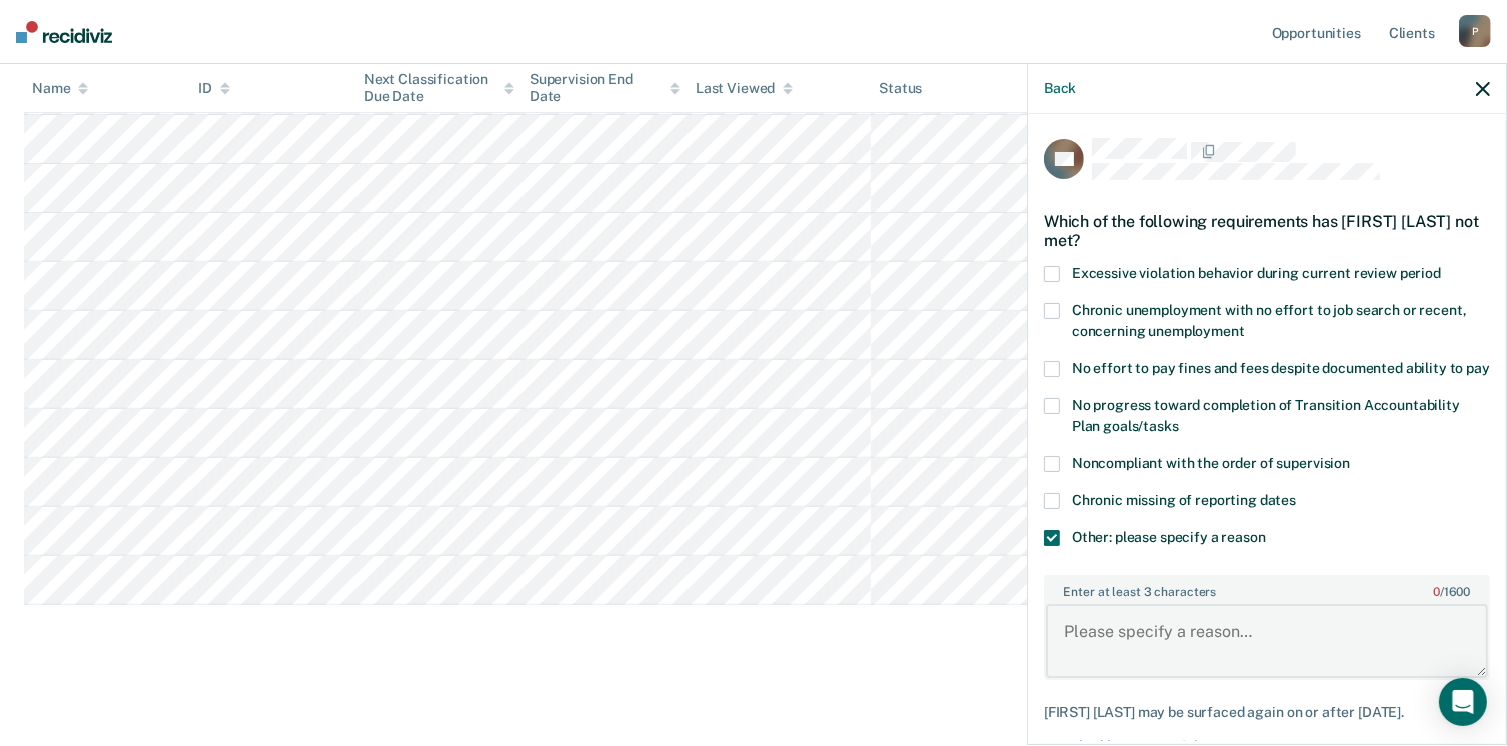 click on "Enter at least 3 characters 0  /  1600" at bounding box center [1267, 641] 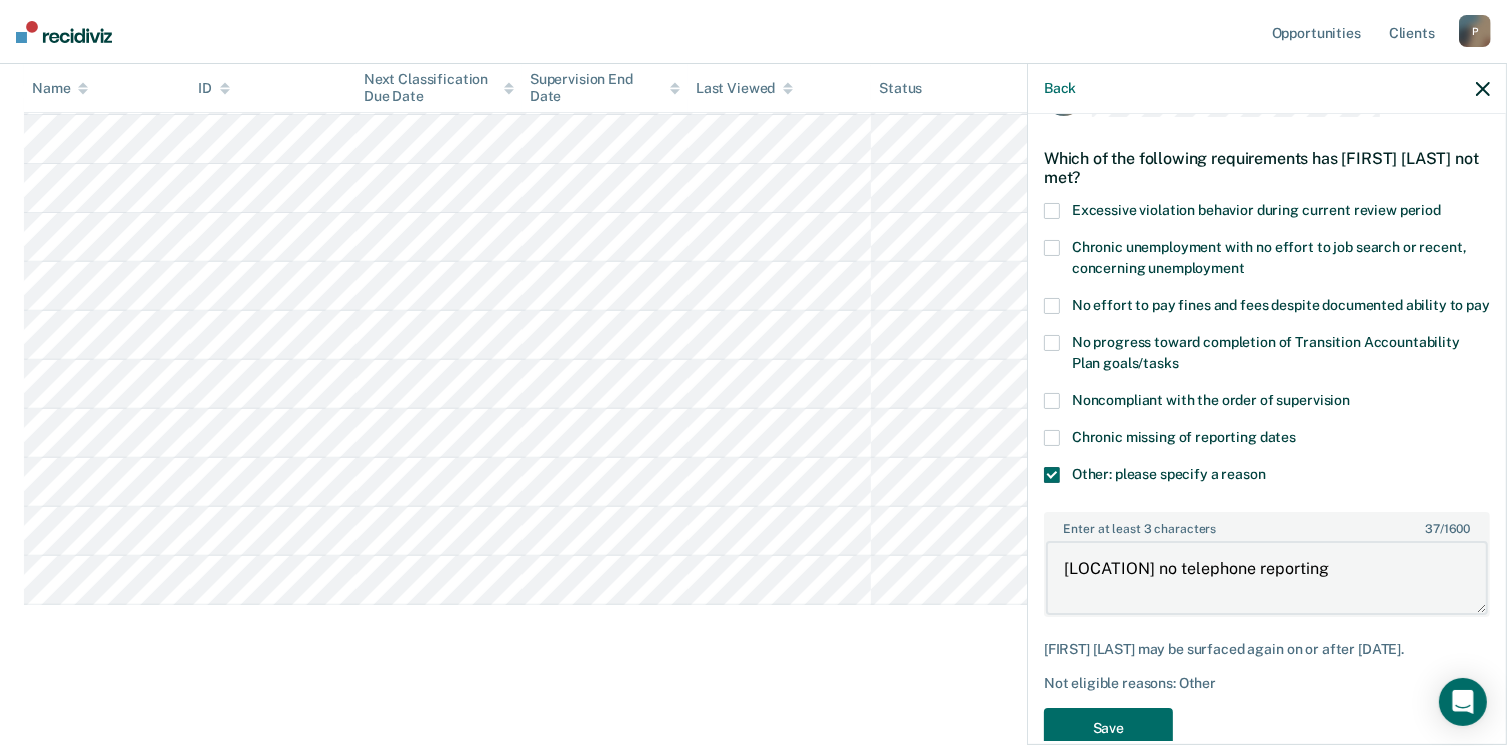 scroll, scrollTop: 123, scrollLeft: 0, axis: vertical 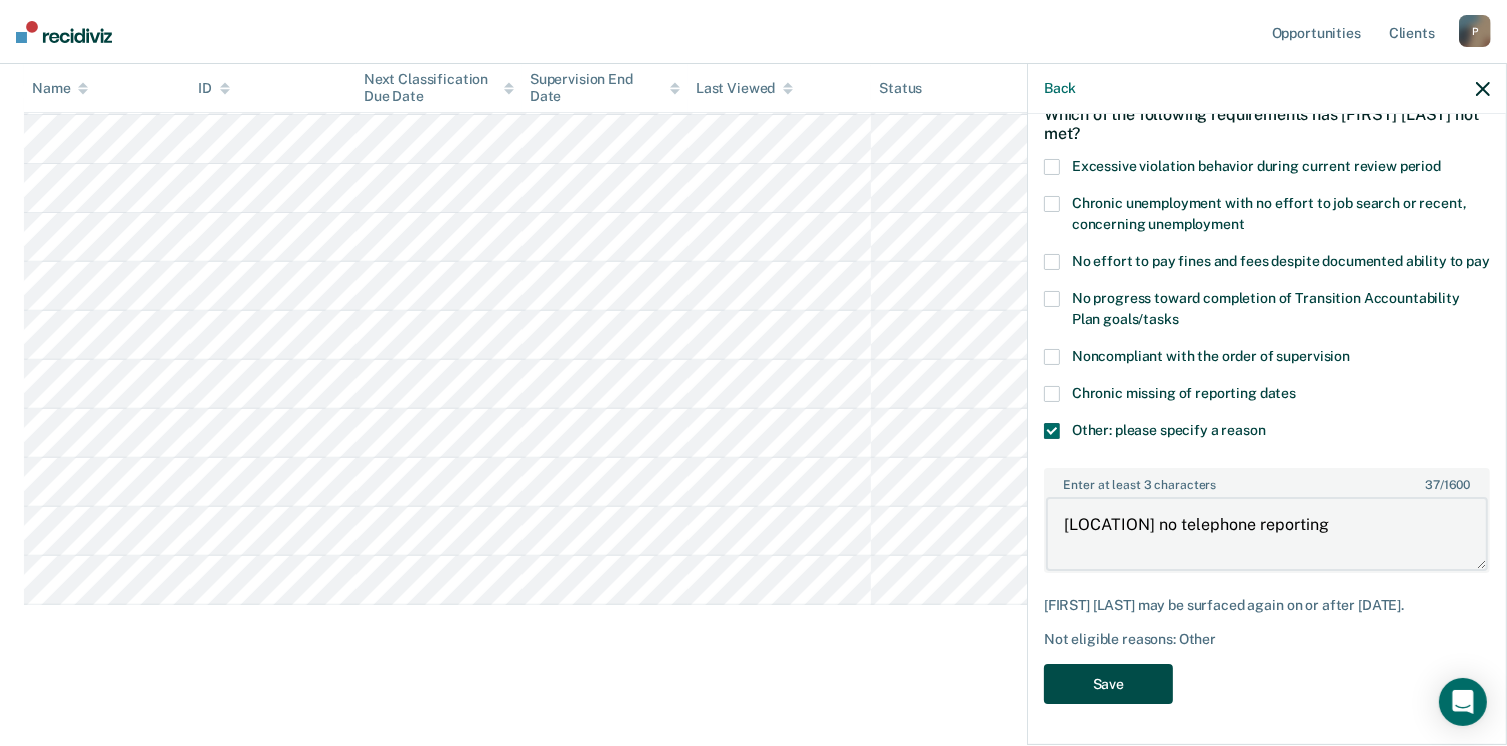 type on "[LOCATION] no telephone reporting" 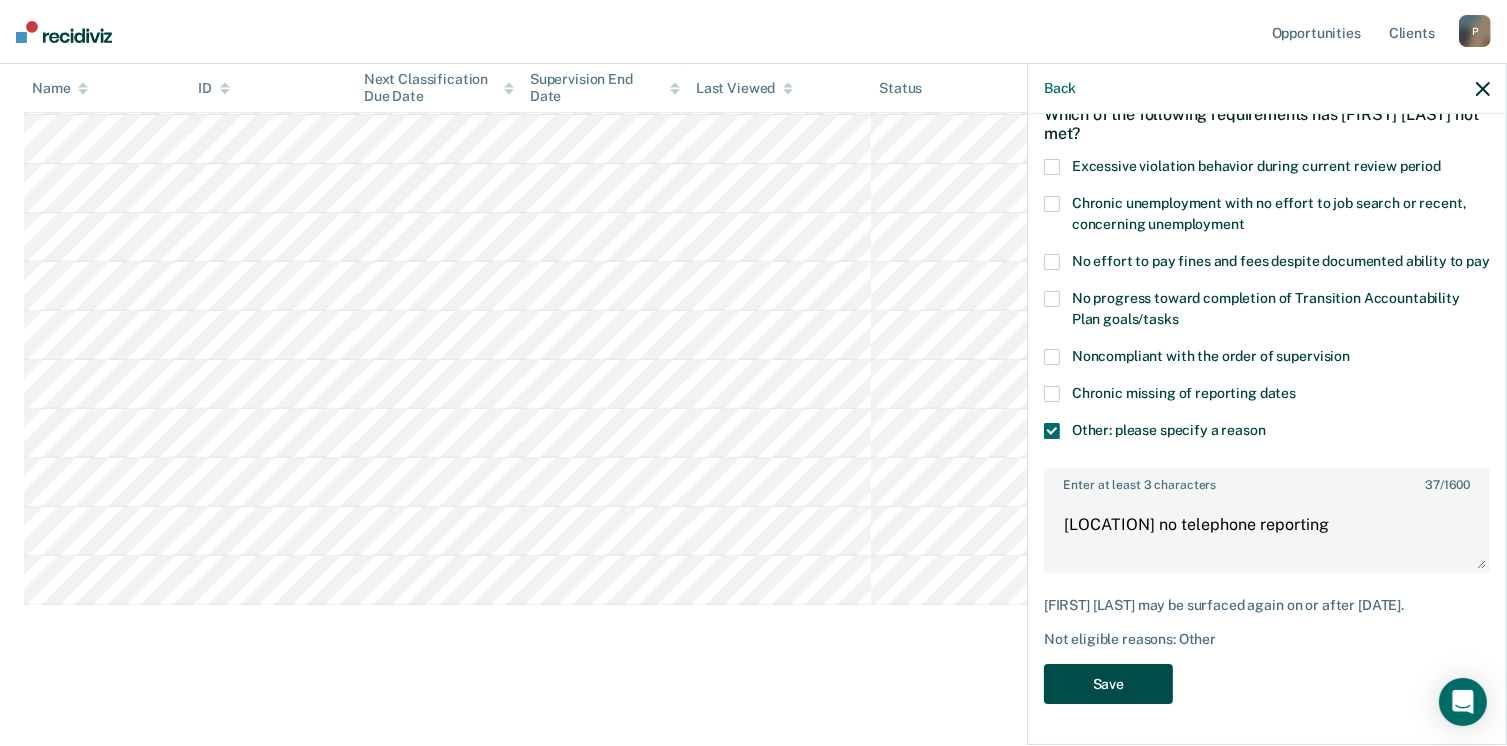 click on "Save" at bounding box center [1108, 684] 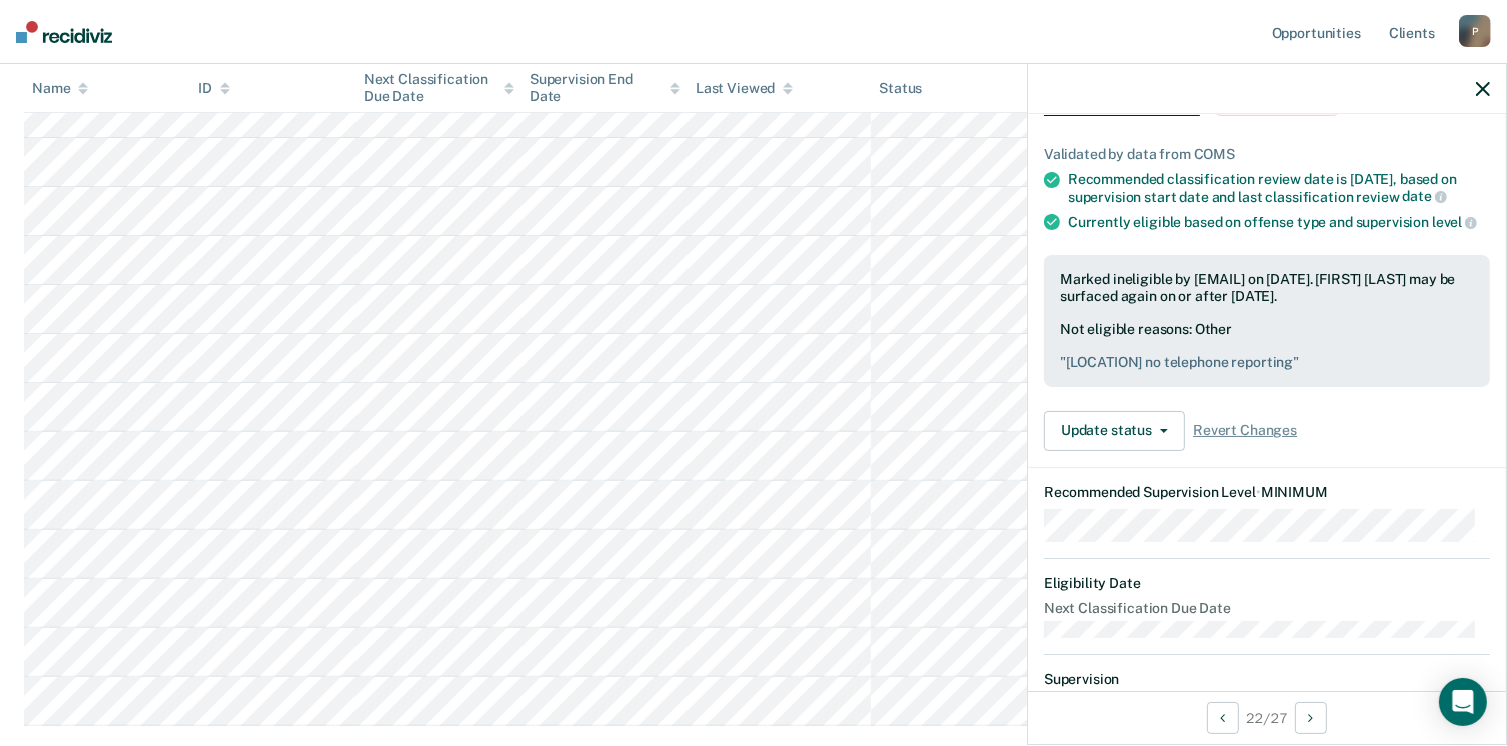 scroll, scrollTop: 640, scrollLeft: 0, axis: vertical 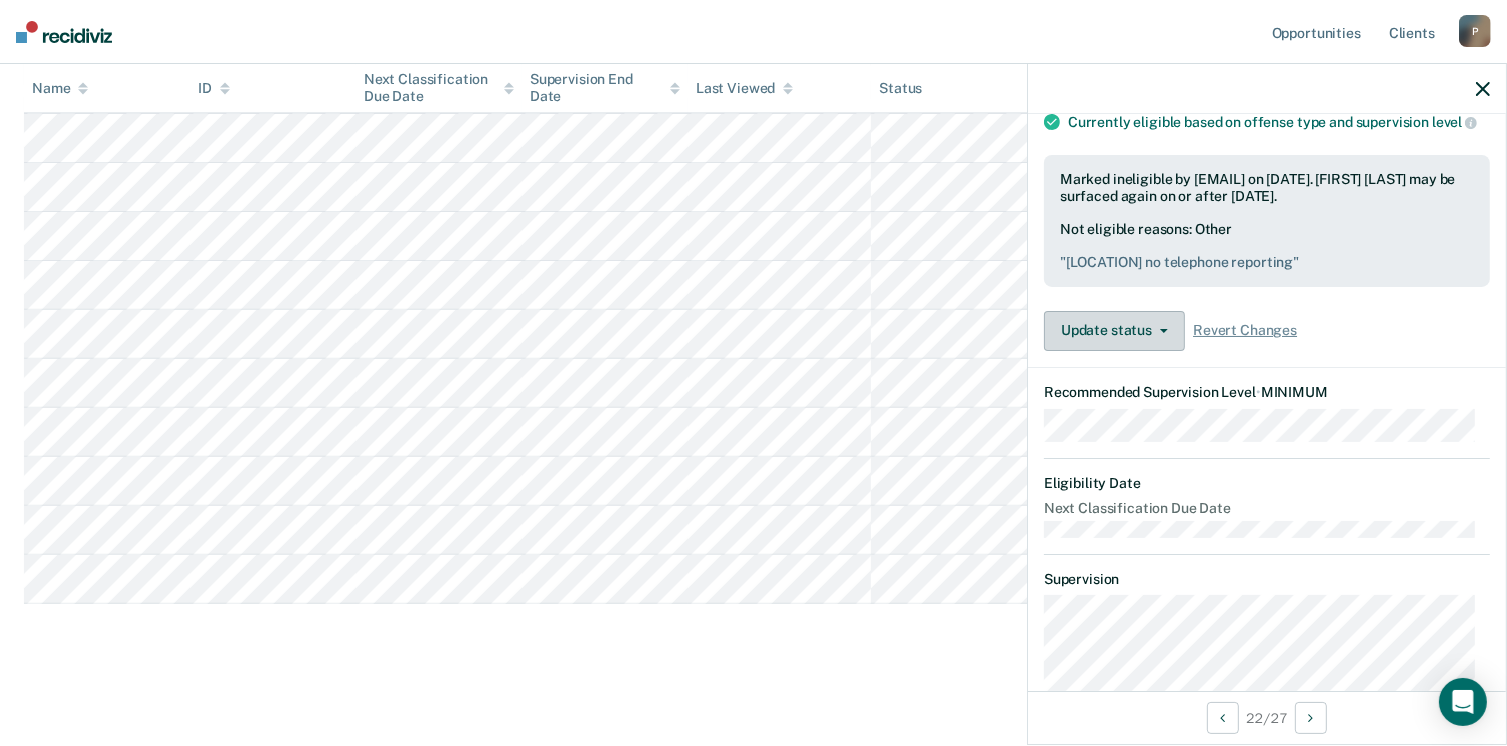 click on "Update status" at bounding box center (1114, 331) 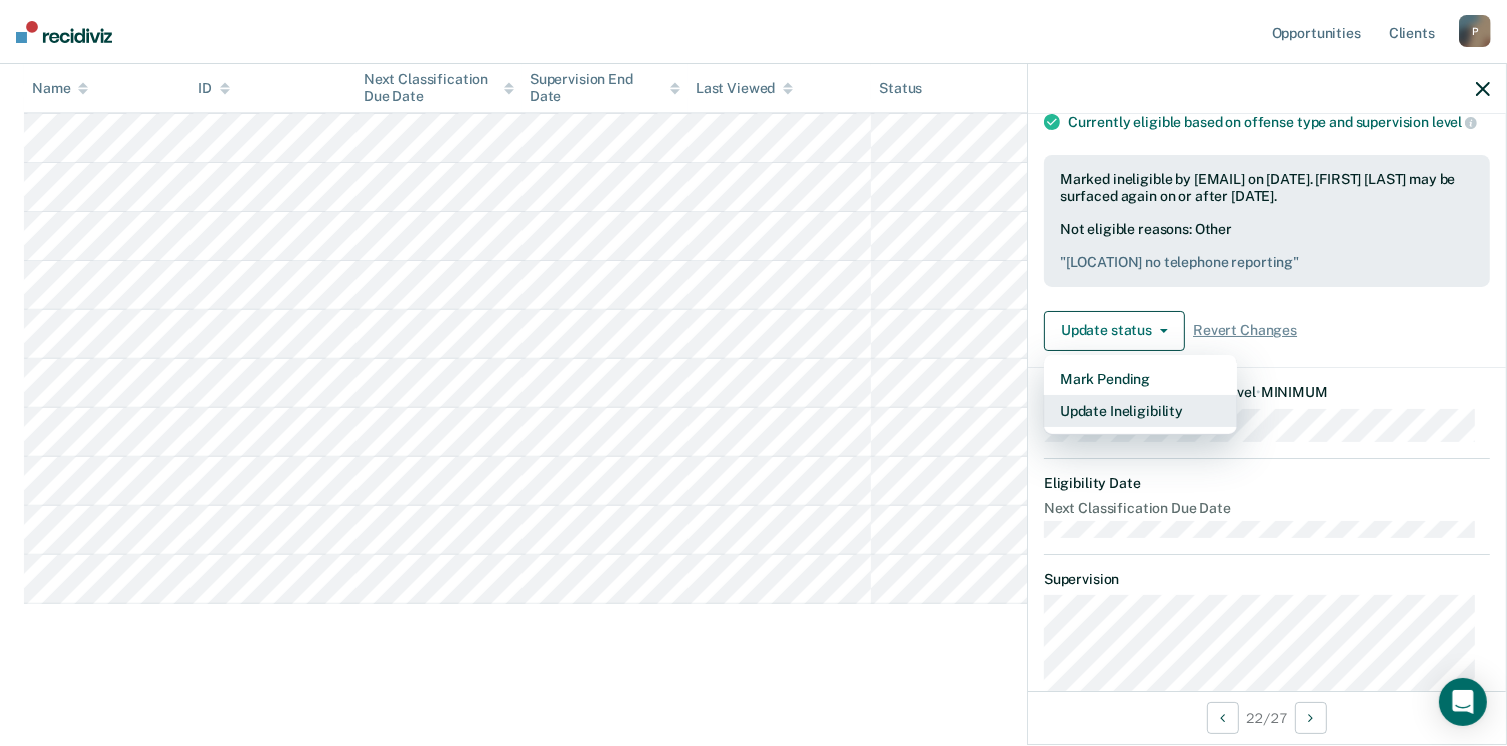 click on "Update Ineligibility" at bounding box center [1140, 411] 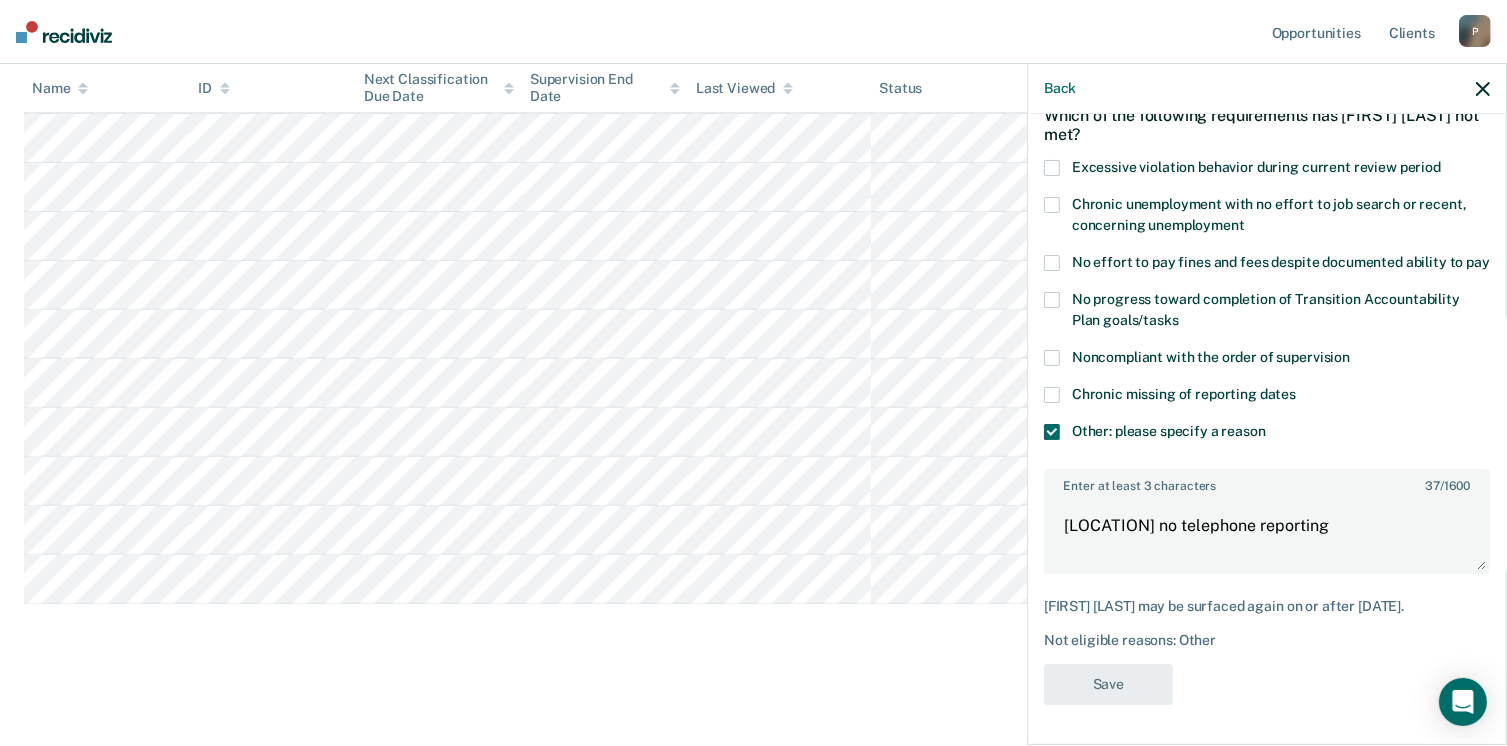 scroll, scrollTop: 123, scrollLeft: 0, axis: vertical 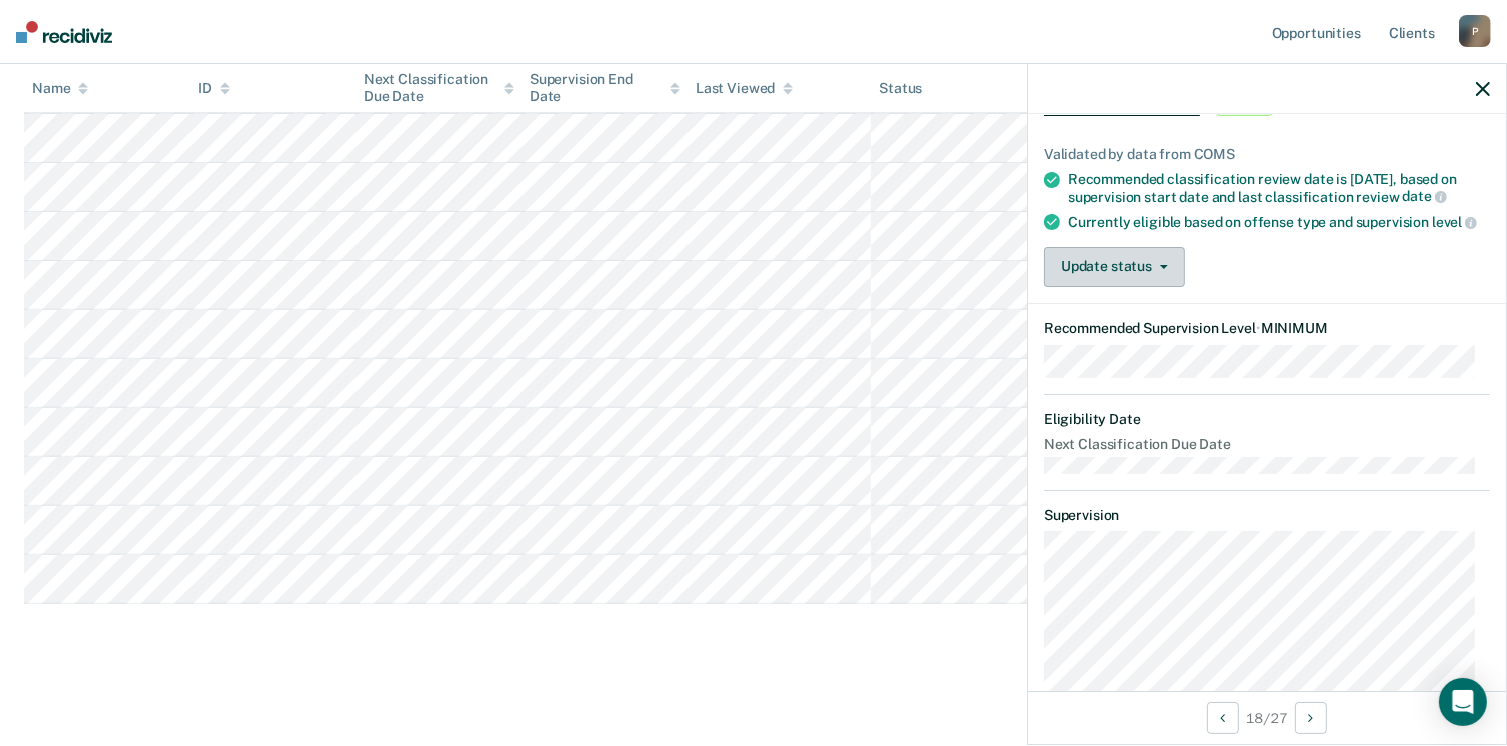 click on "Update status" at bounding box center [1114, 267] 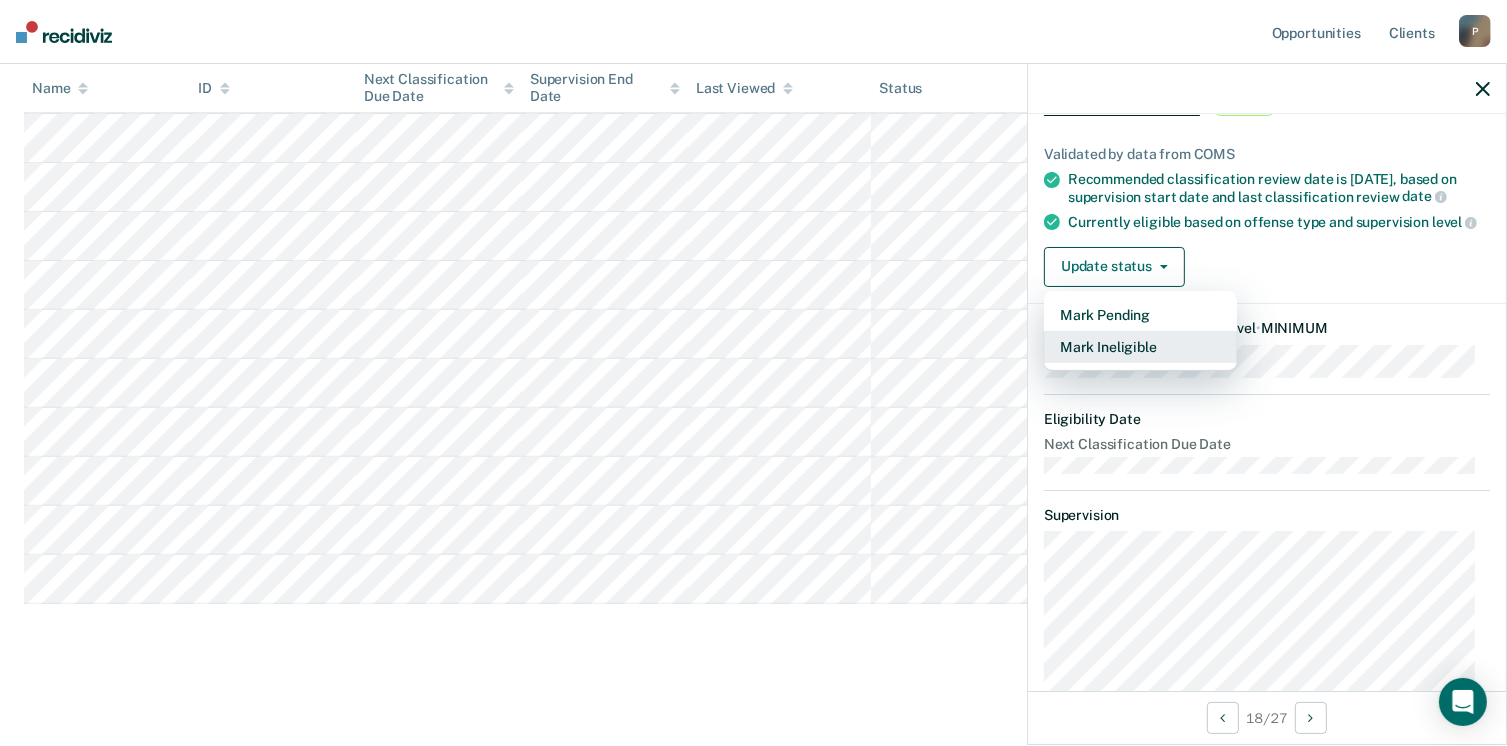 click on "Mark Ineligible" at bounding box center (1140, 347) 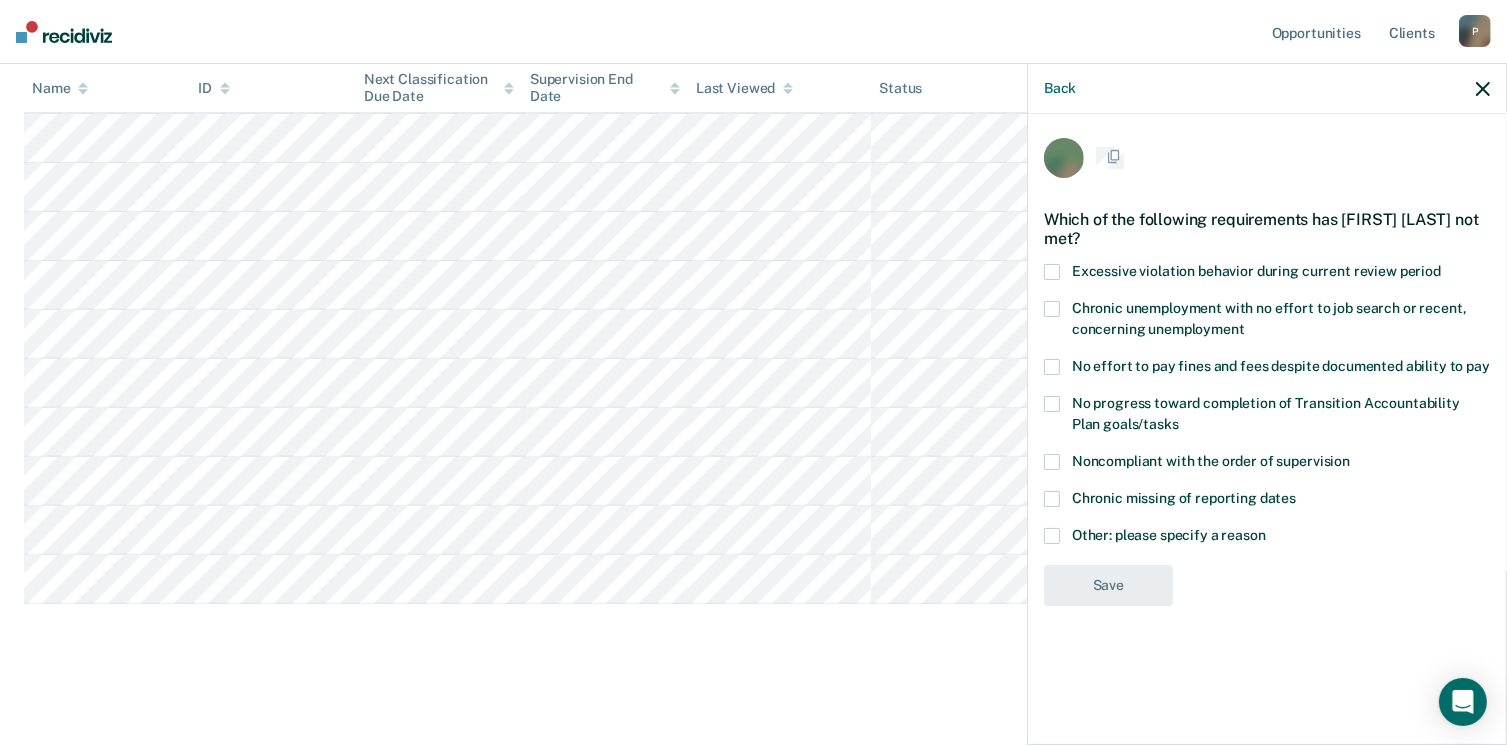 scroll, scrollTop: 0, scrollLeft: 0, axis: both 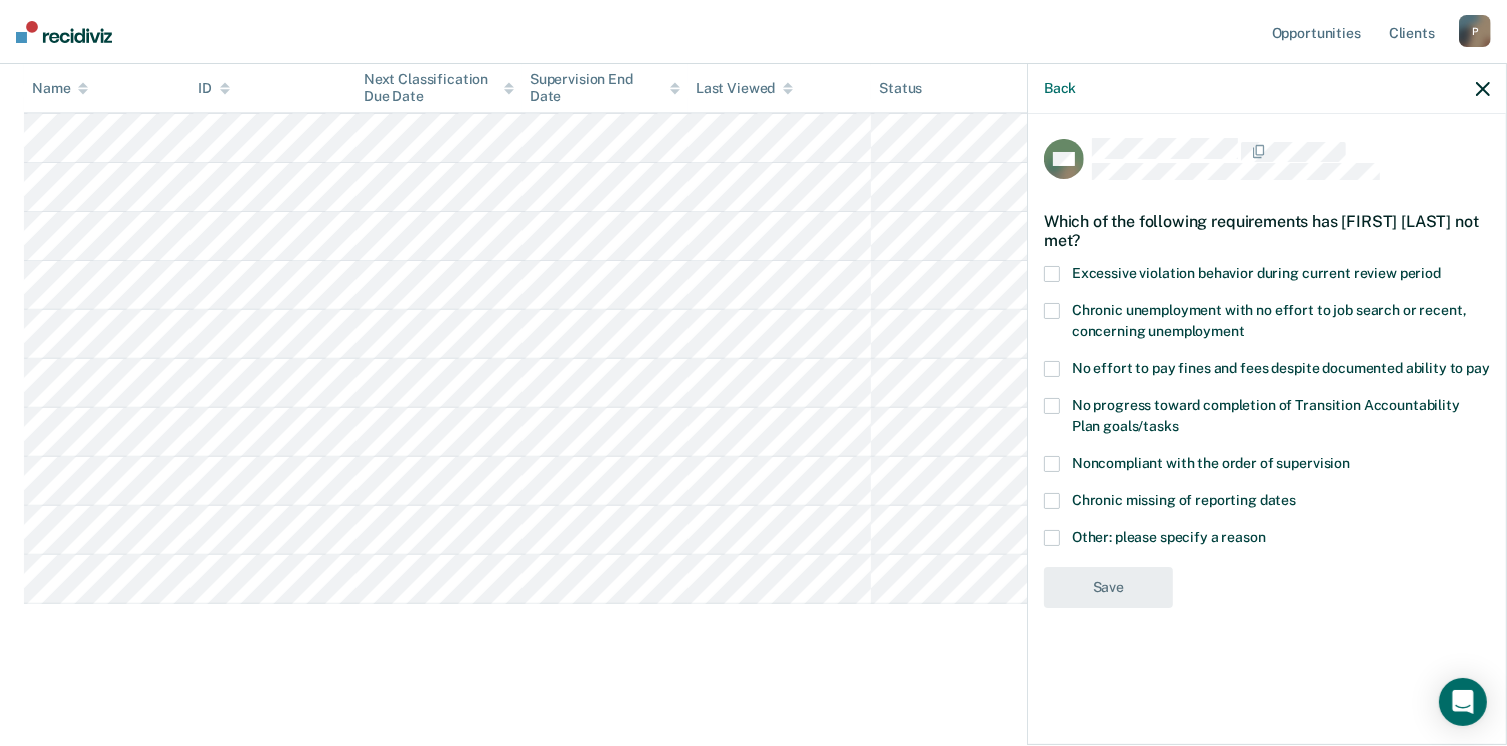 click at bounding box center [1052, 538] 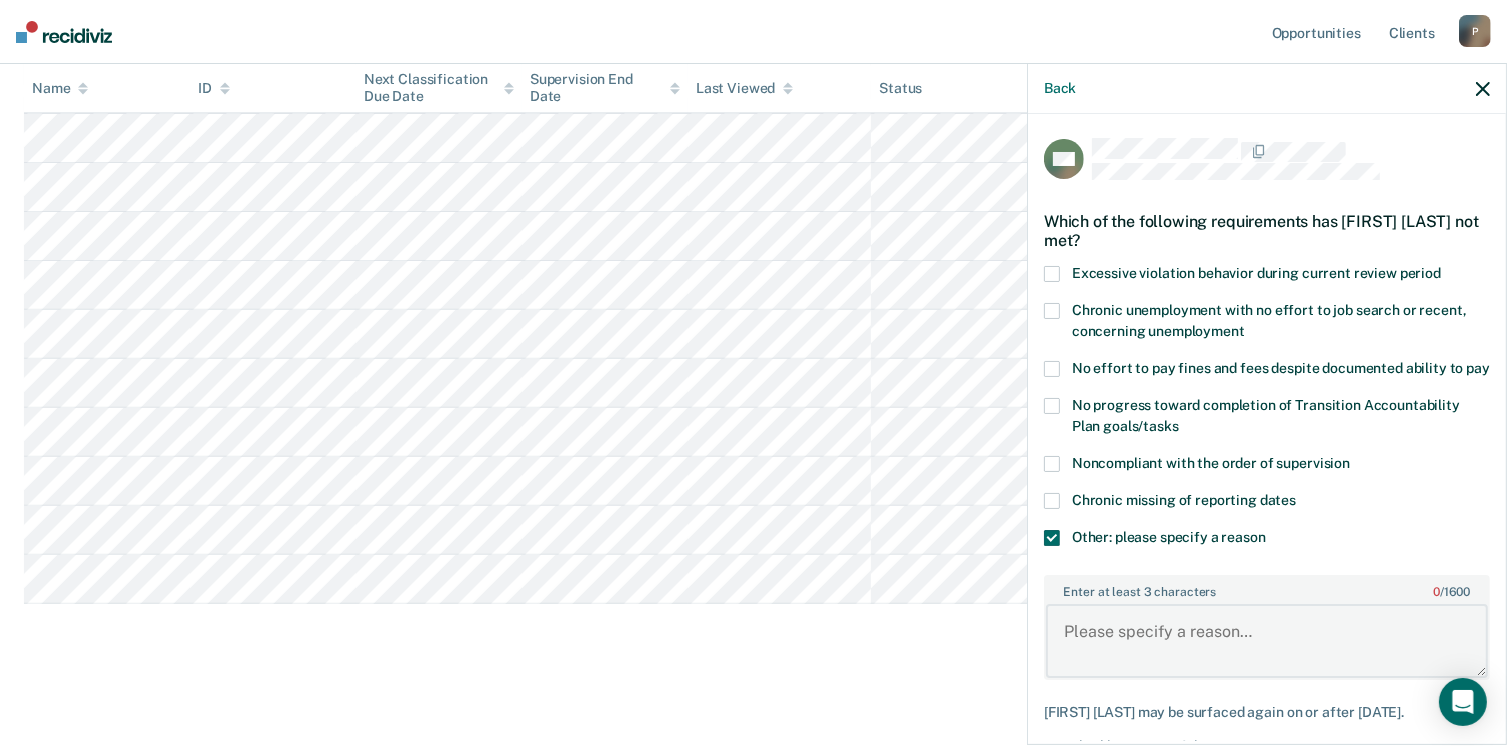 click on "Enter at least 3 characters 0  /  1600" at bounding box center (1267, 641) 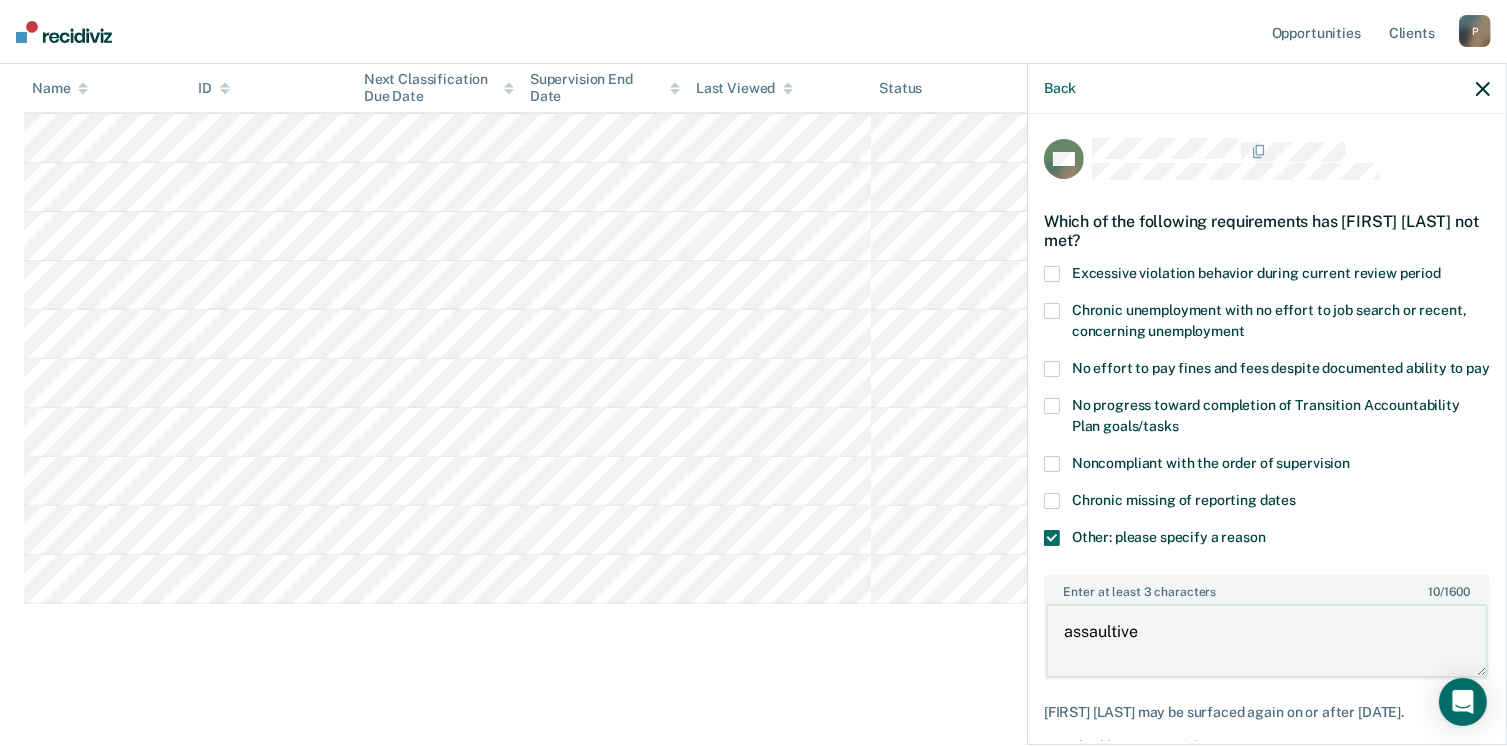 scroll, scrollTop: 140, scrollLeft: 0, axis: vertical 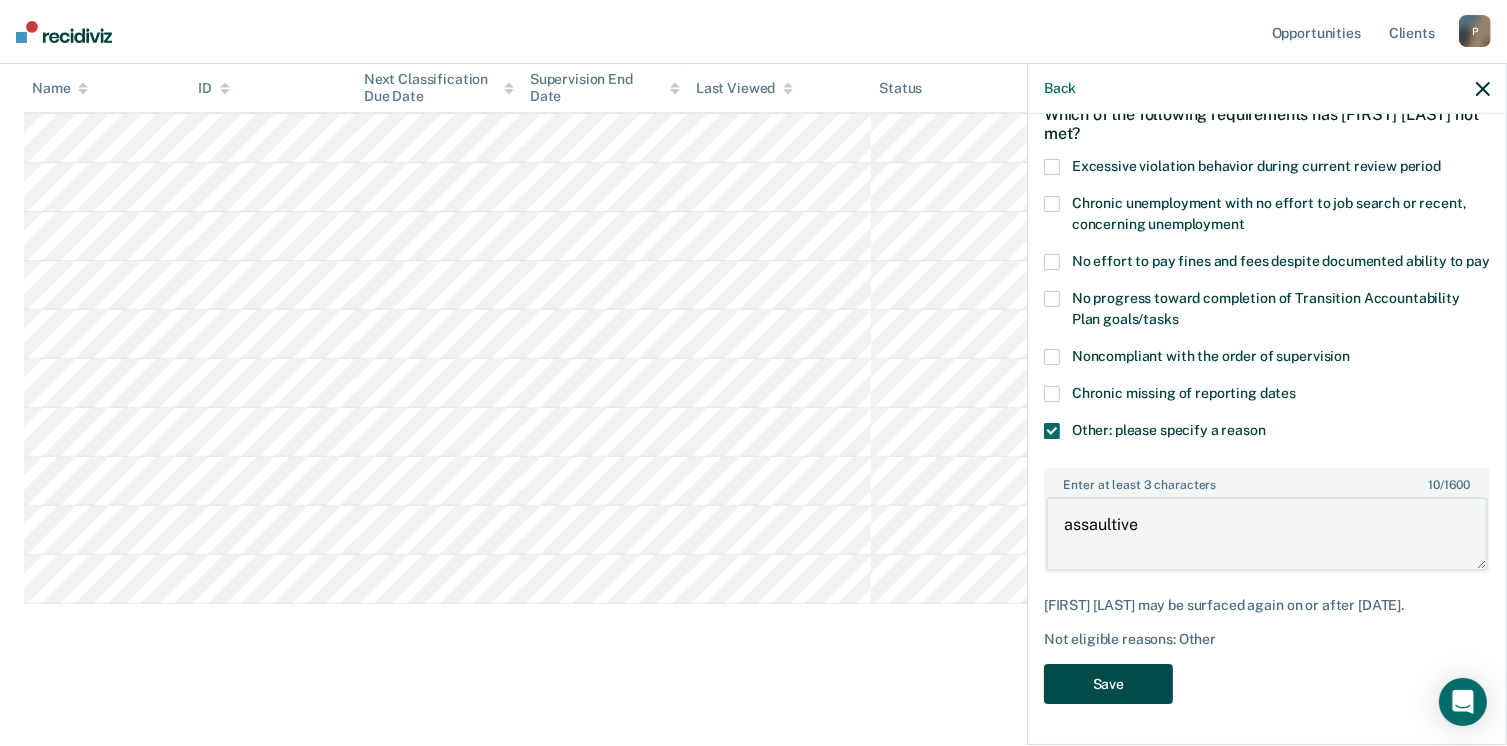 type on "assaultive" 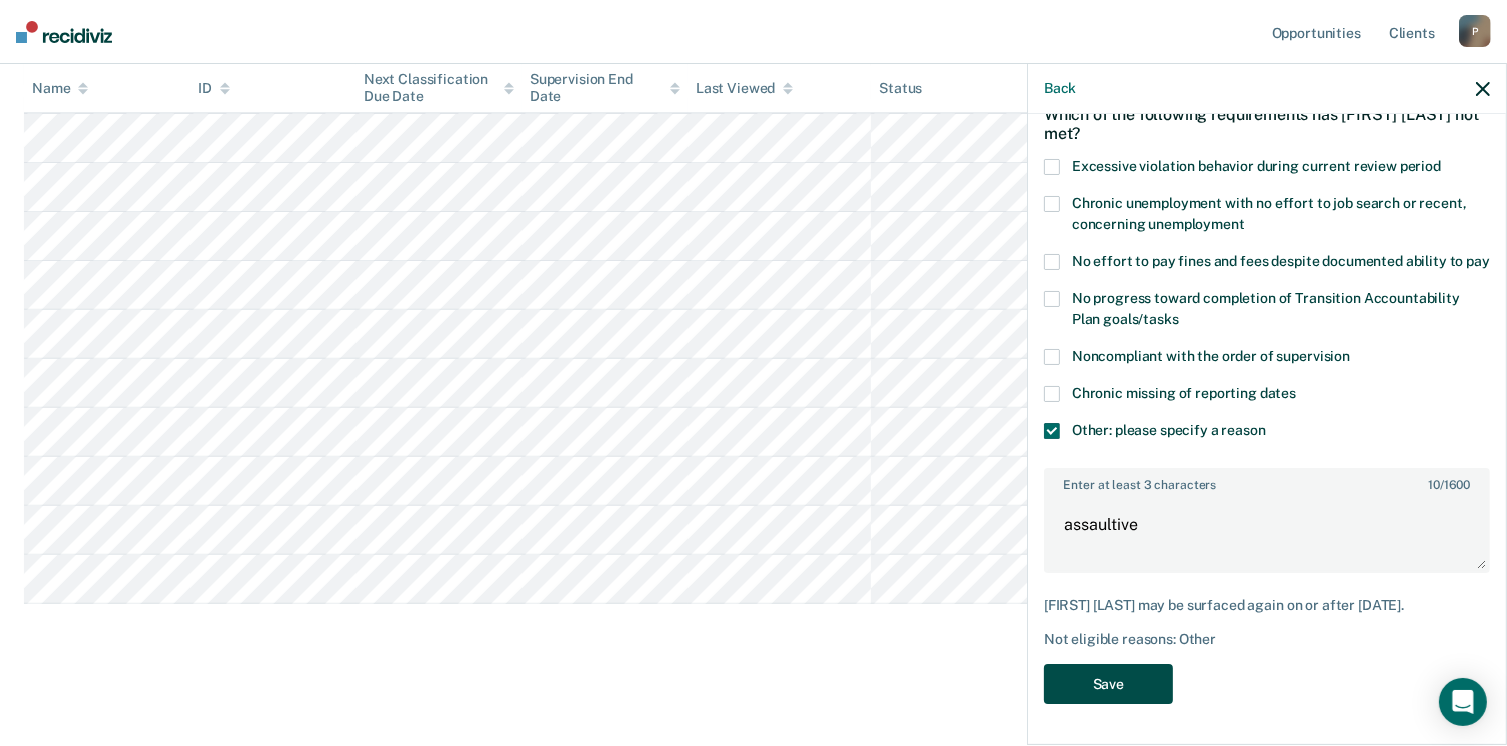 click on "Save" at bounding box center (1108, 684) 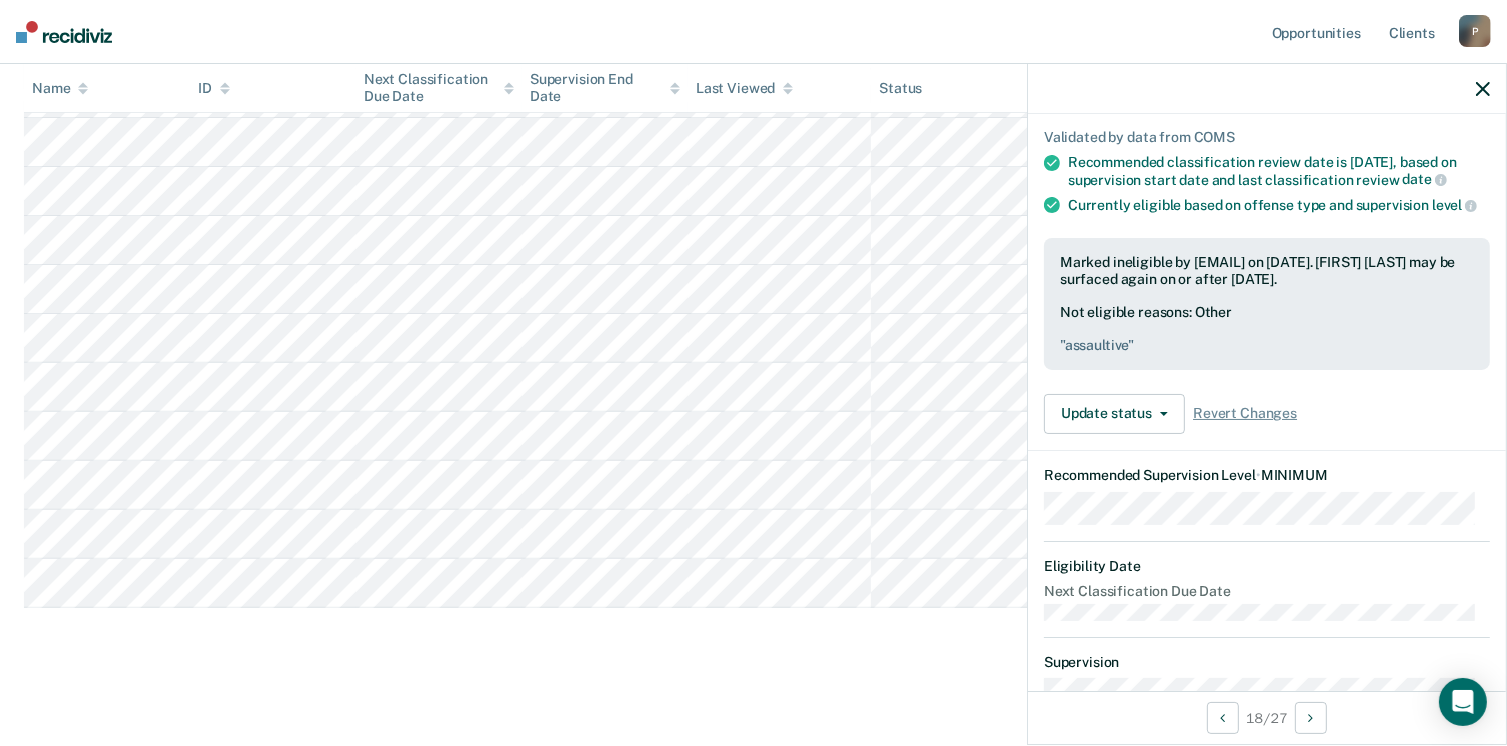 scroll, scrollTop: 590, scrollLeft: 0, axis: vertical 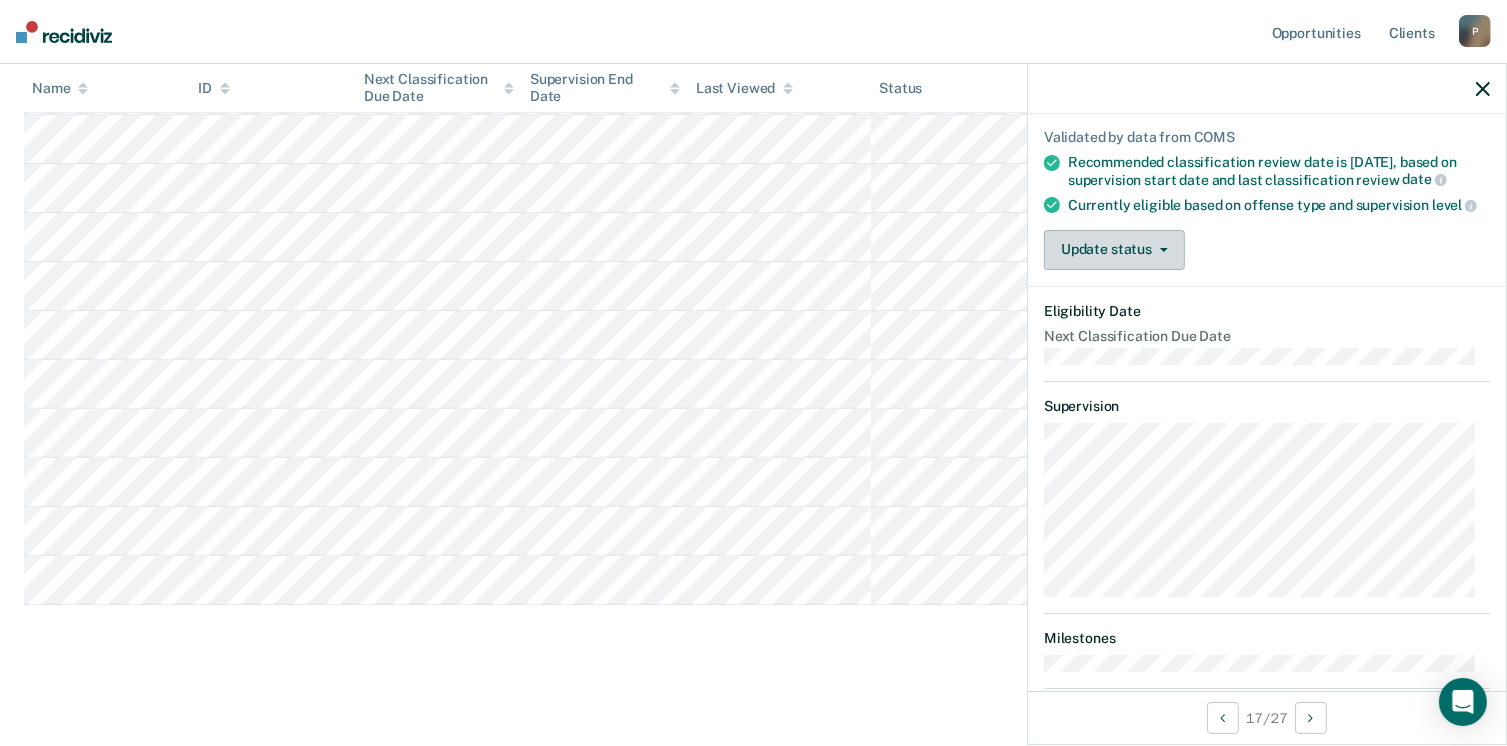 click on "Update status" at bounding box center [1114, 250] 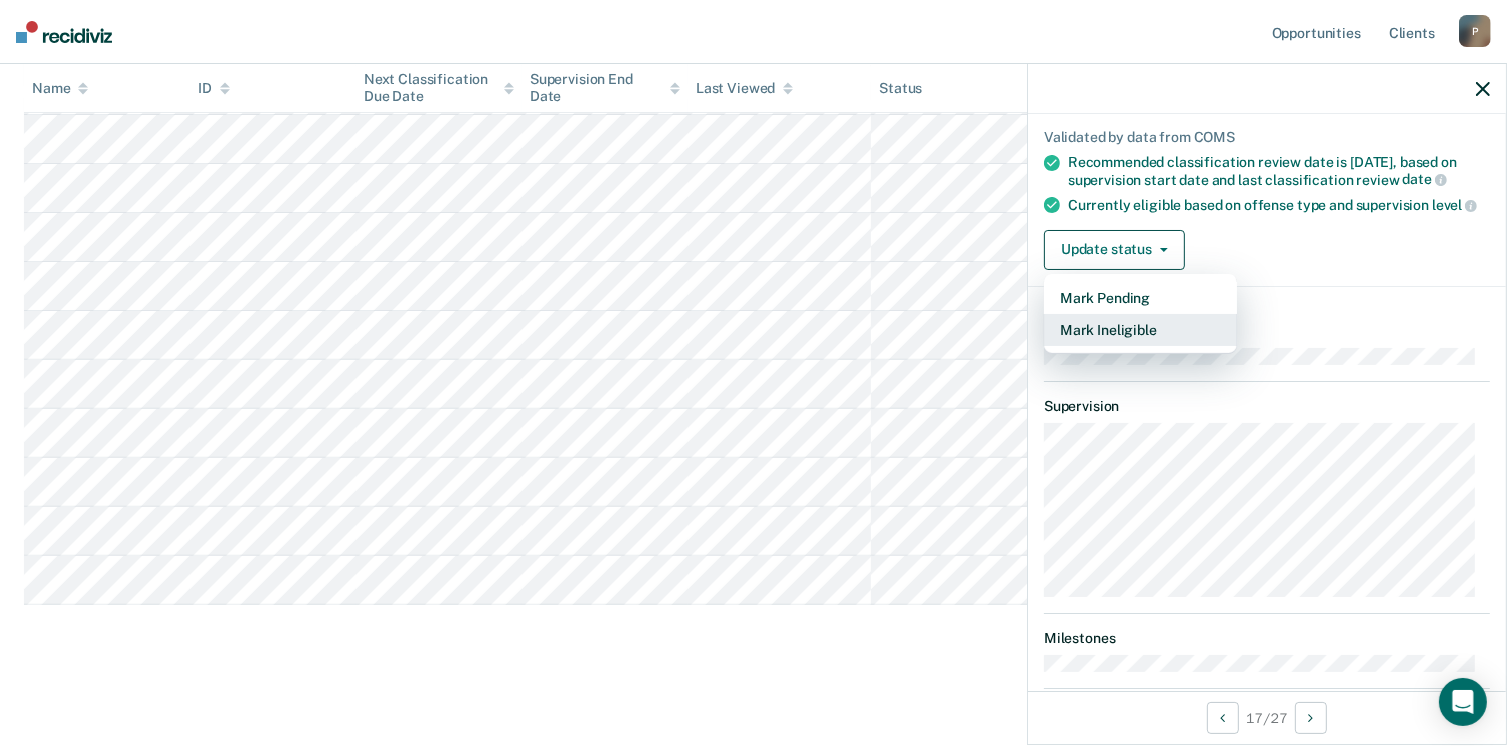 click on "Mark Ineligible" at bounding box center [1140, 330] 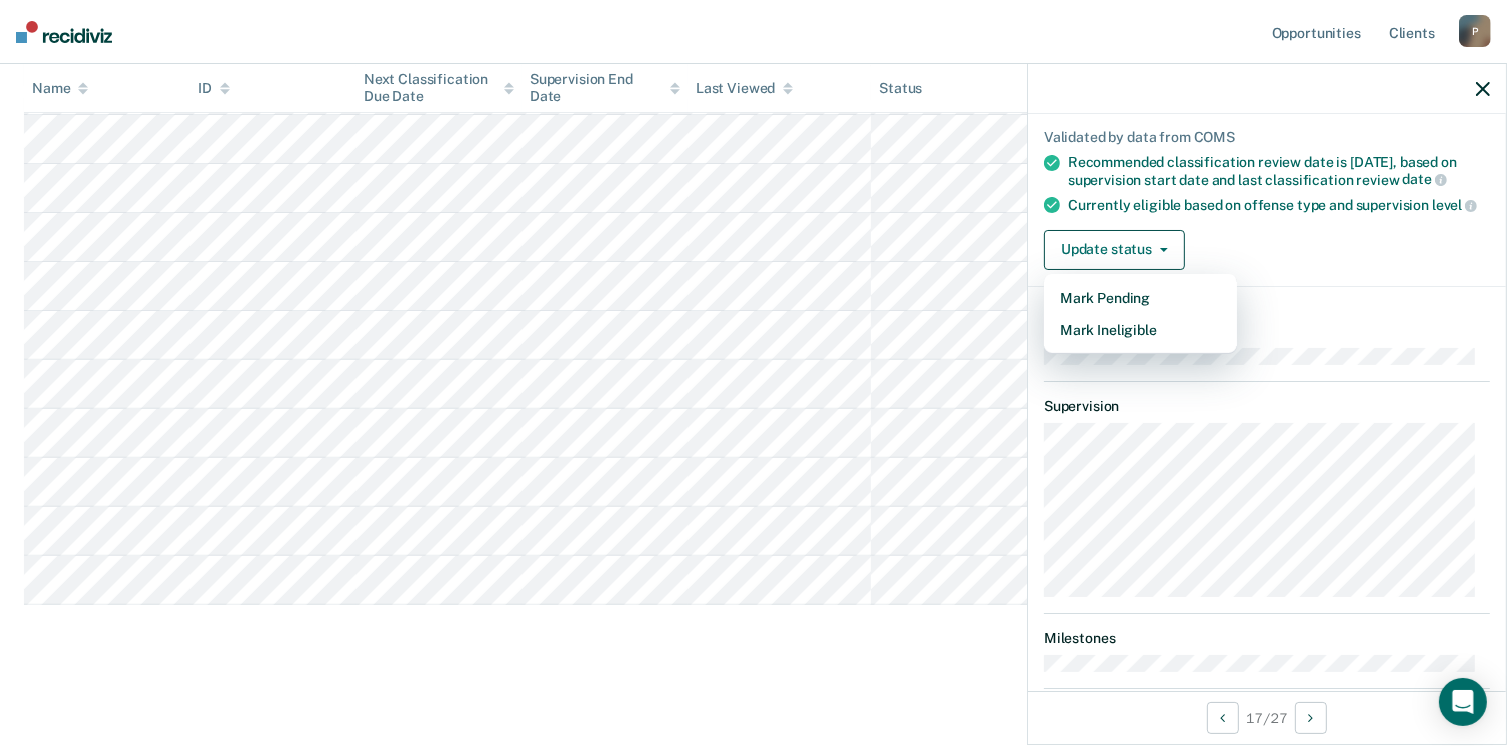 scroll, scrollTop: 0, scrollLeft: 0, axis: both 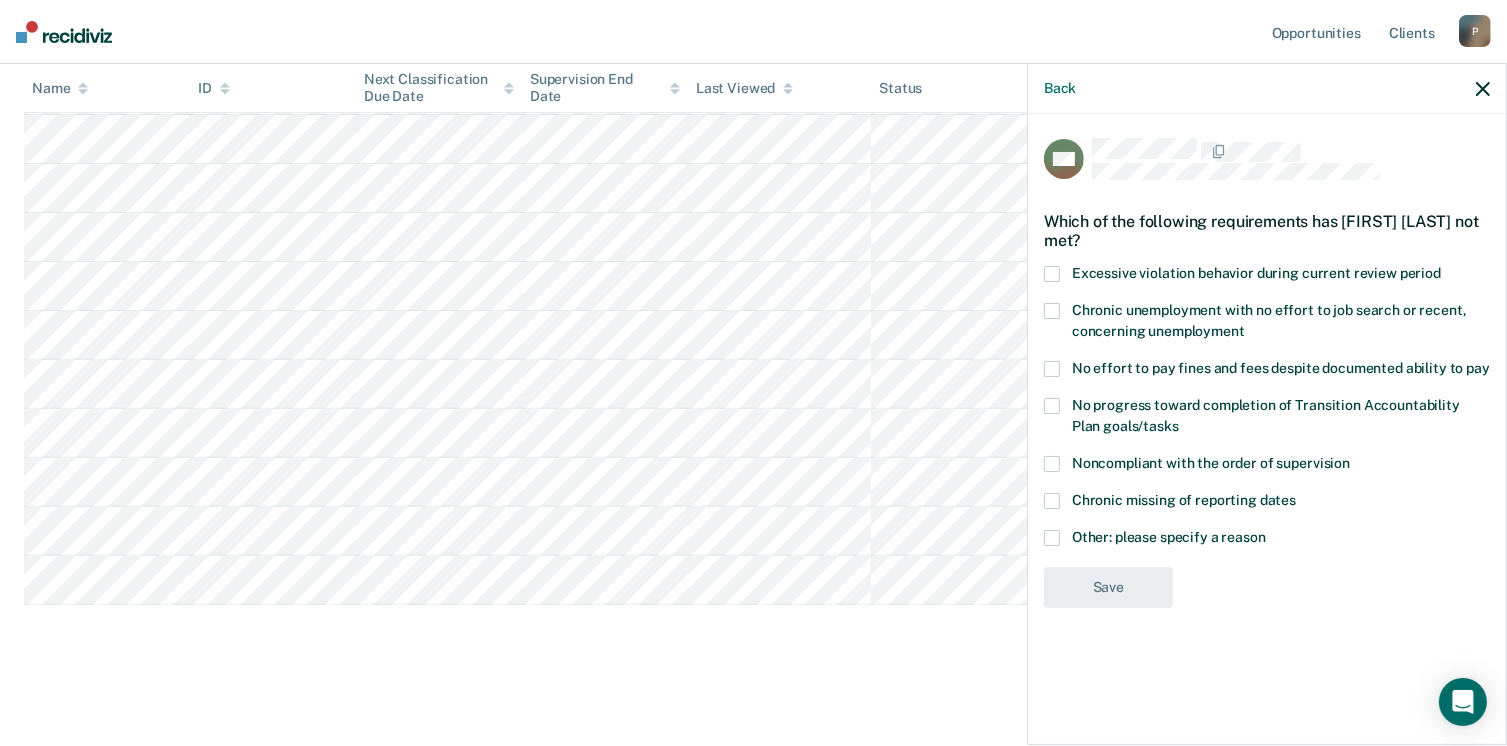 click at bounding box center [1052, 538] 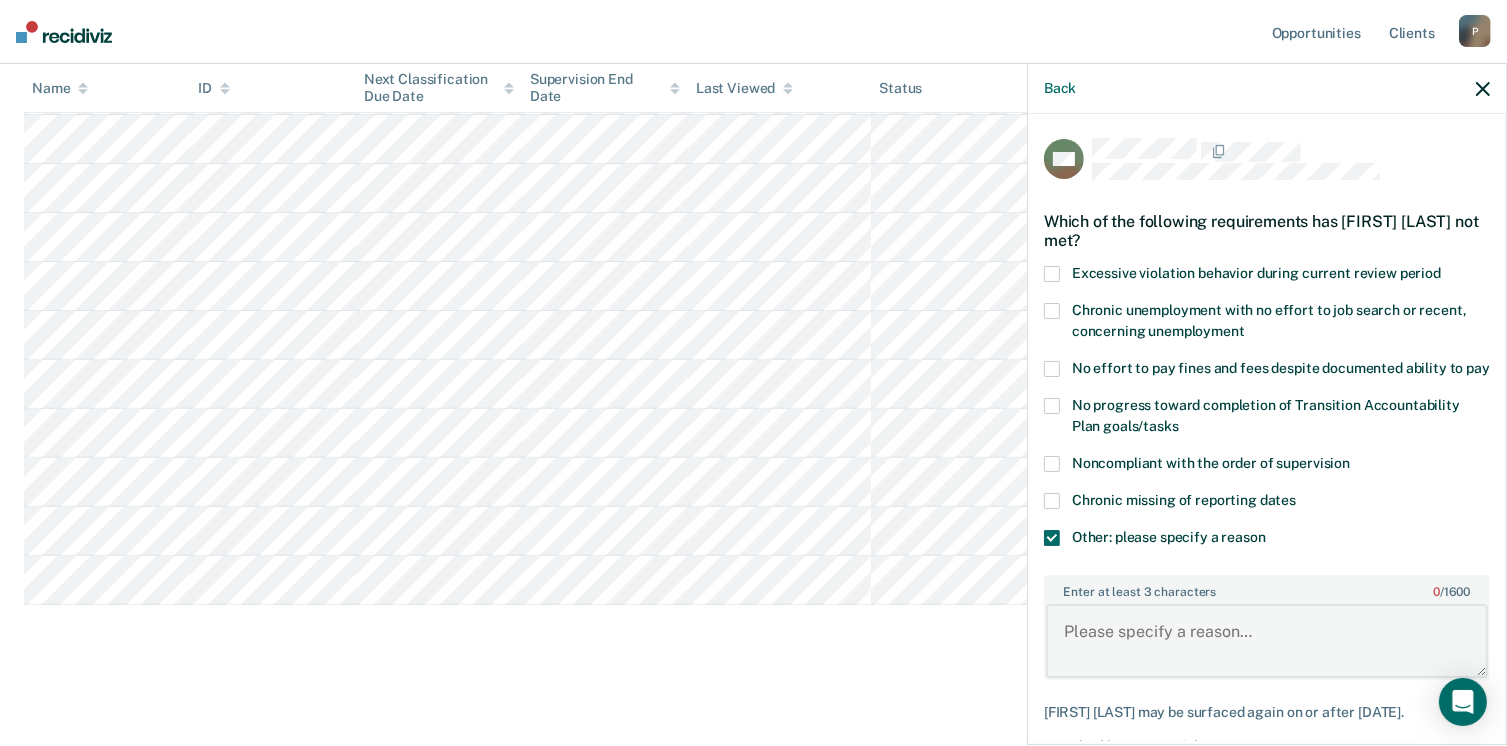 click on "Enter at least 3 characters 0  /  1600" at bounding box center (1267, 641) 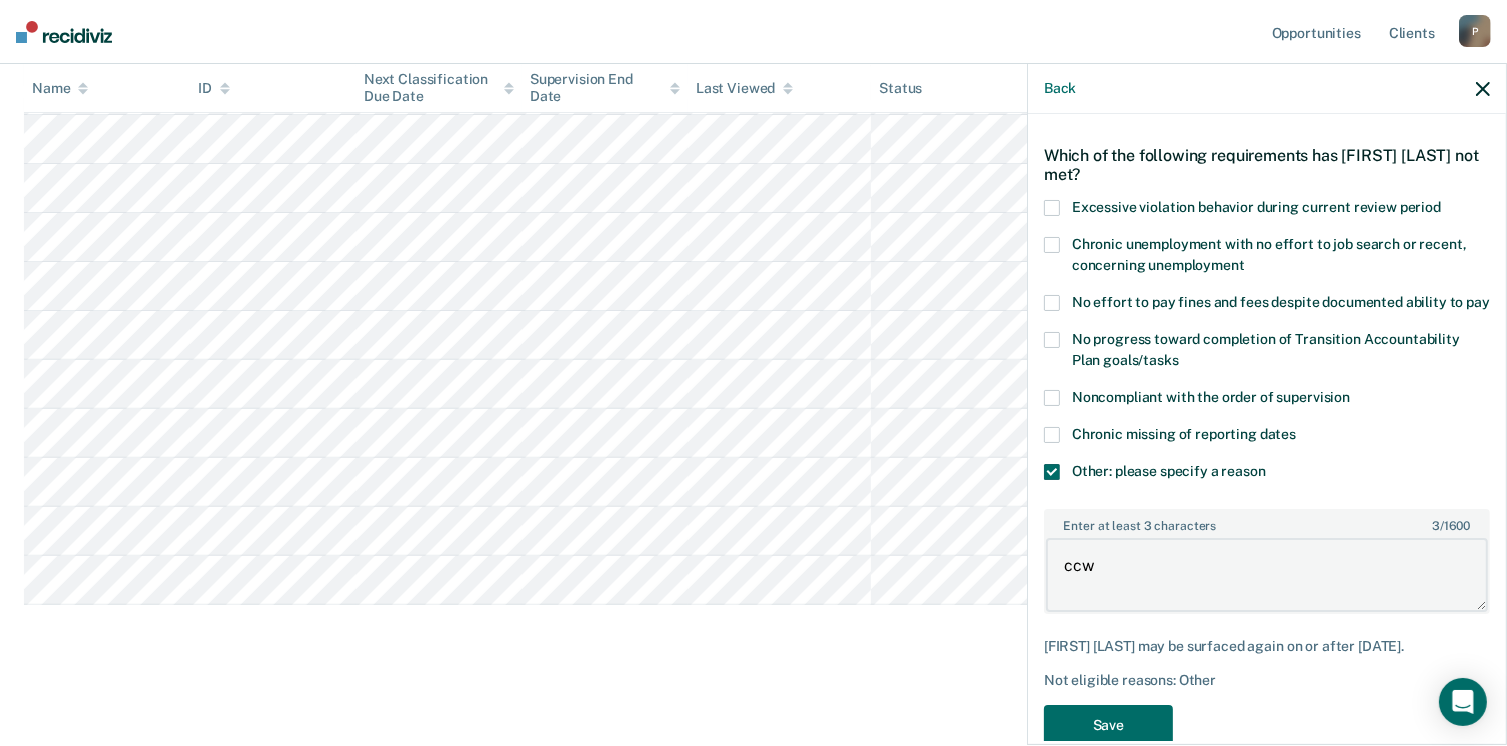 scroll, scrollTop: 123, scrollLeft: 0, axis: vertical 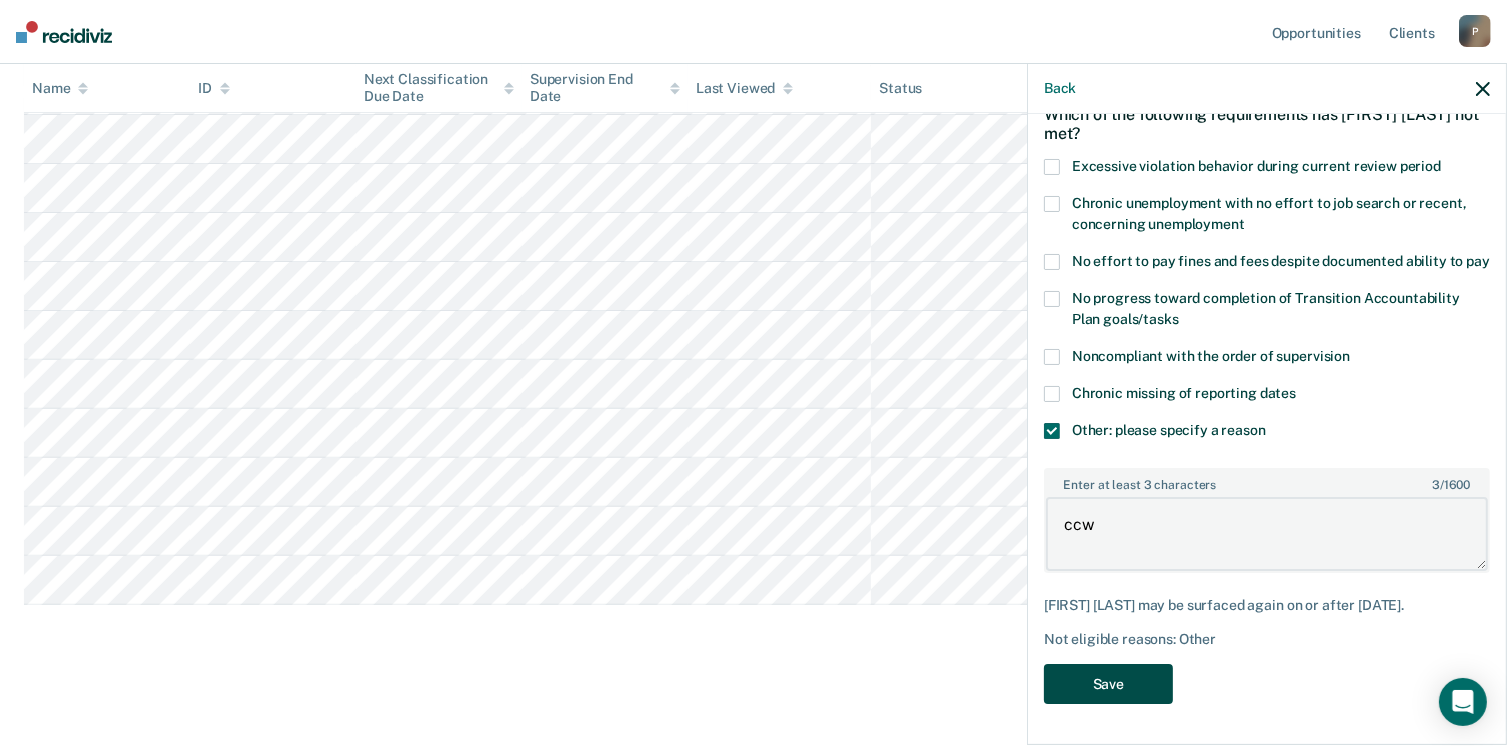 type on "ccw" 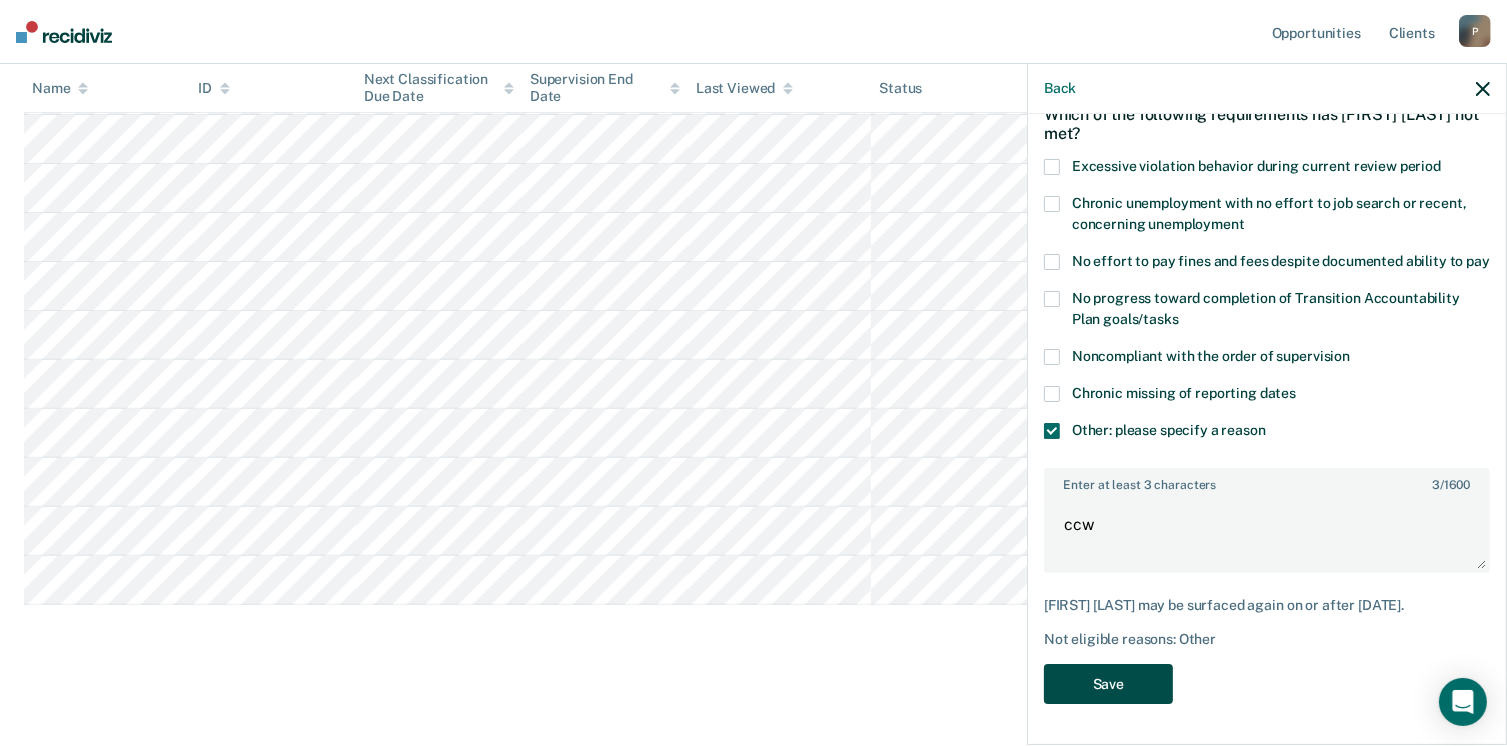 click on "Save" at bounding box center (1108, 684) 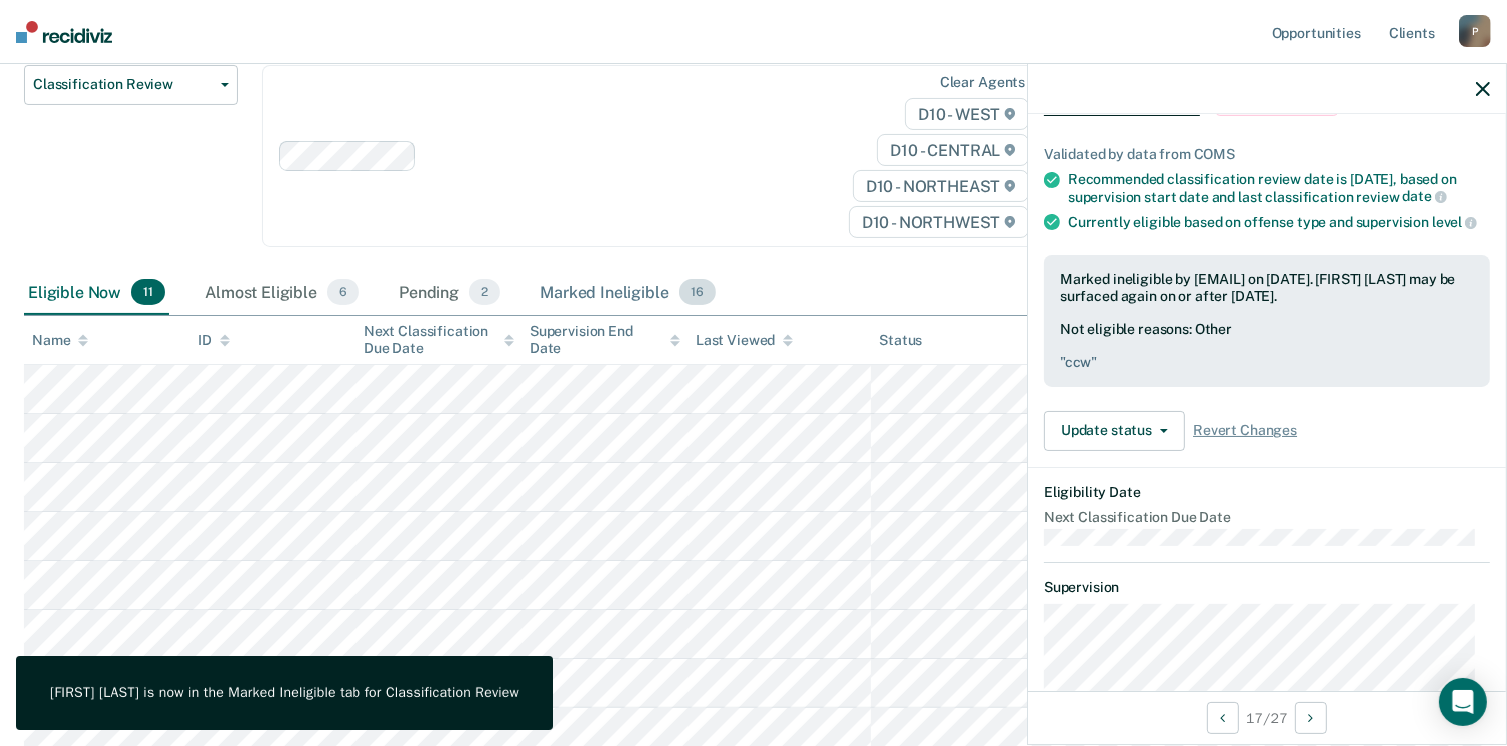 scroll, scrollTop: 241, scrollLeft: 0, axis: vertical 